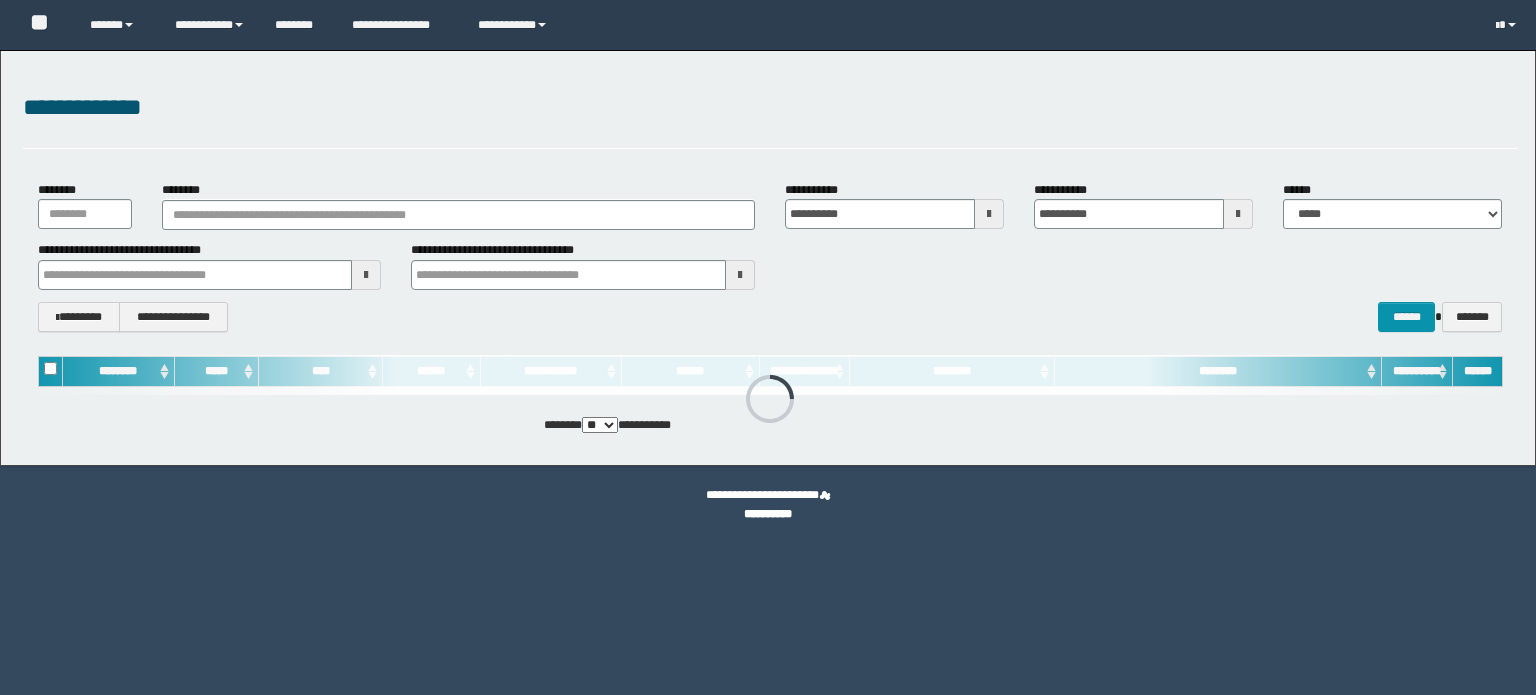 scroll, scrollTop: 0, scrollLeft: 0, axis: both 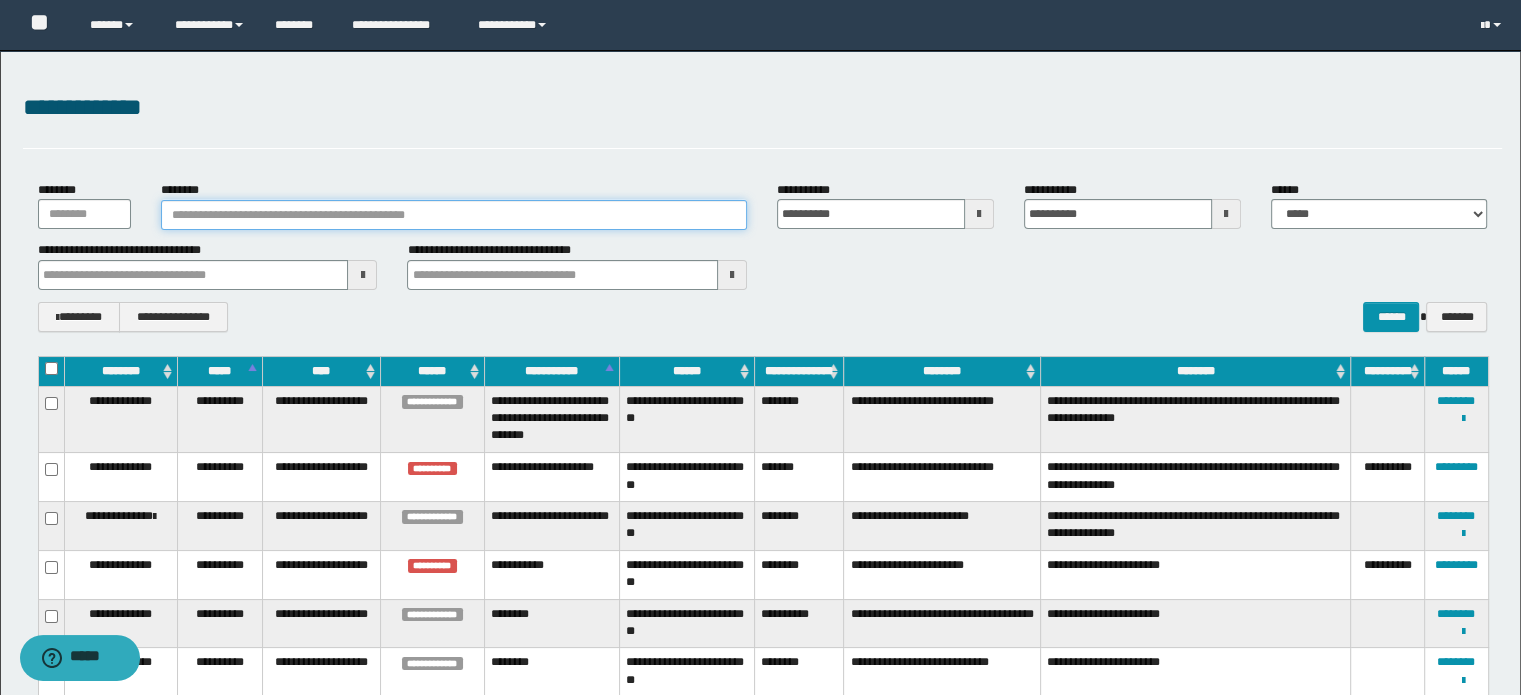 click on "********" at bounding box center (454, 215) 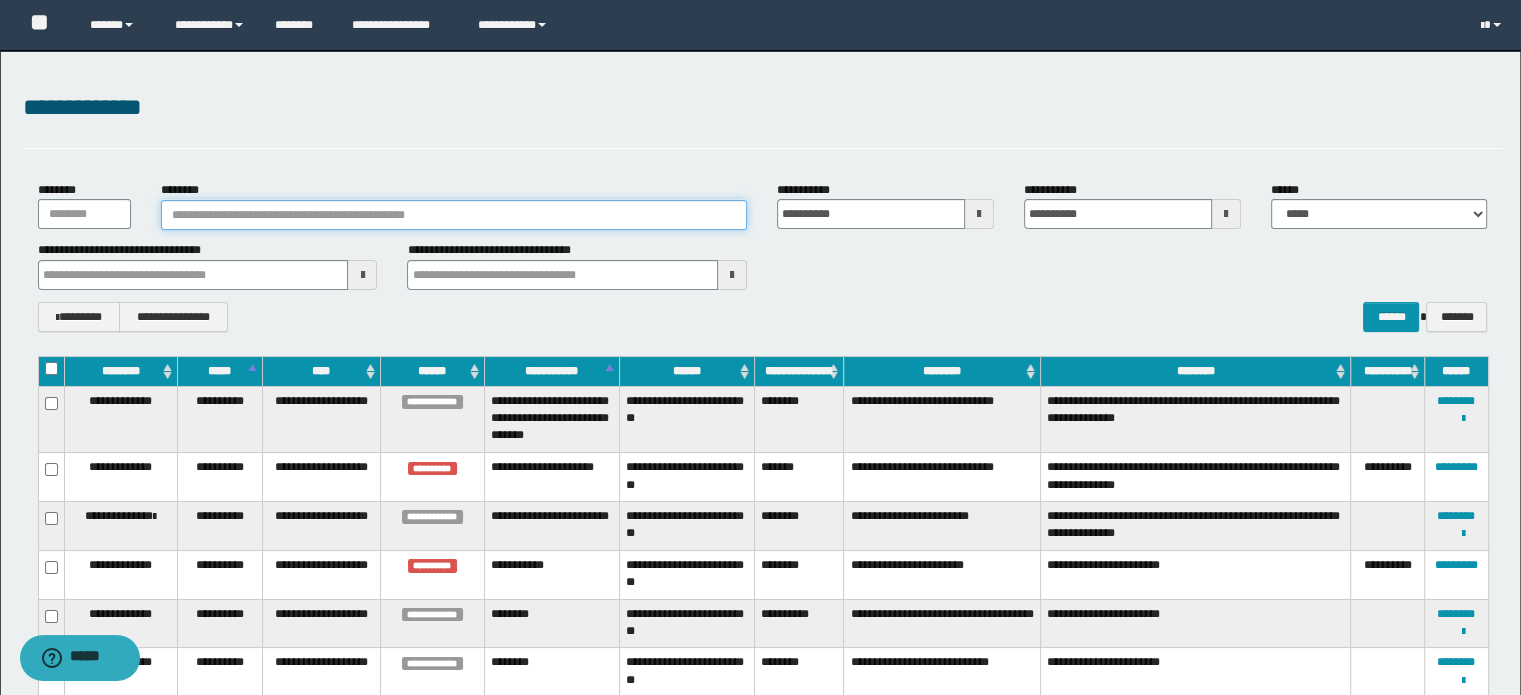 paste on "**********" 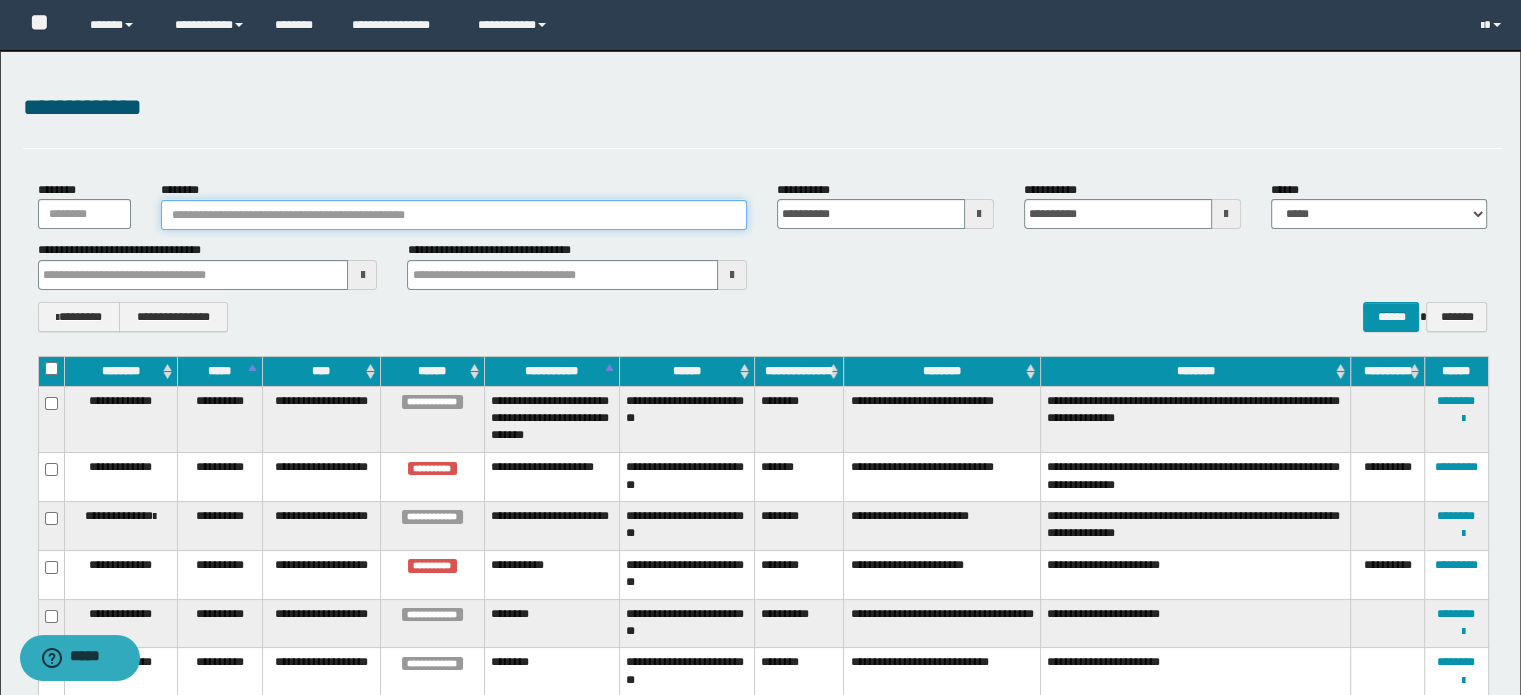 type on "**********" 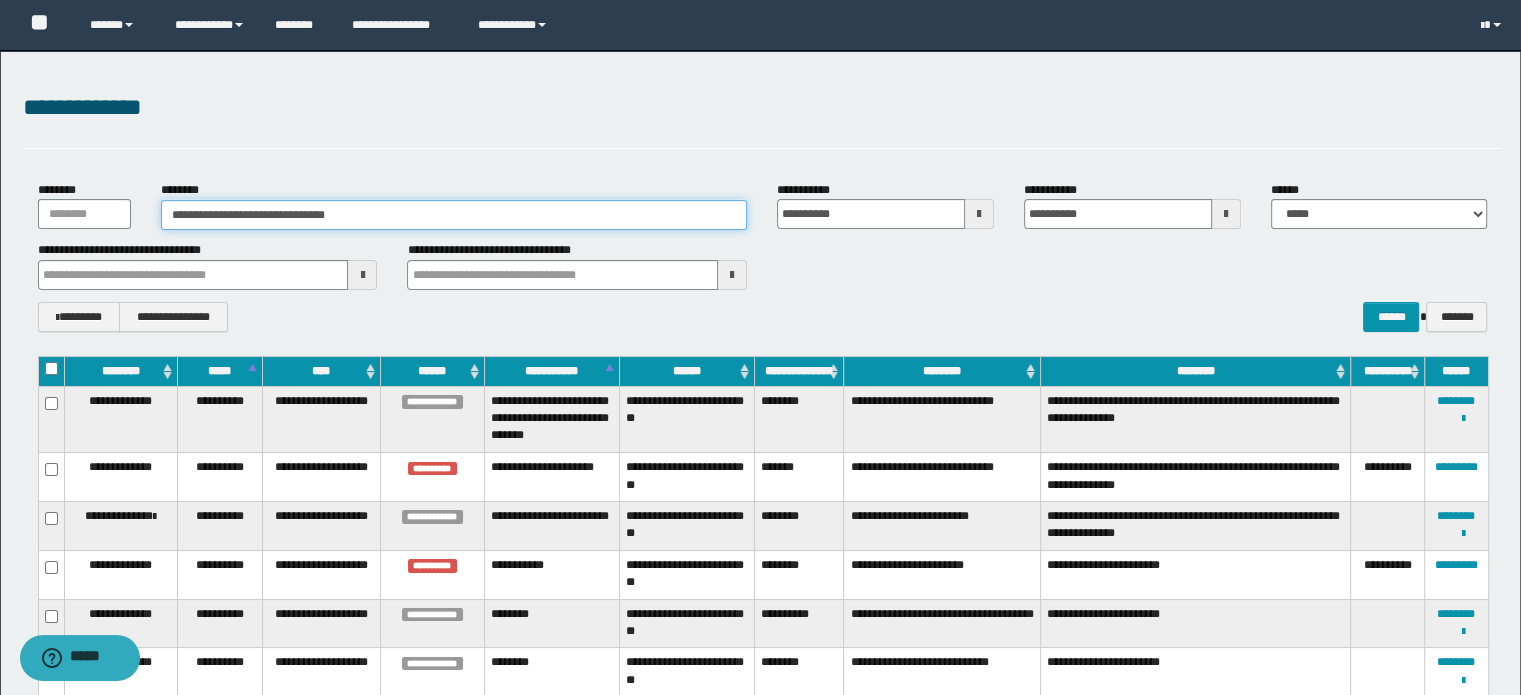 type on "**********" 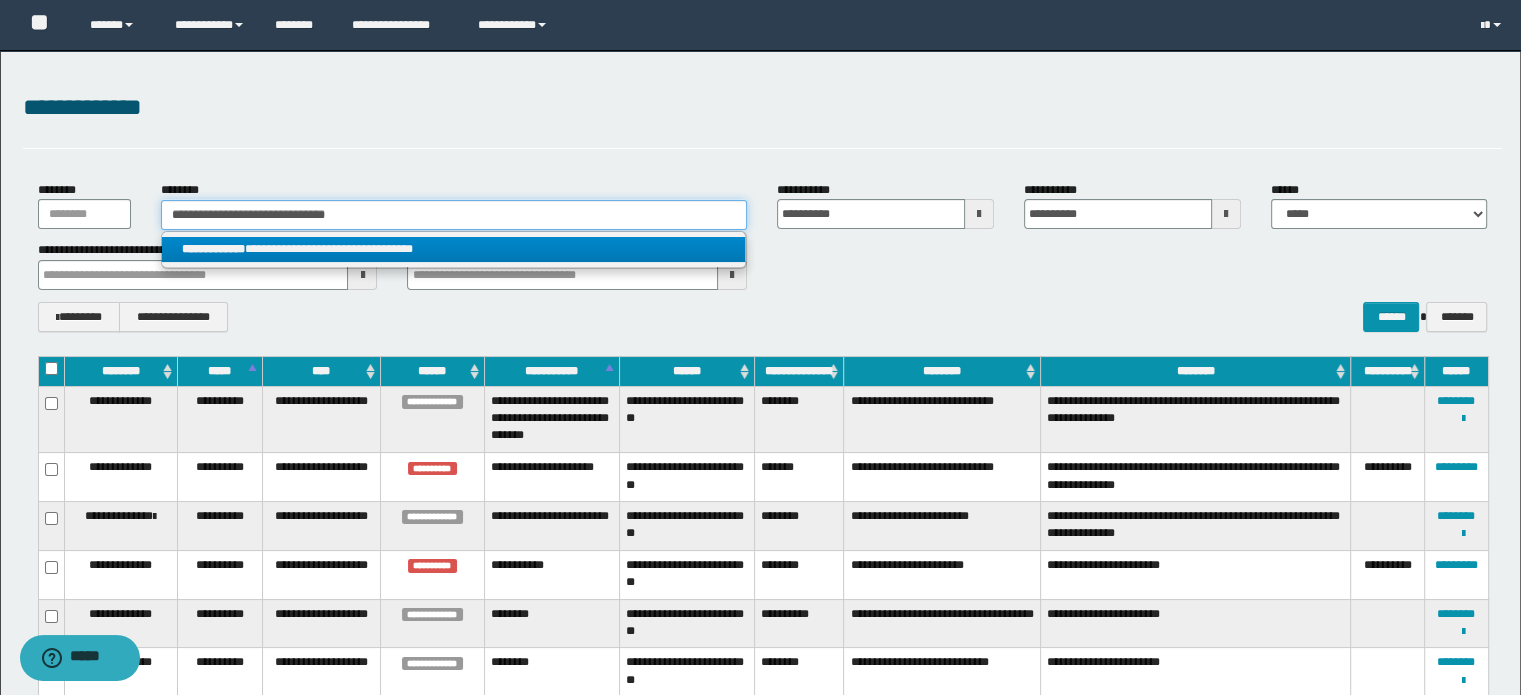 type on "**********" 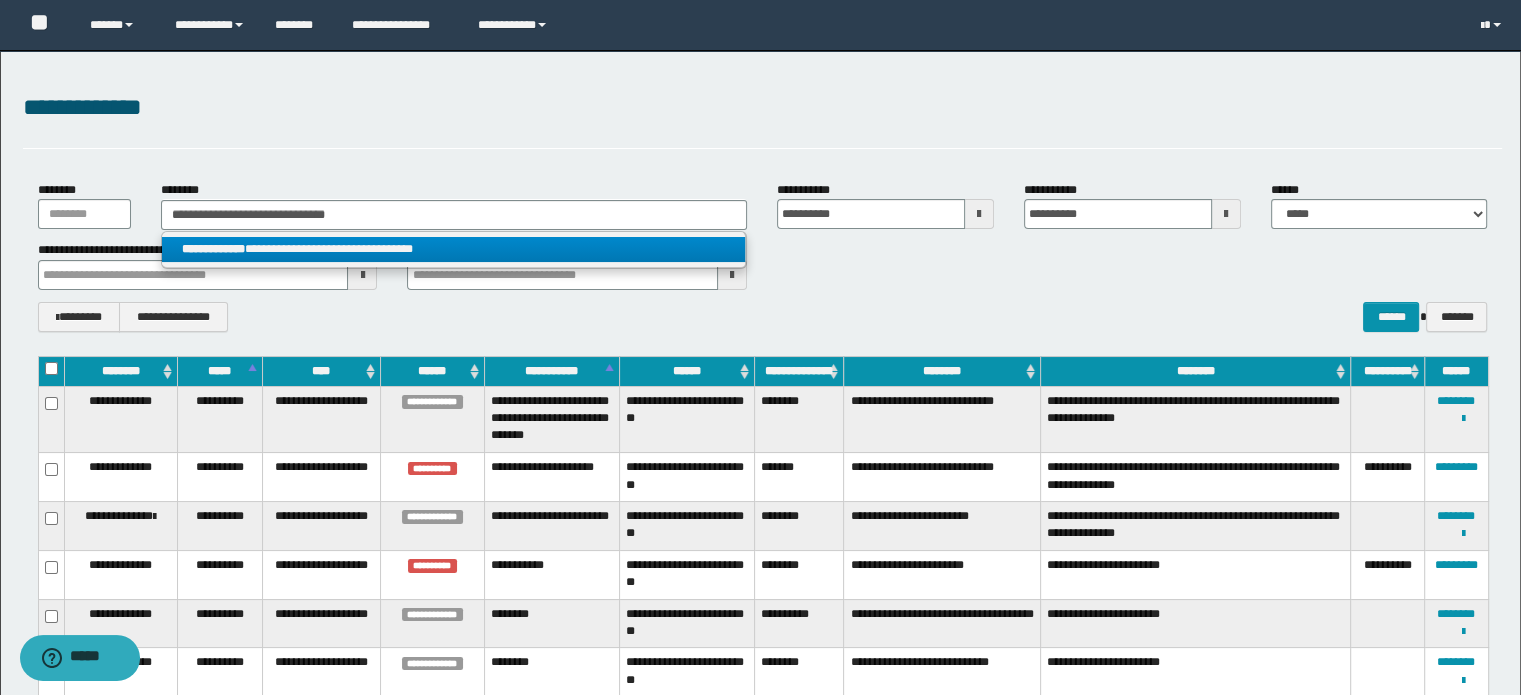click on "**********" at bounding box center [454, 249] 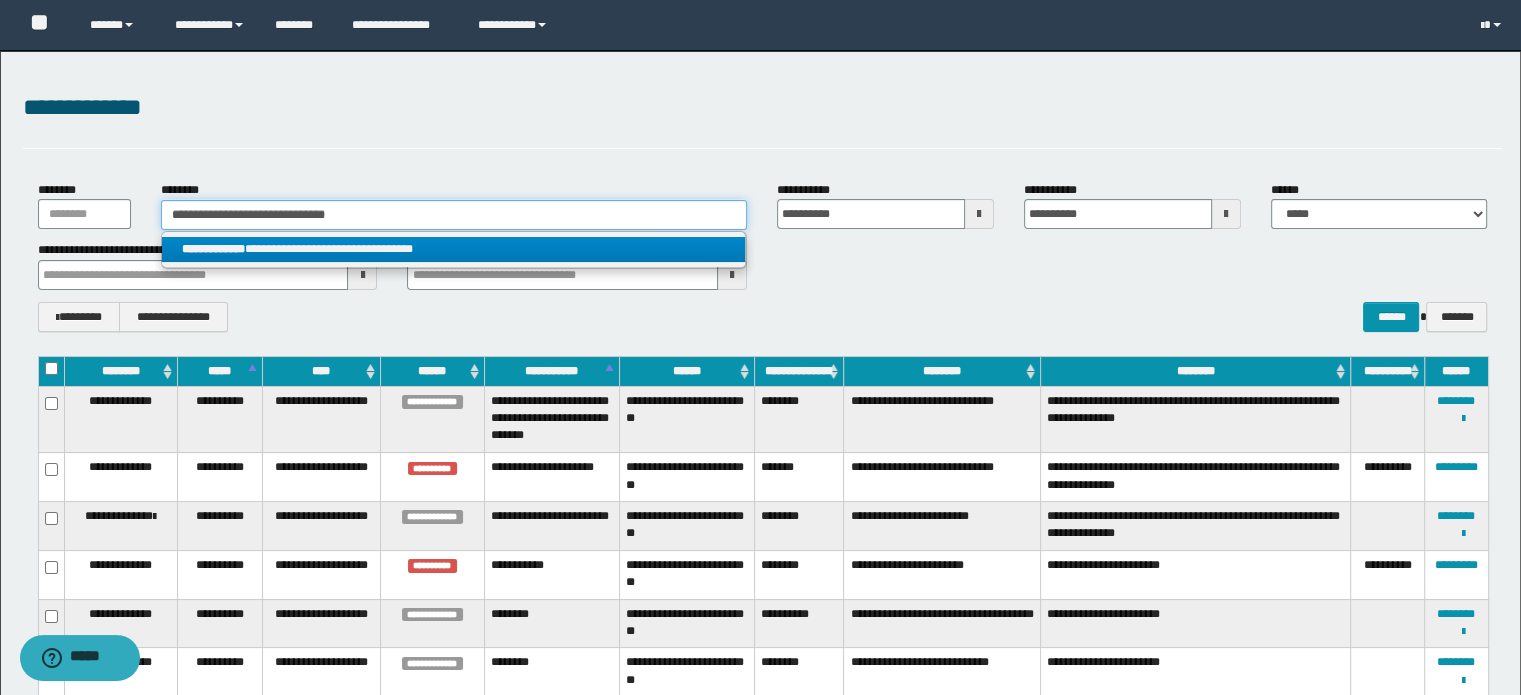 type 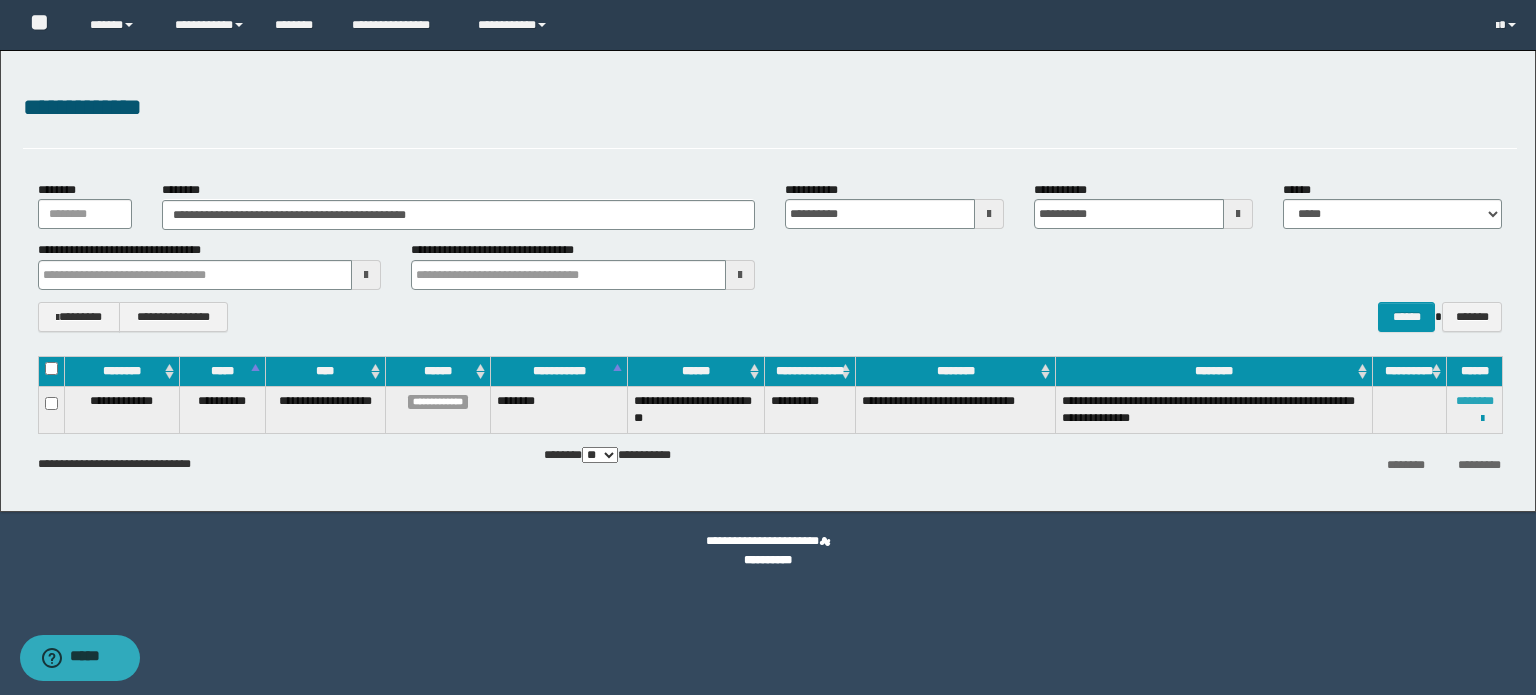click on "********" at bounding box center [1475, 401] 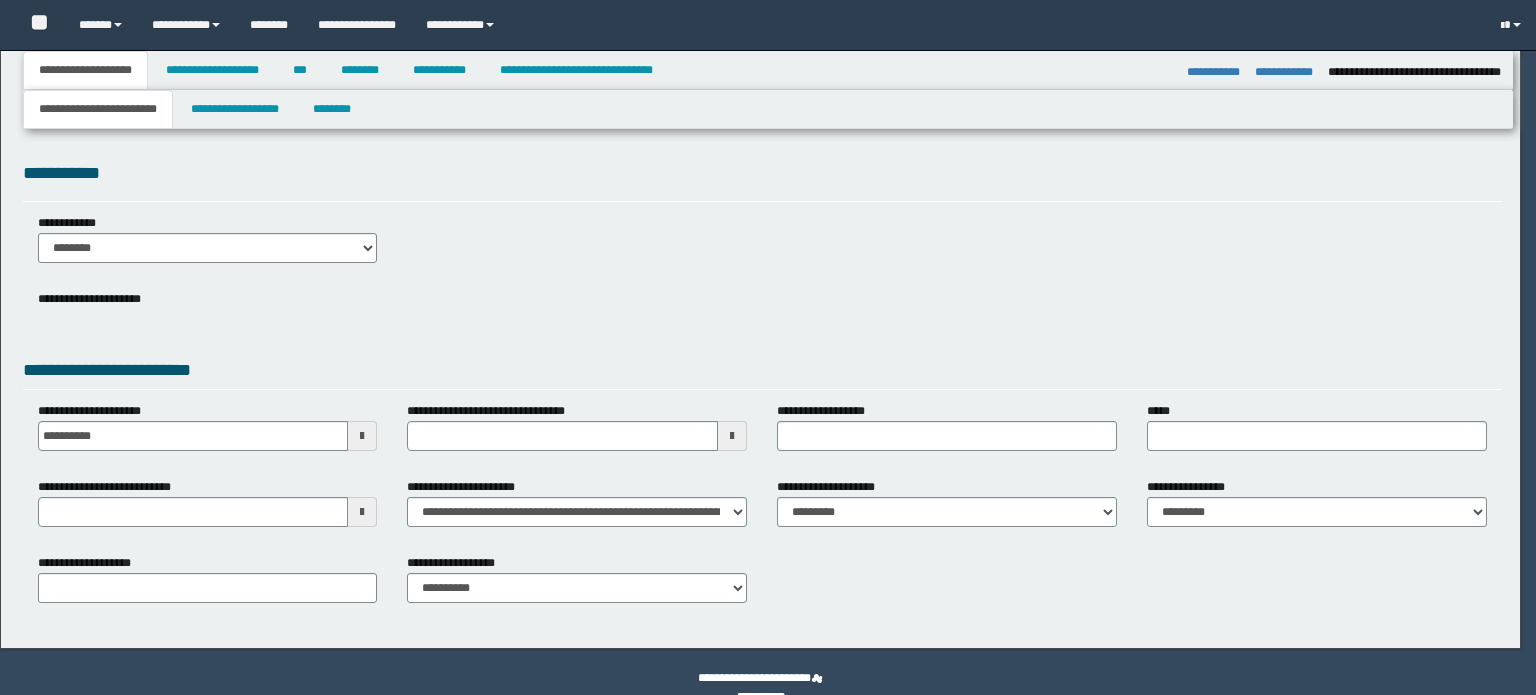 select on "*" 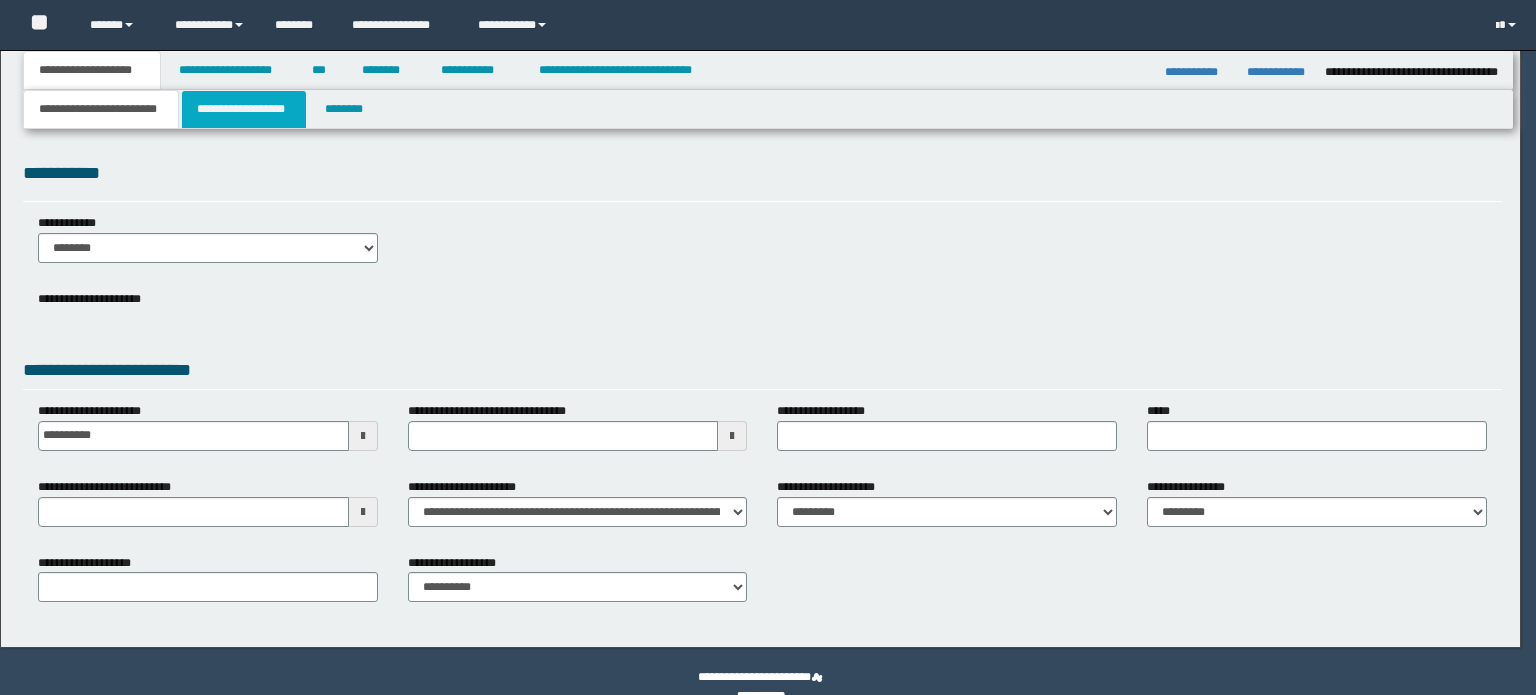 scroll, scrollTop: 0, scrollLeft: 0, axis: both 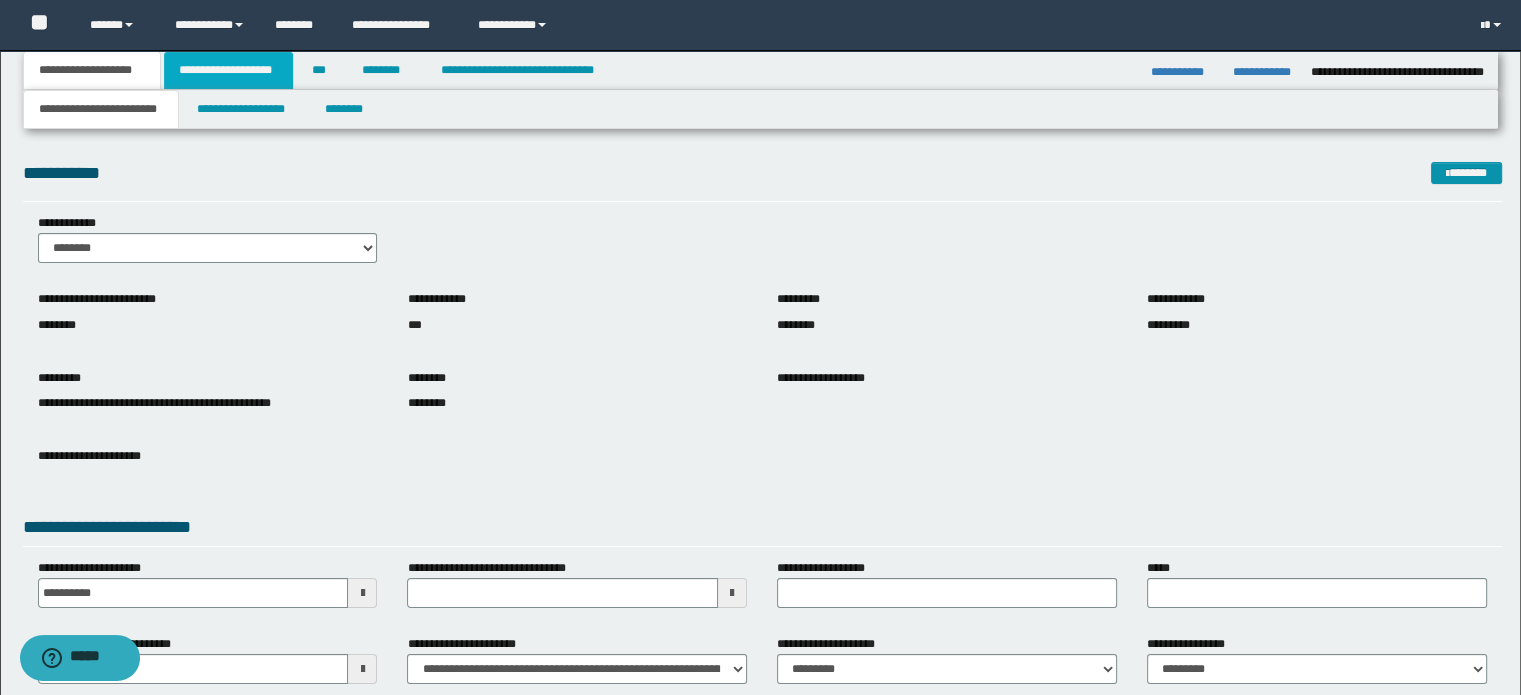 click on "**********" at bounding box center (228, 70) 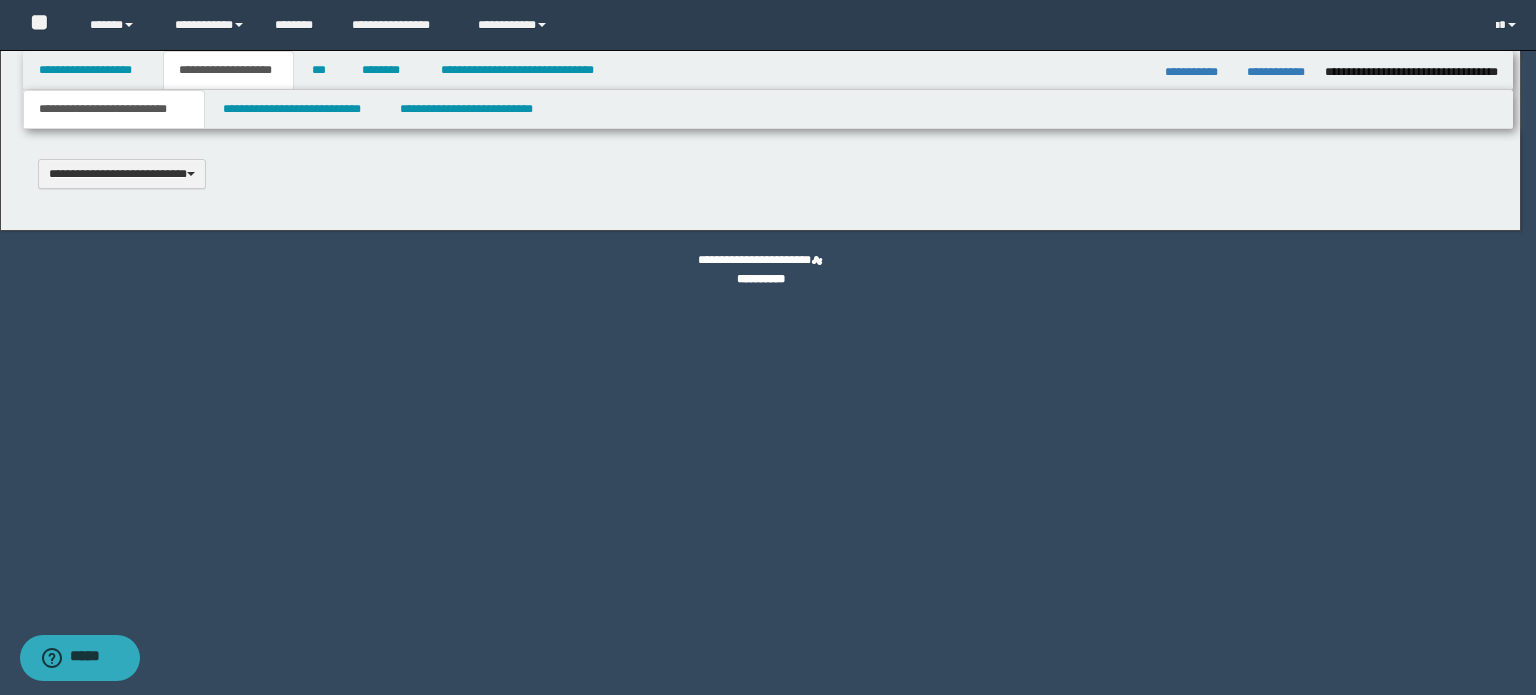 type 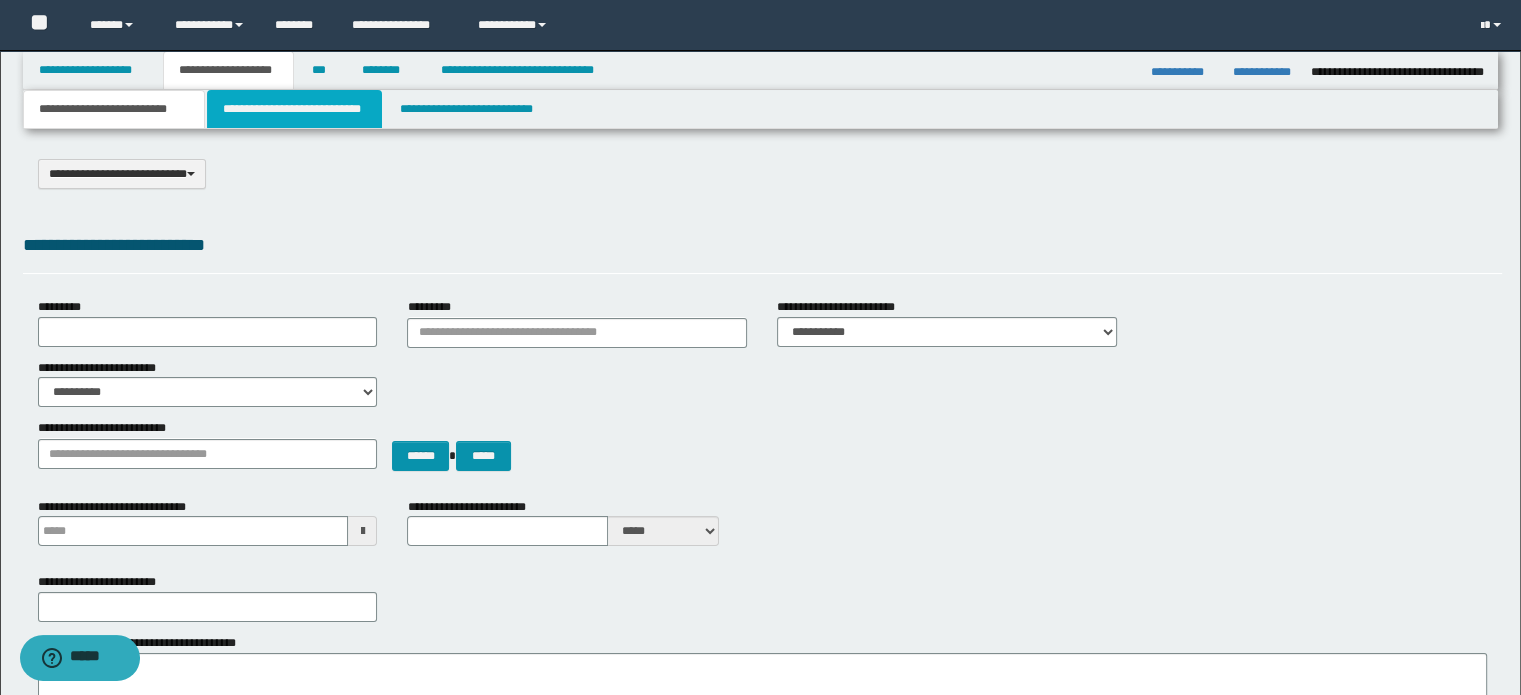 click on "**********" at bounding box center (294, 109) 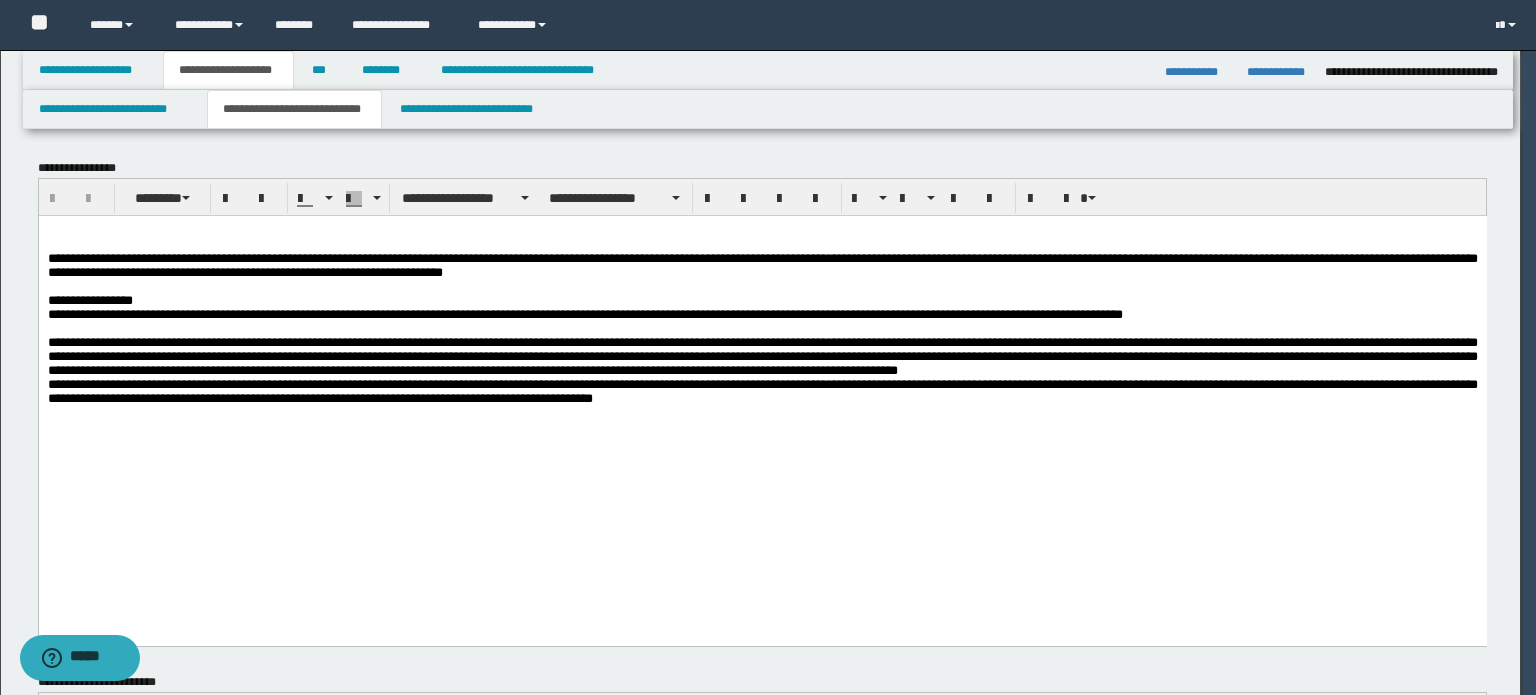 scroll, scrollTop: 0, scrollLeft: 0, axis: both 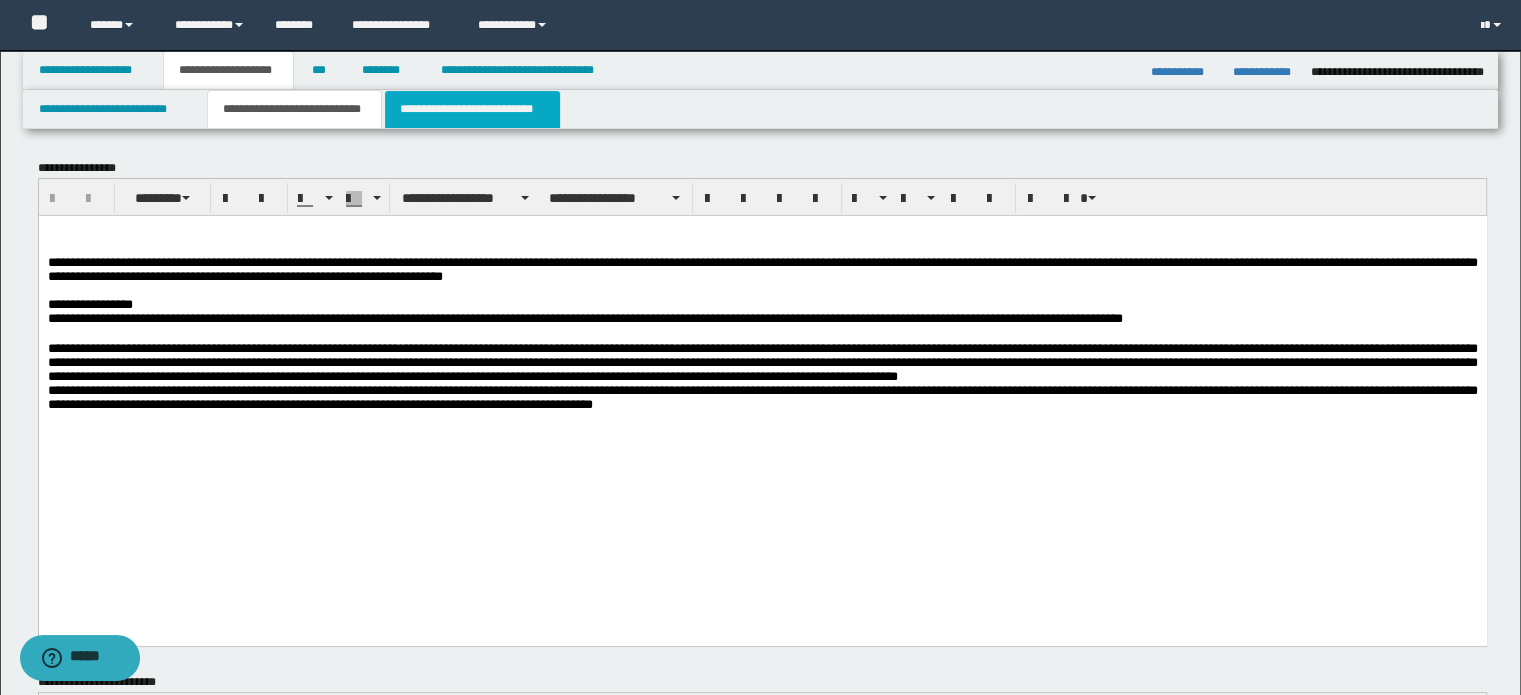 click on "**********" at bounding box center (472, 109) 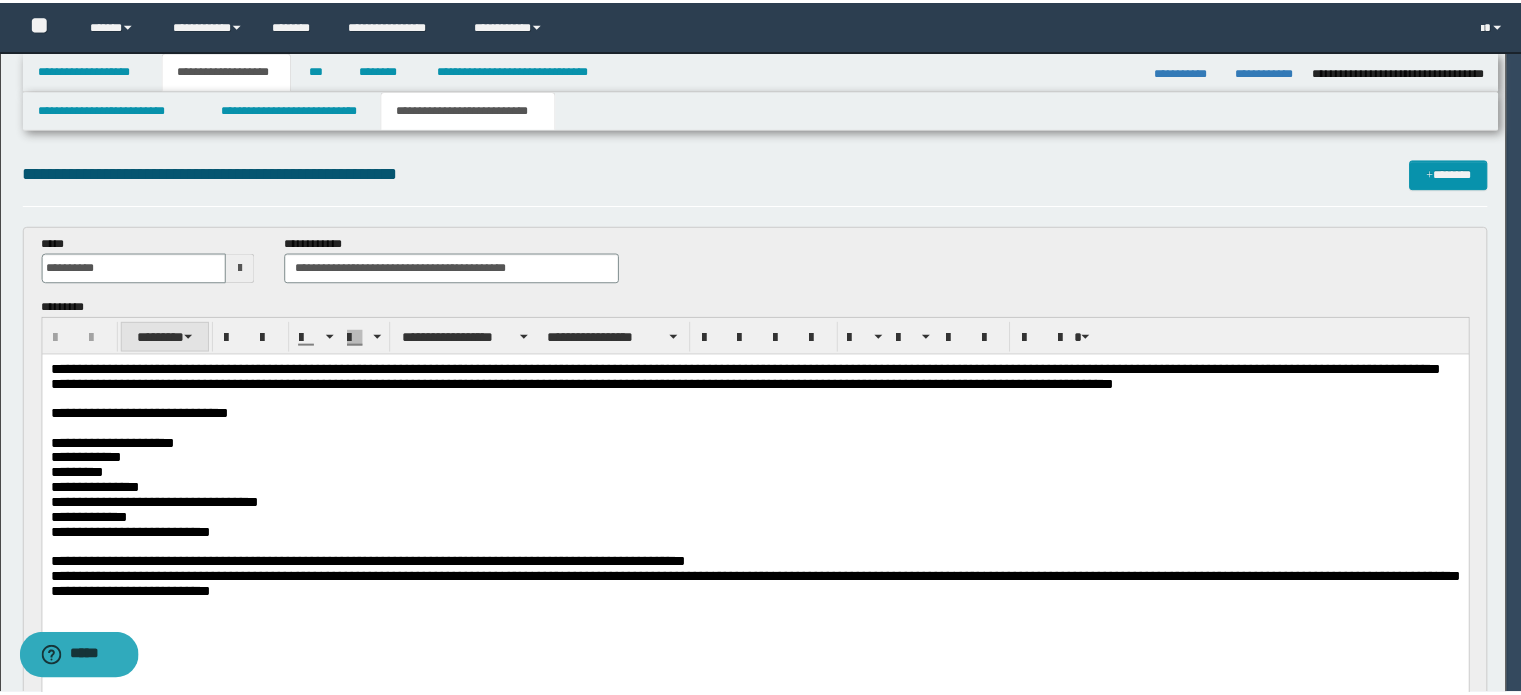 scroll, scrollTop: 0, scrollLeft: 0, axis: both 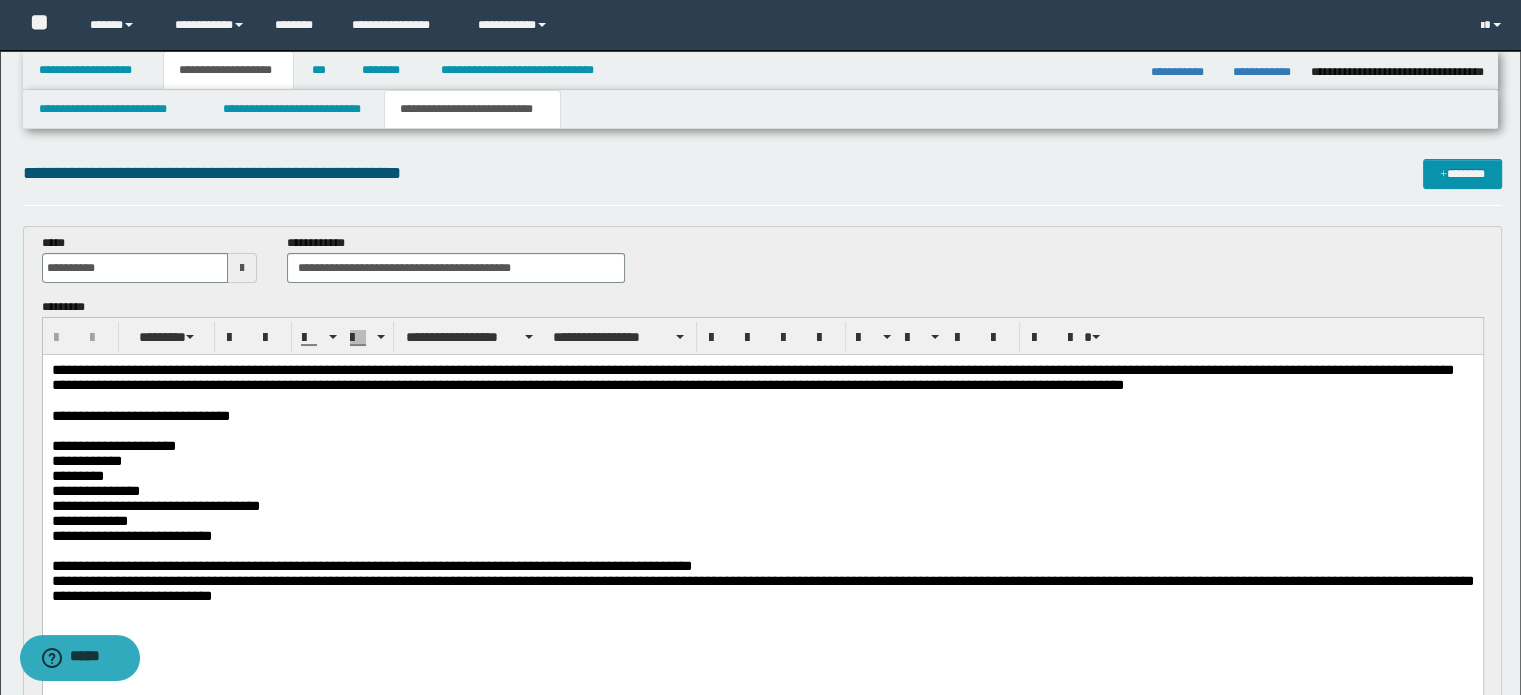 click on "**********" at bounding box center [752, 376] 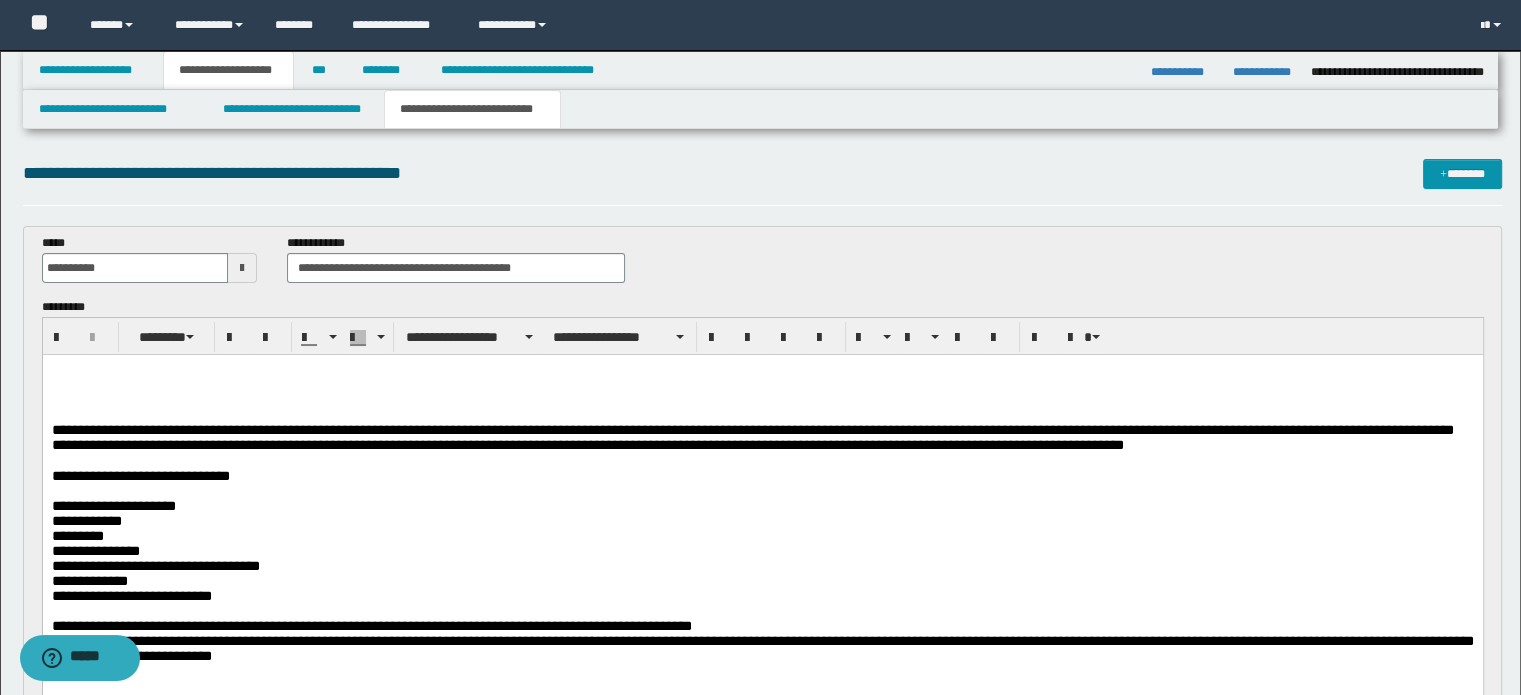 click at bounding box center [762, 384] 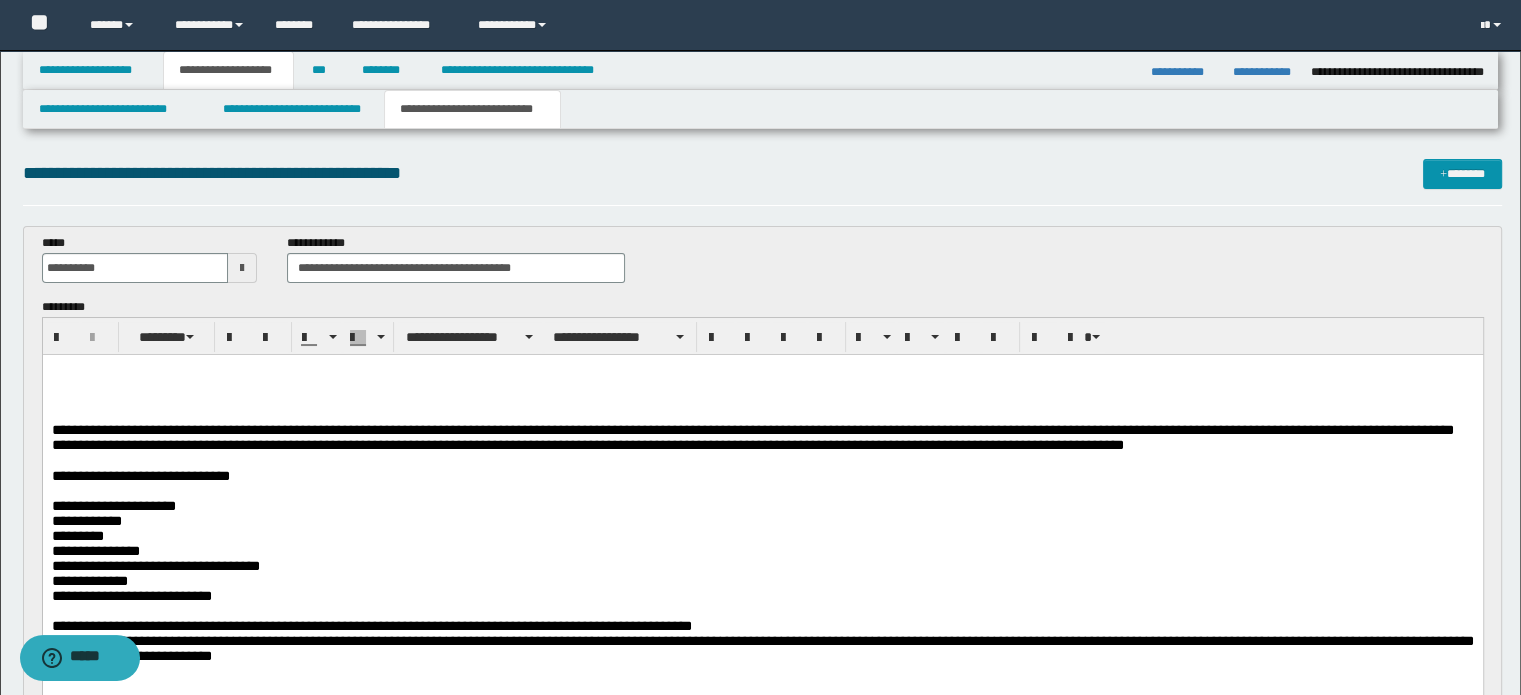 paste 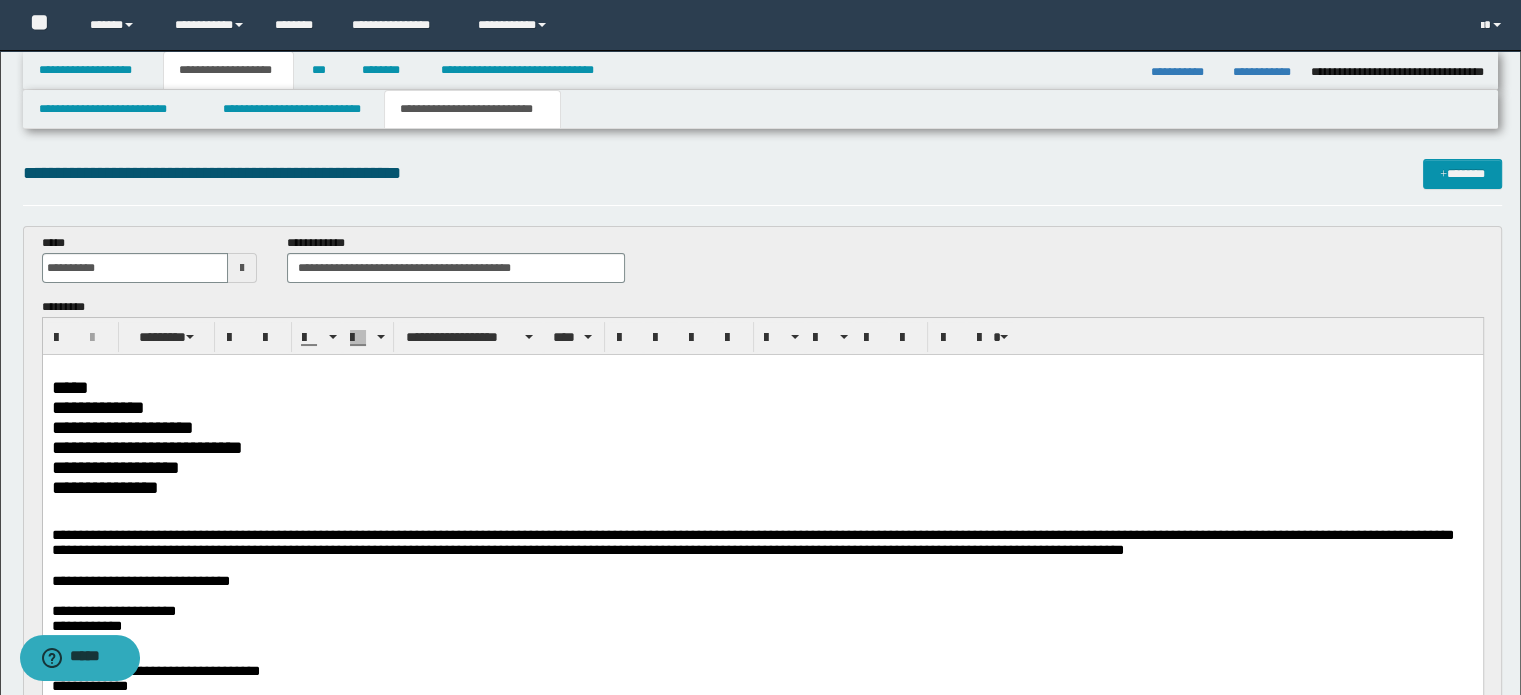 click on "*****" at bounding box center [762, 387] 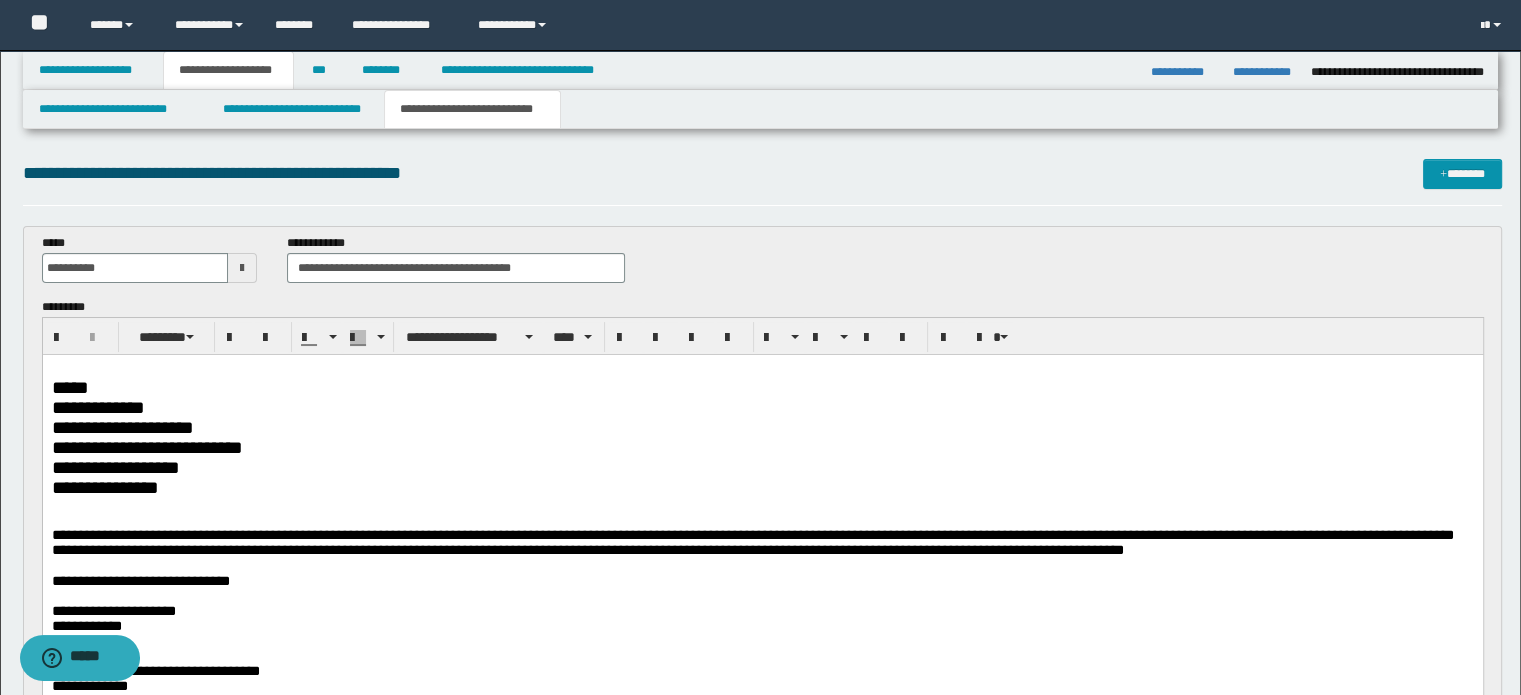 type 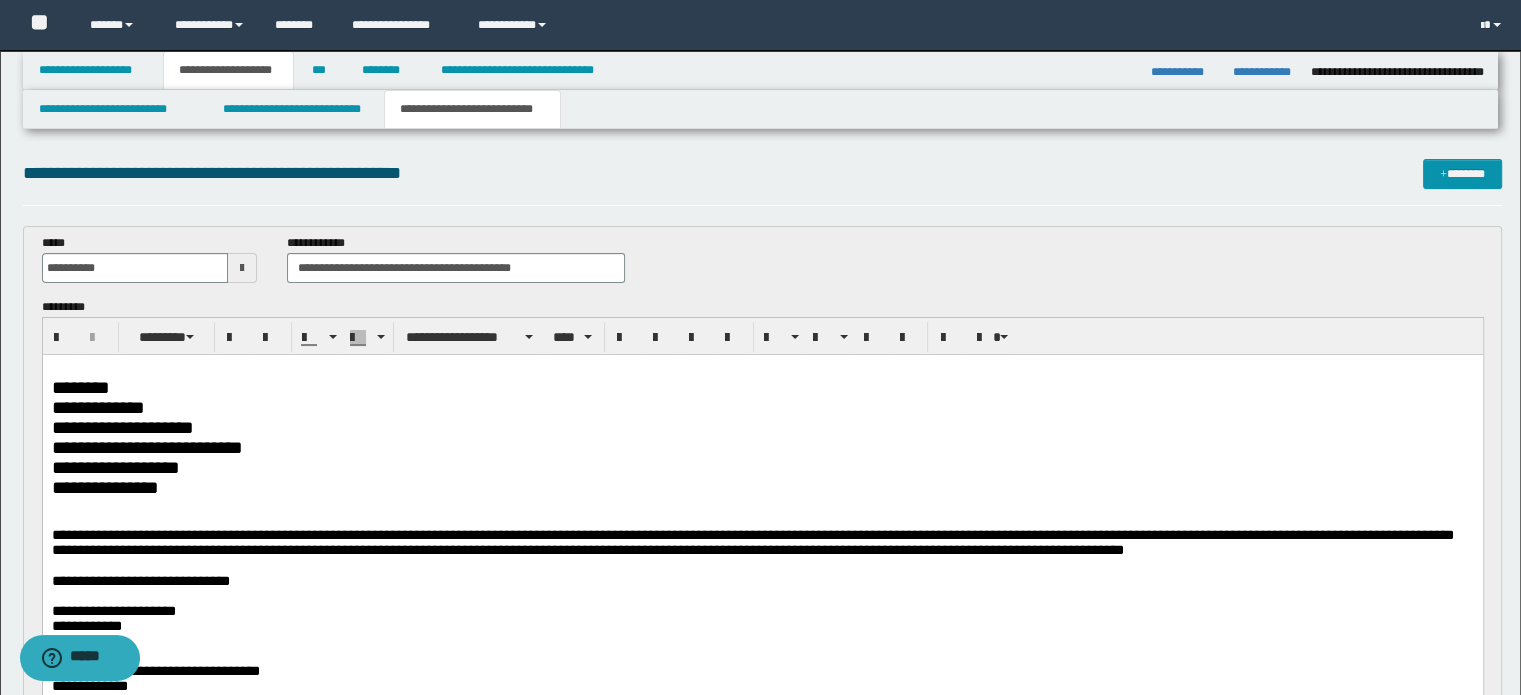 click on "**********" at bounding box center (762, 407) 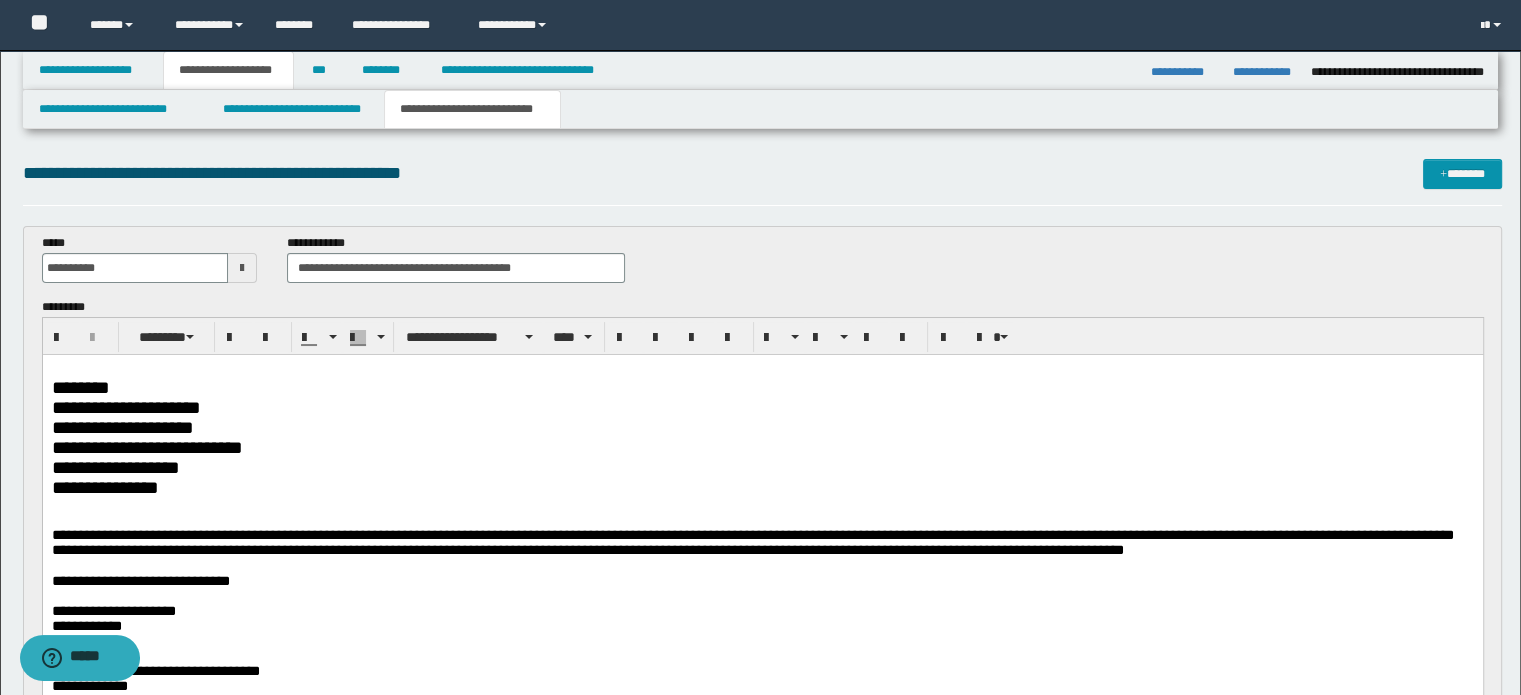click on "**********" at bounding box center [762, 427] 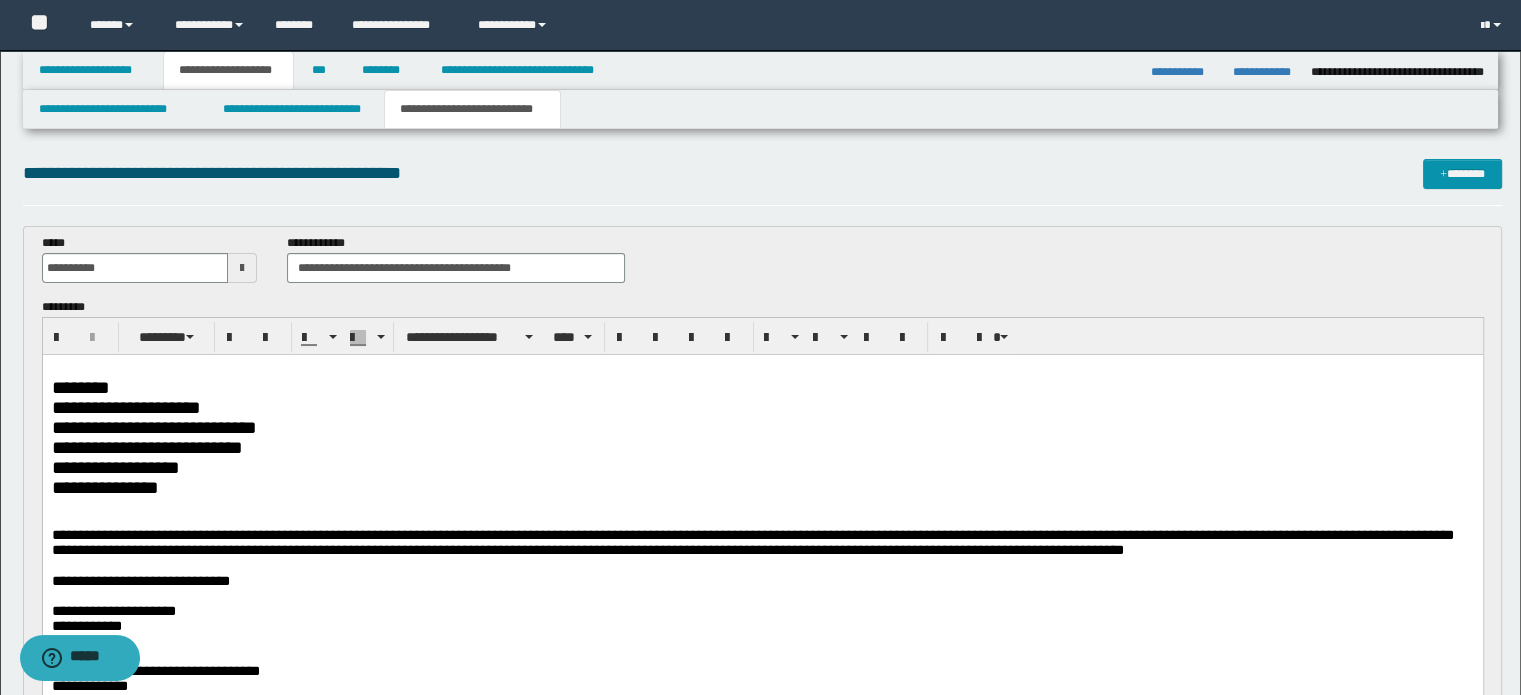 click on "**********" at bounding box center [762, 447] 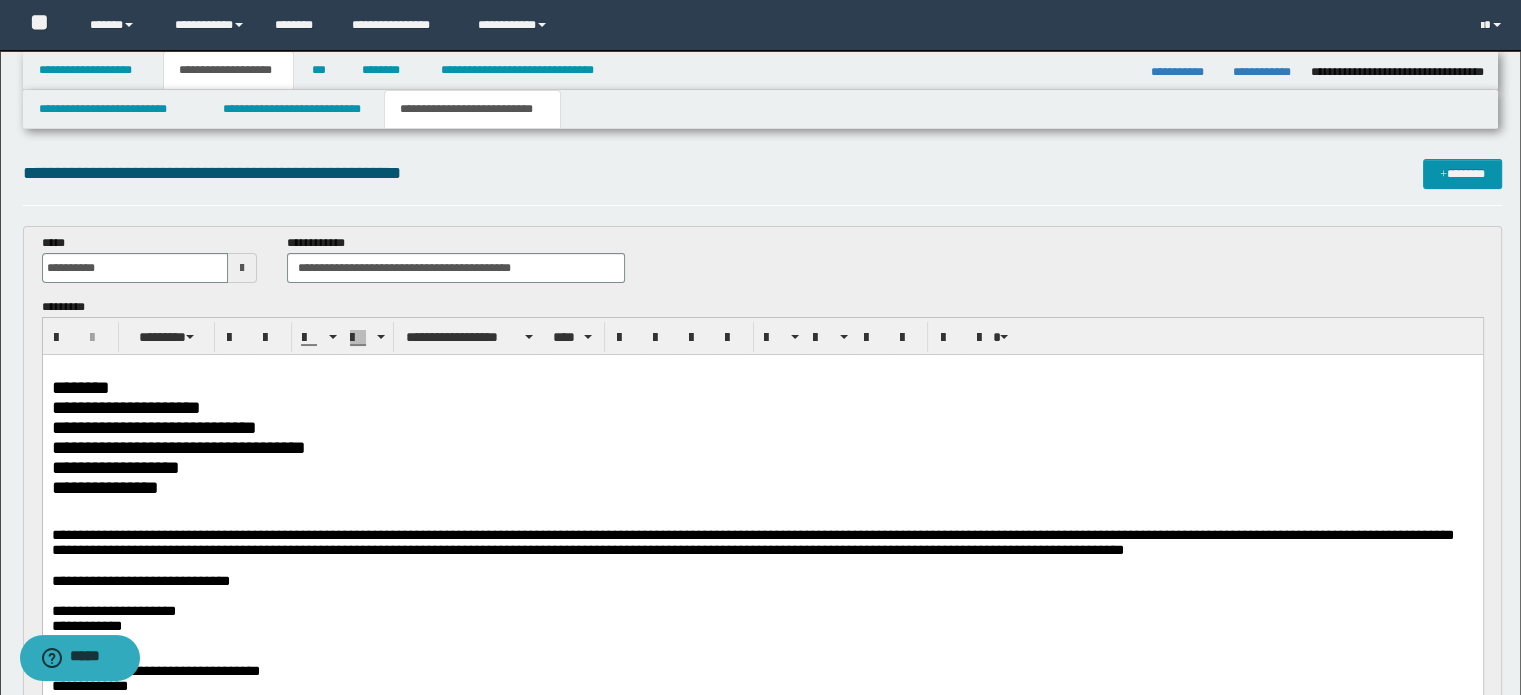 click on "**********" at bounding box center (762, 467) 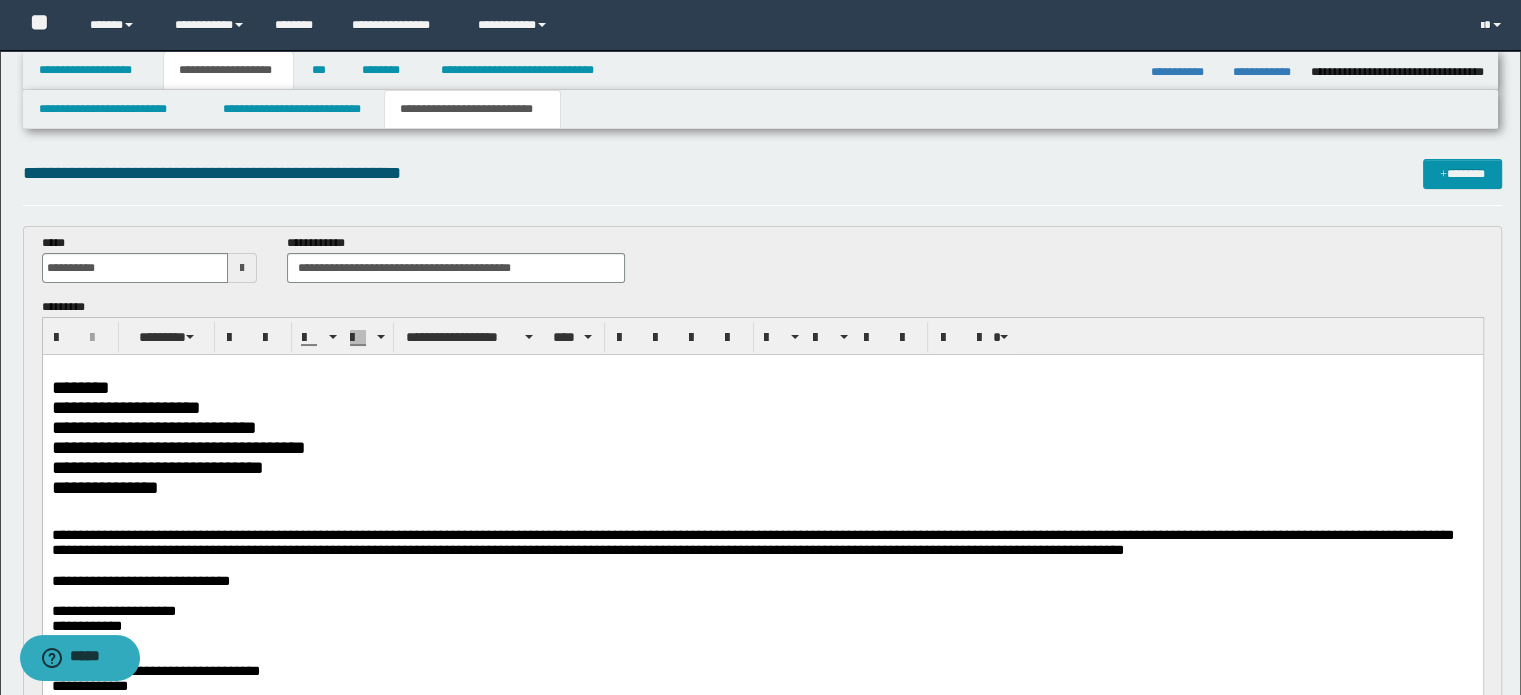 click on "**********" at bounding box center (762, 487) 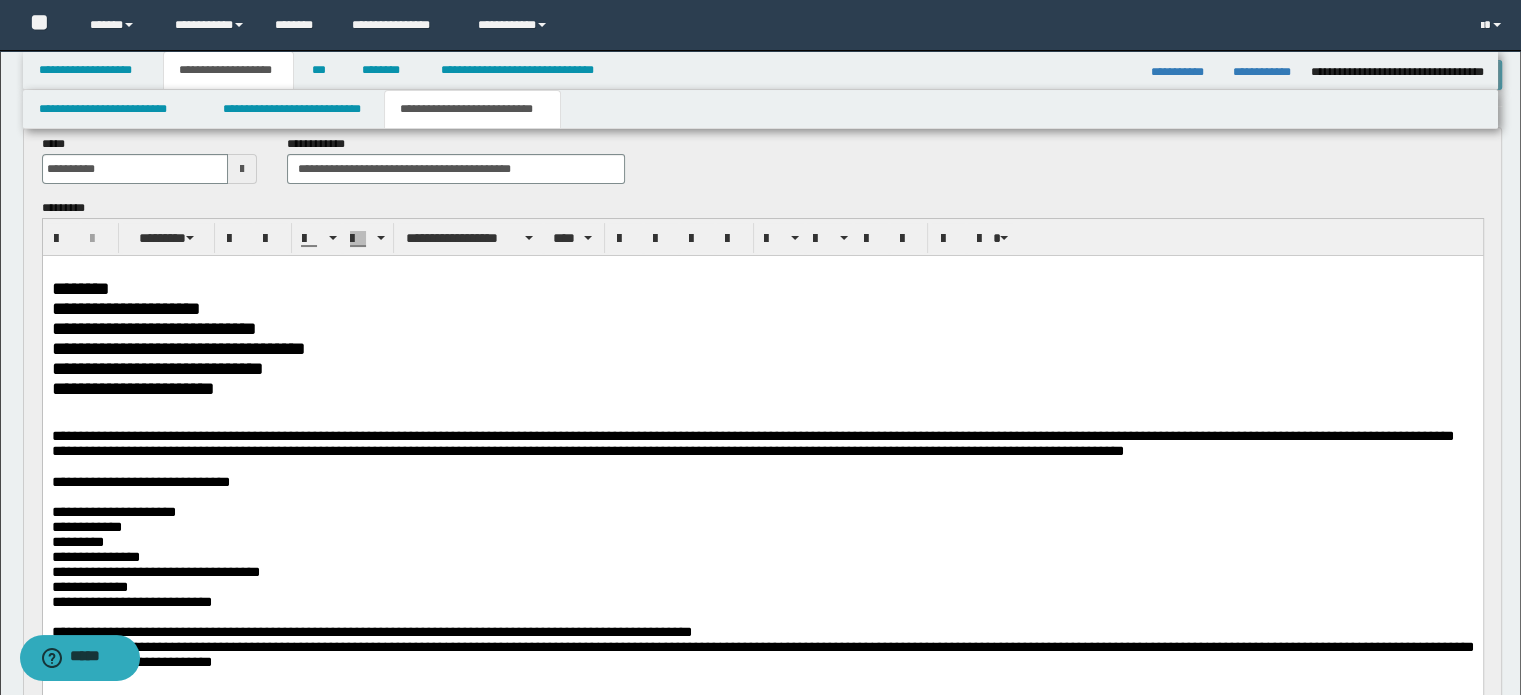 scroll, scrollTop: 100, scrollLeft: 0, axis: vertical 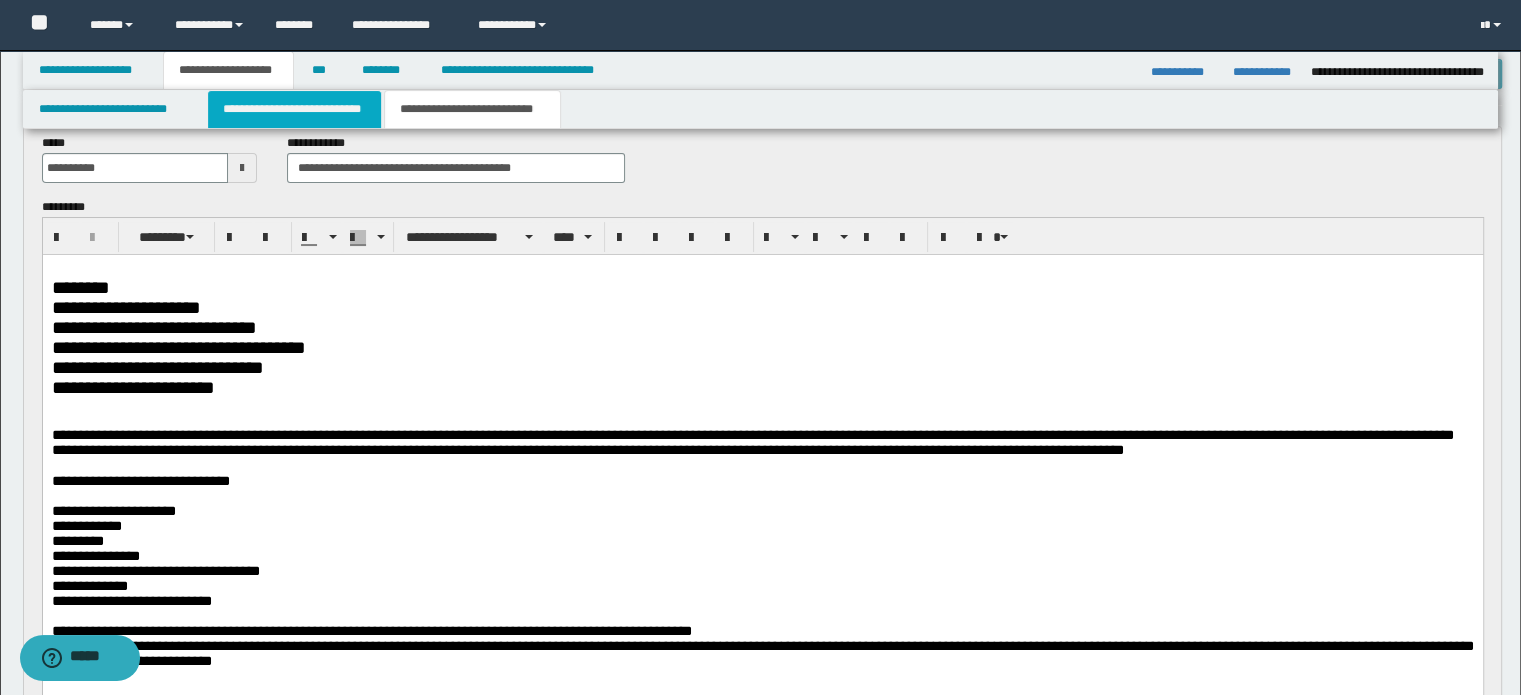 click on "**********" at bounding box center [294, 109] 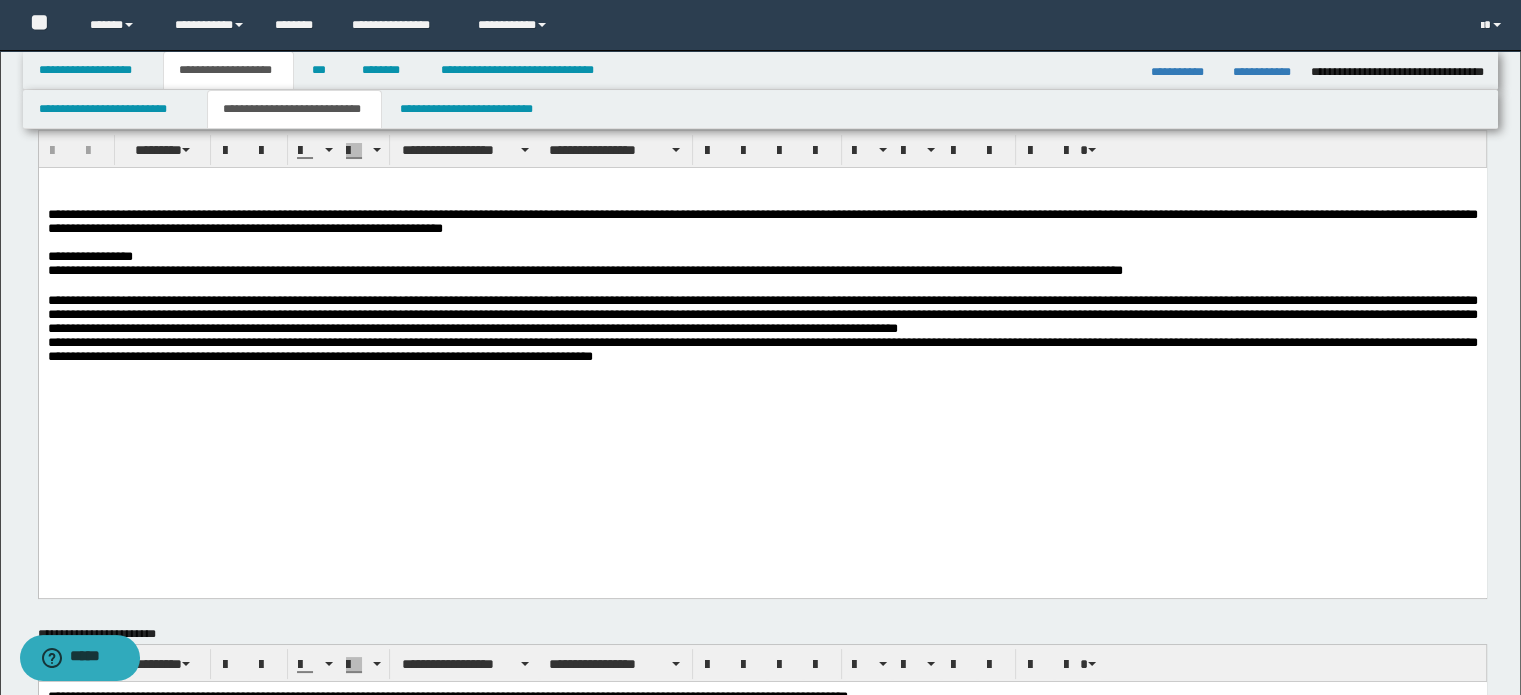 scroll, scrollTop: 0, scrollLeft: 0, axis: both 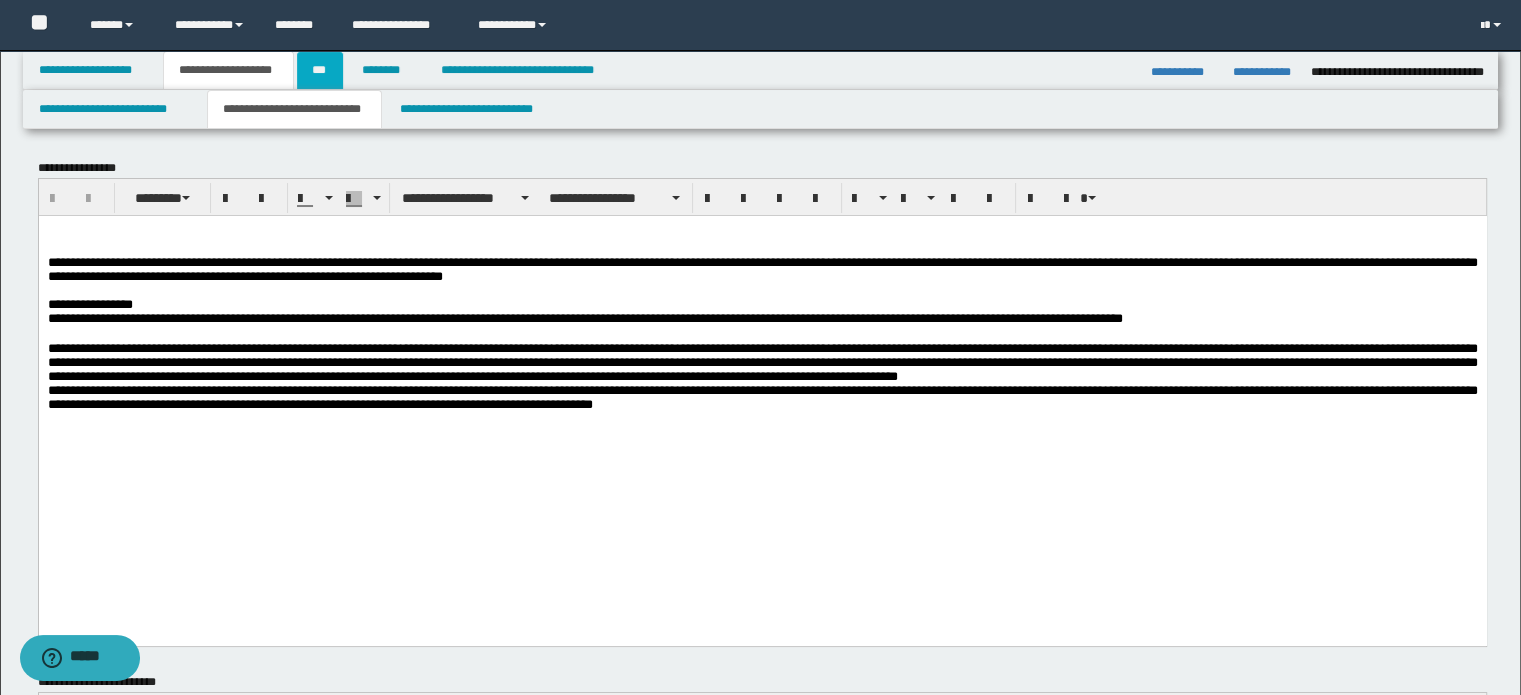 click on "***" at bounding box center [320, 70] 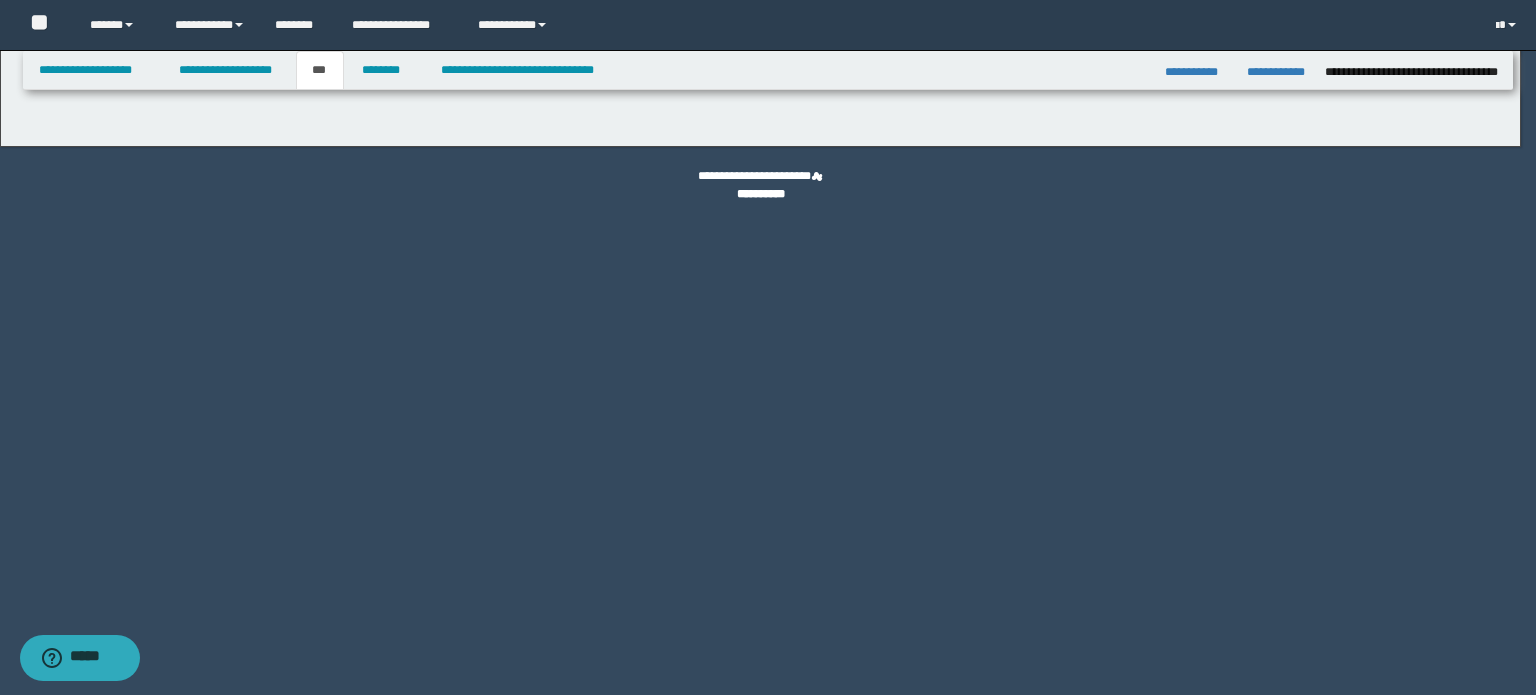 select on "*" 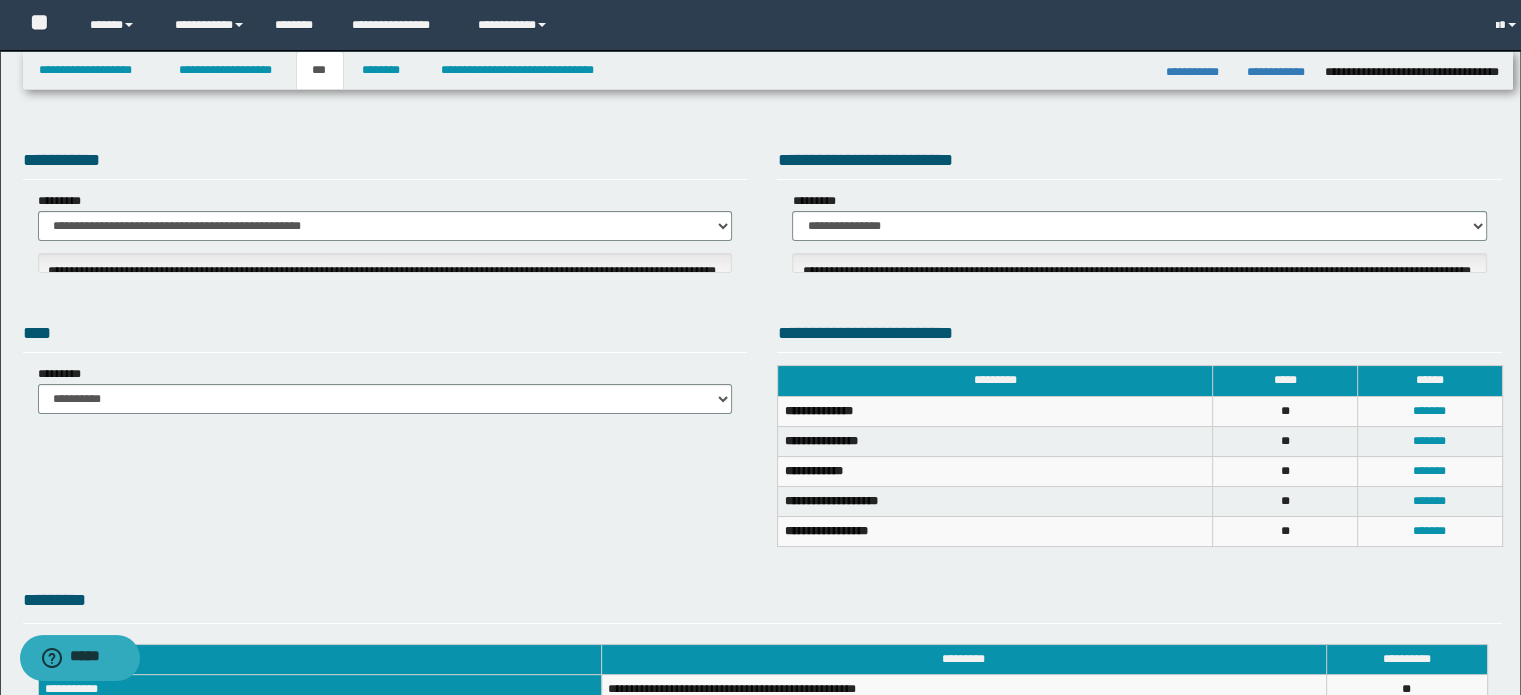 select on "***" 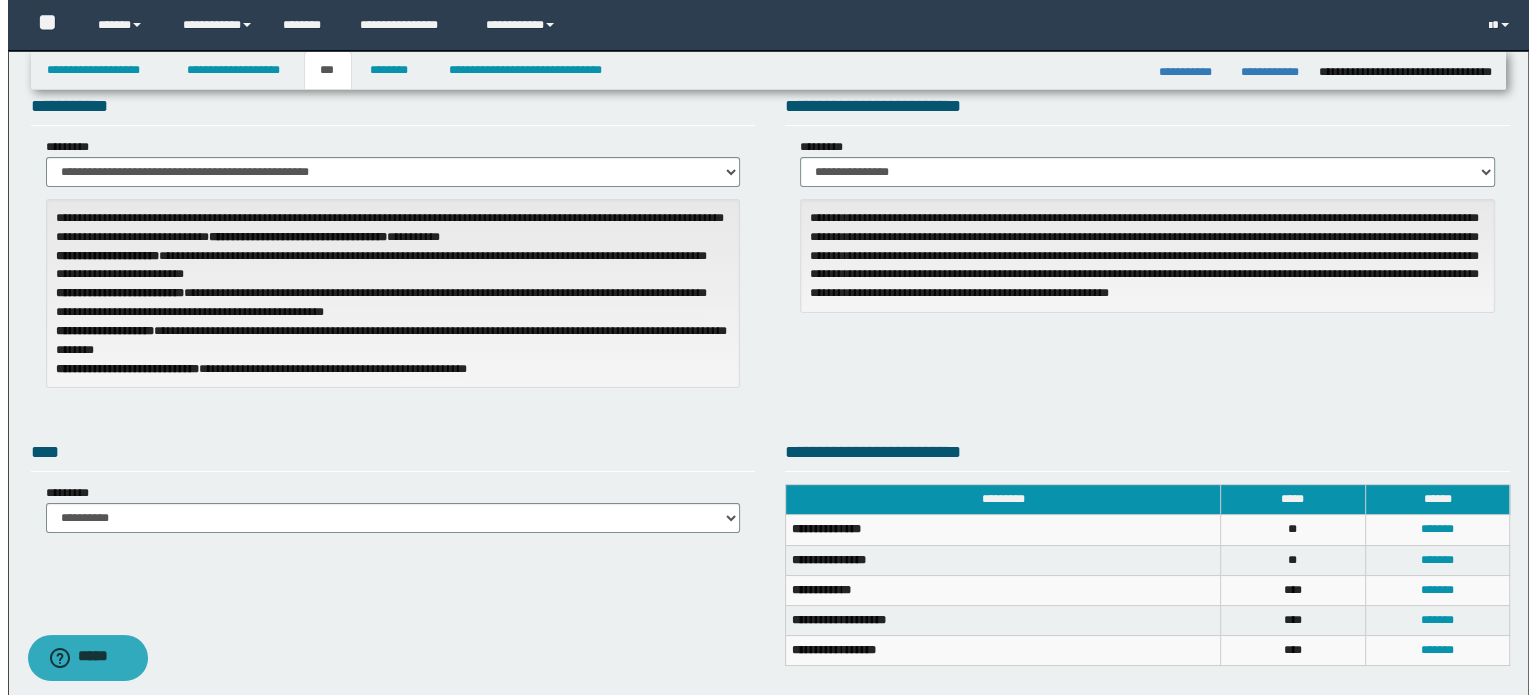 scroll, scrollTop: 200, scrollLeft: 0, axis: vertical 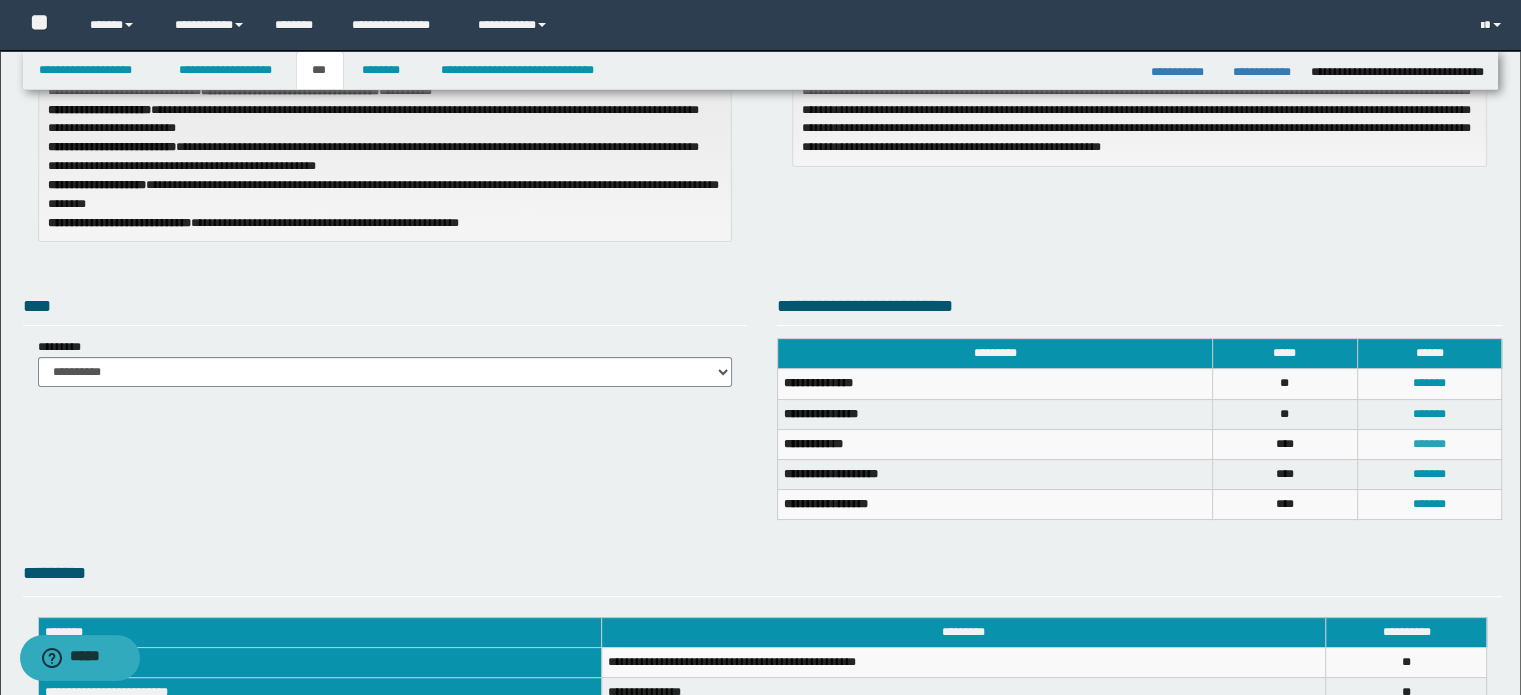 click on "*******" at bounding box center [1429, 444] 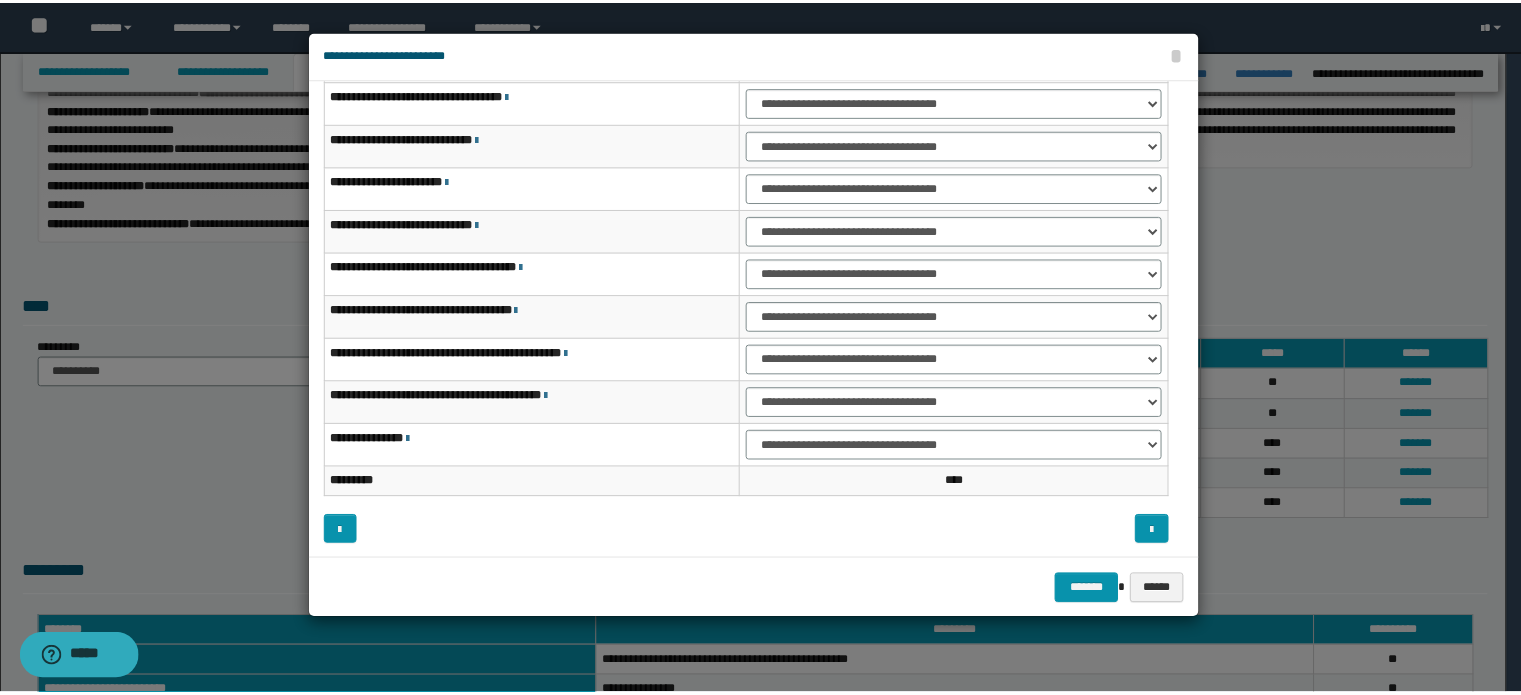 scroll, scrollTop: 118, scrollLeft: 0, axis: vertical 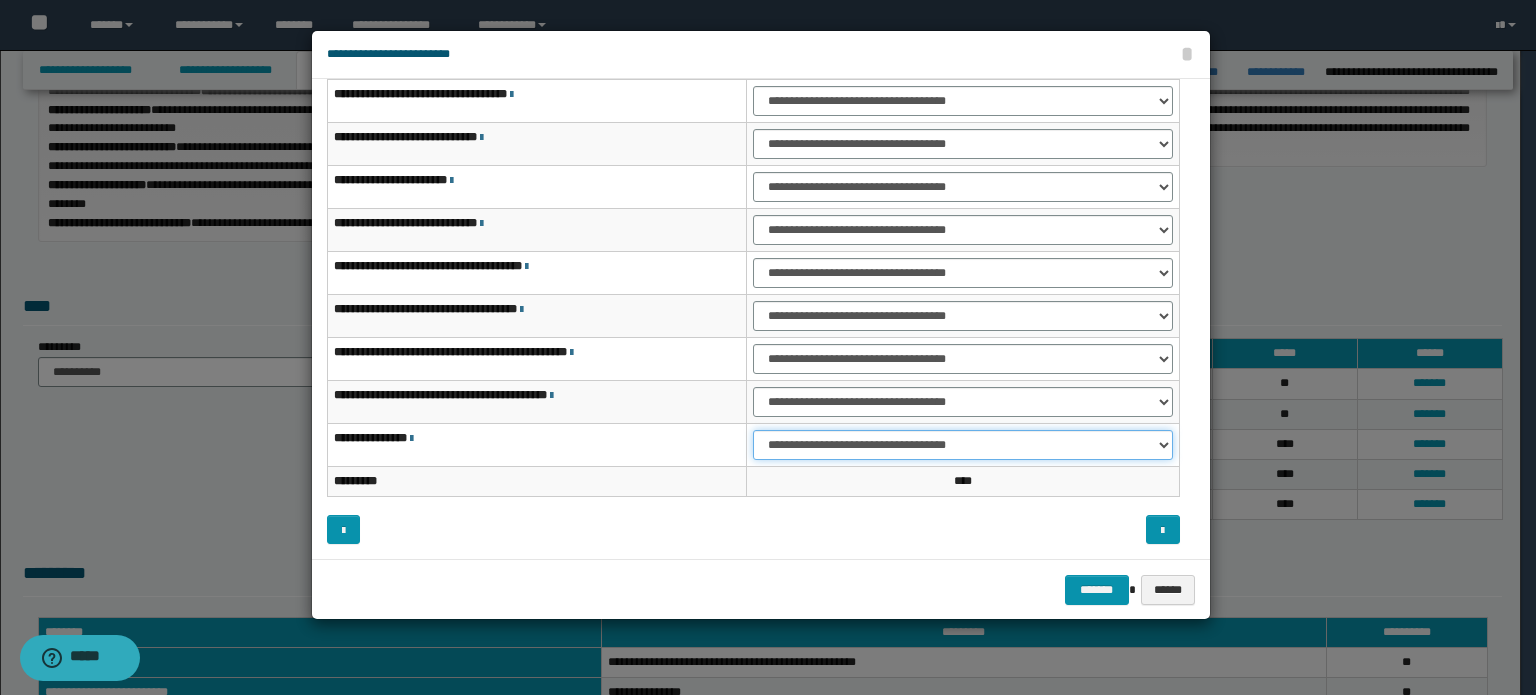 click on "**********" at bounding box center (963, 445) 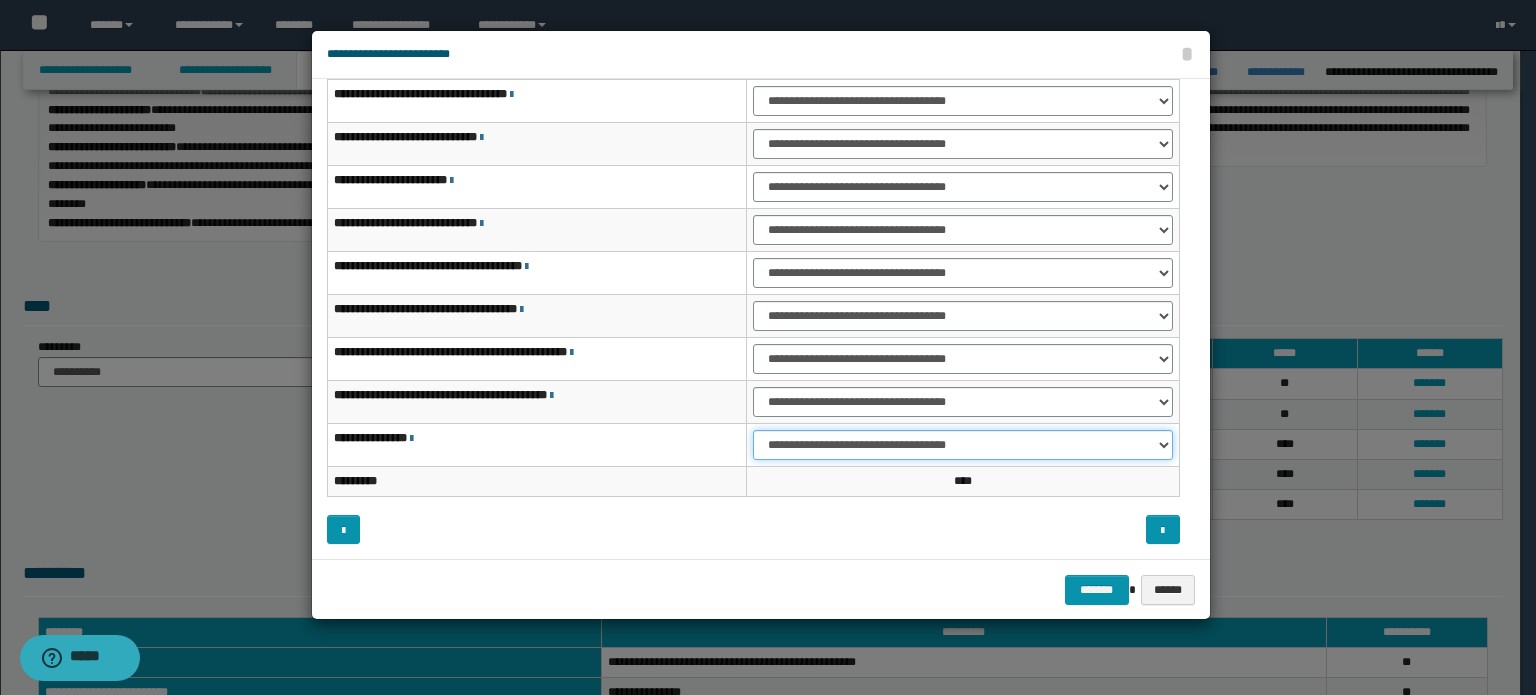 click on "**********" at bounding box center (963, 445) 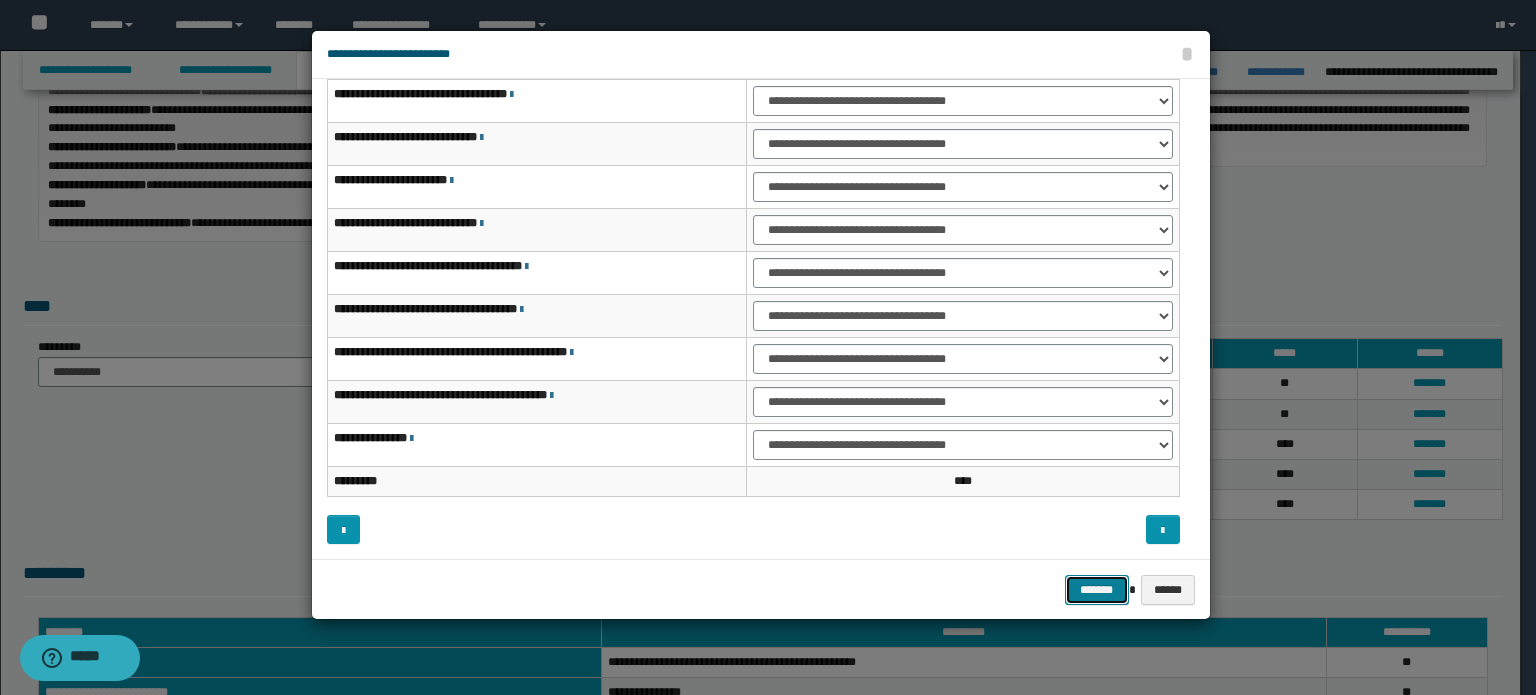 click on "*******" at bounding box center (1097, 590) 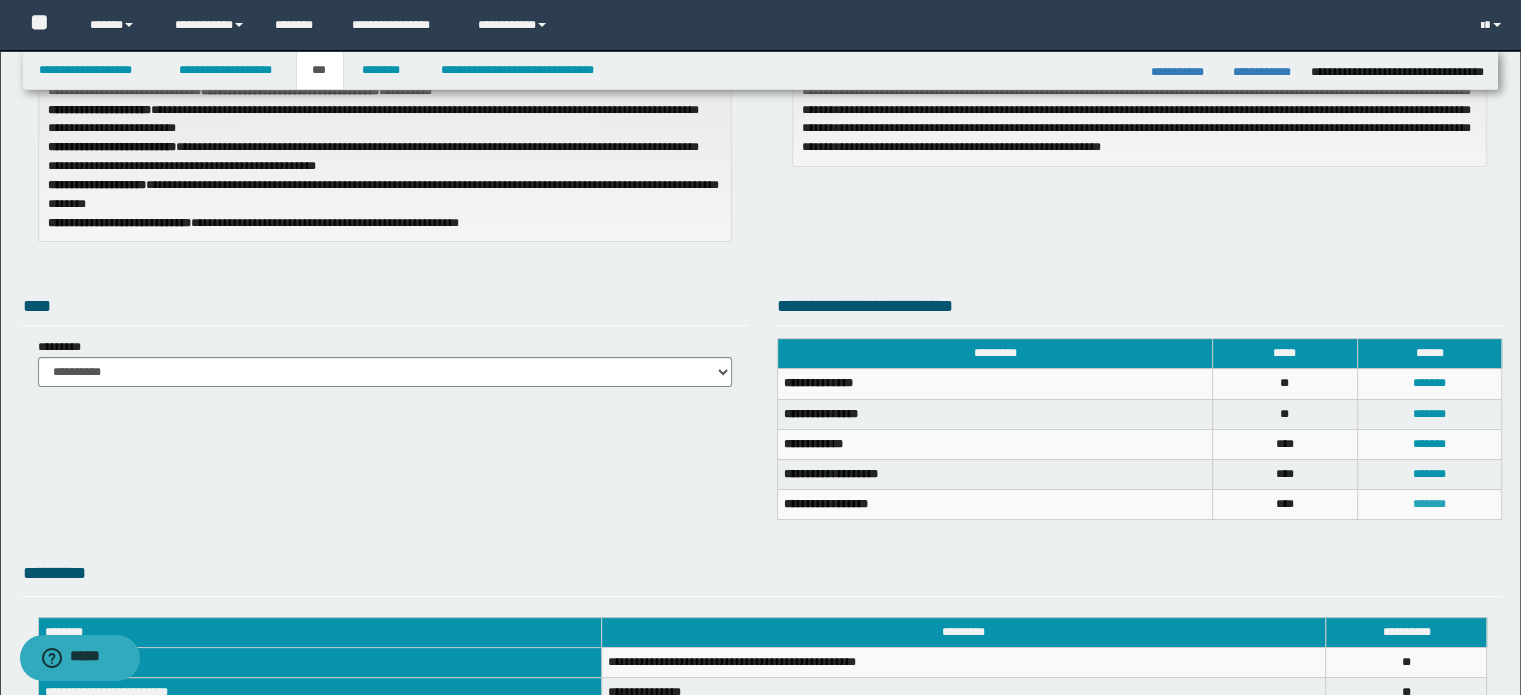 click on "*******" at bounding box center [1429, 504] 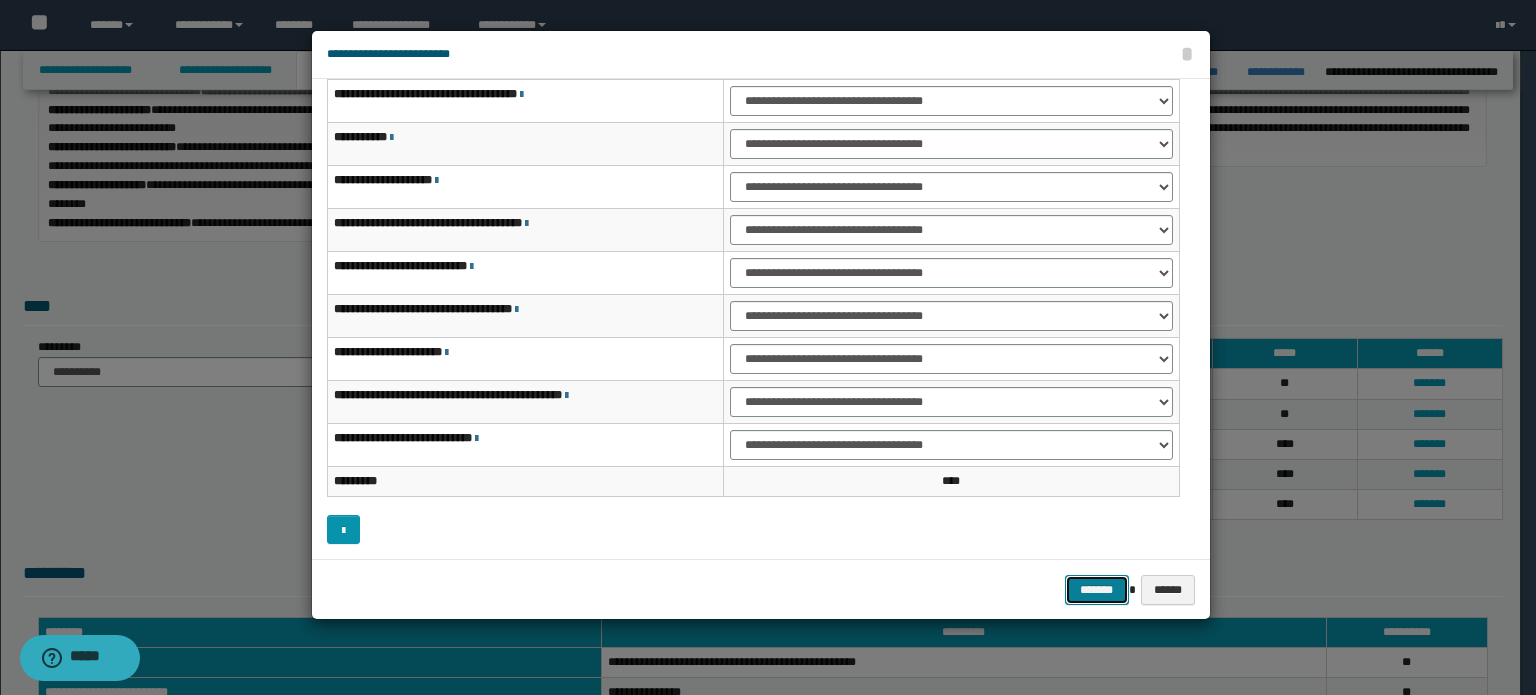 click on "*******" at bounding box center [1097, 590] 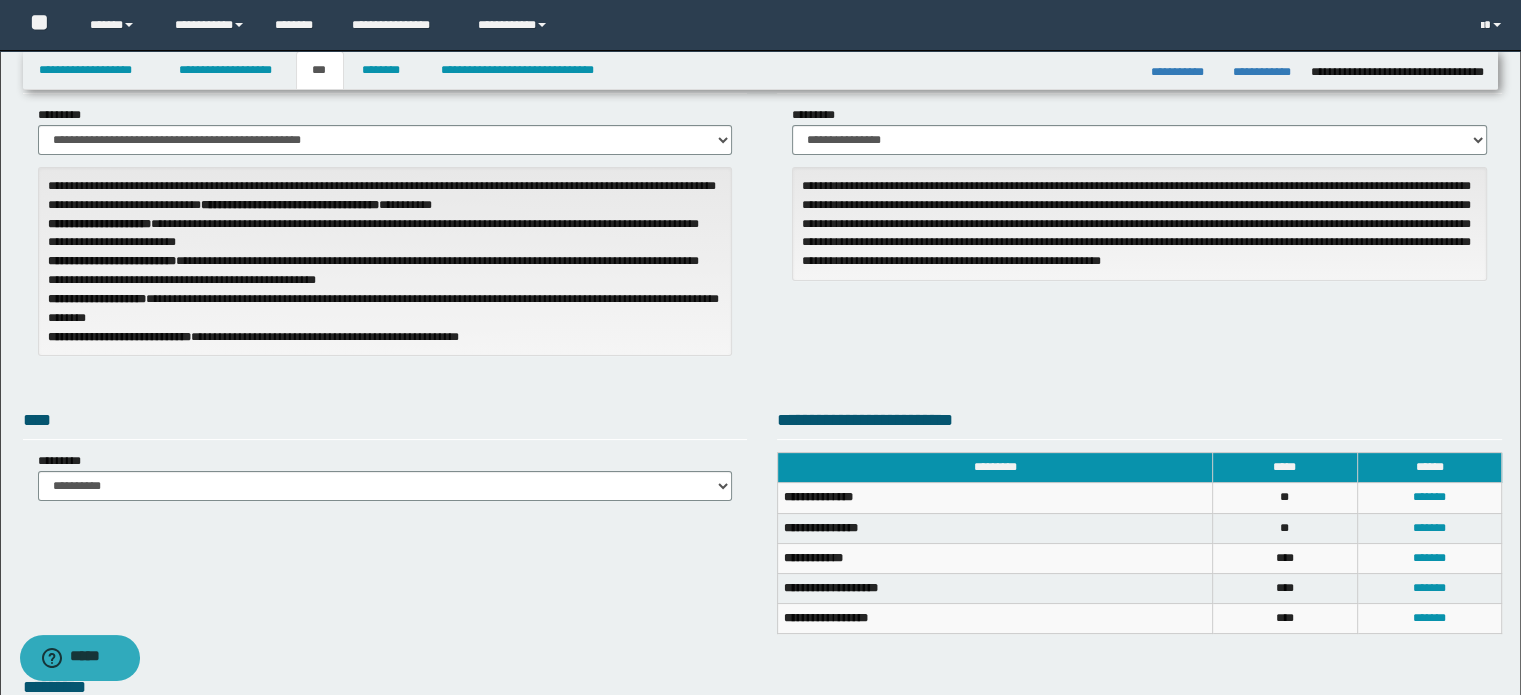 scroll, scrollTop: 0, scrollLeft: 0, axis: both 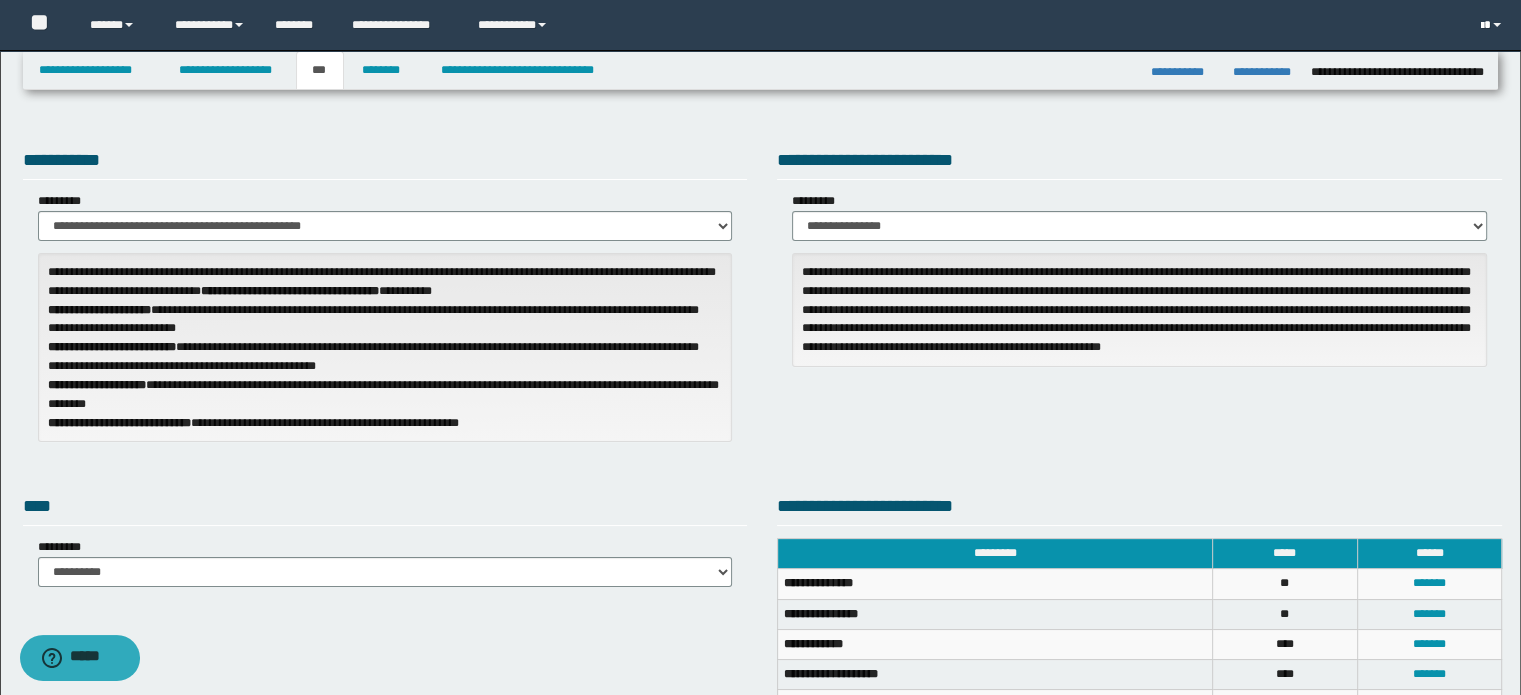 click at bounding box center (1493, 25) 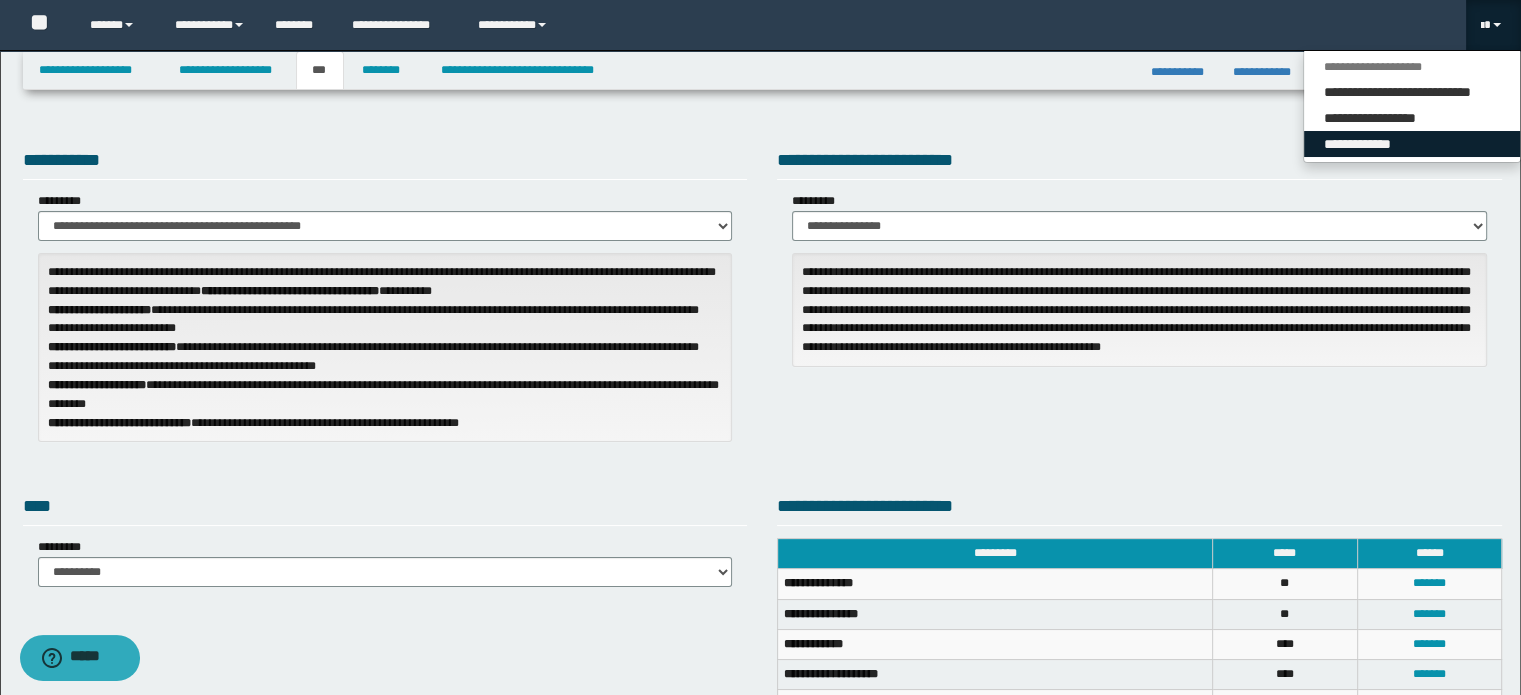 click on "**********" at bounding box center (1412, 144) 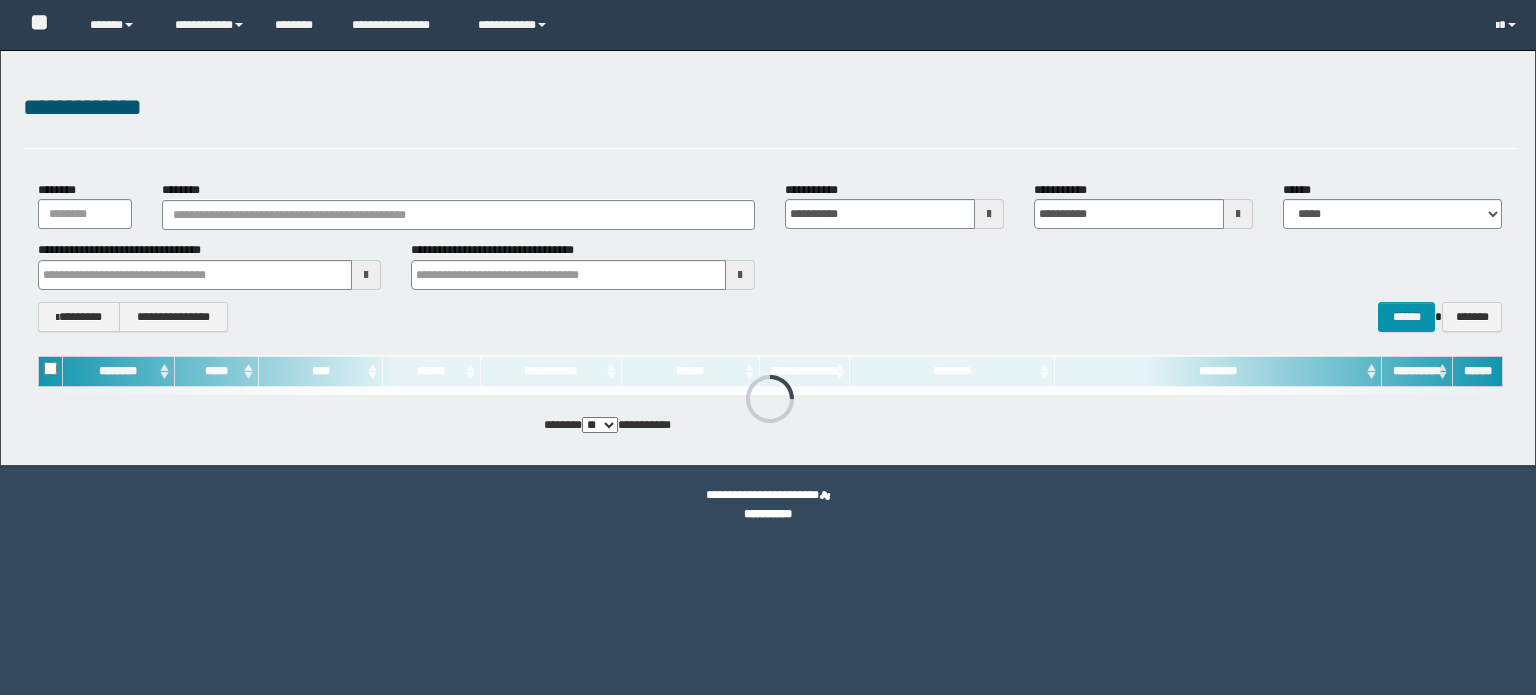 scroll, scrollTop: 0, scrollLeft: 0, axis: both 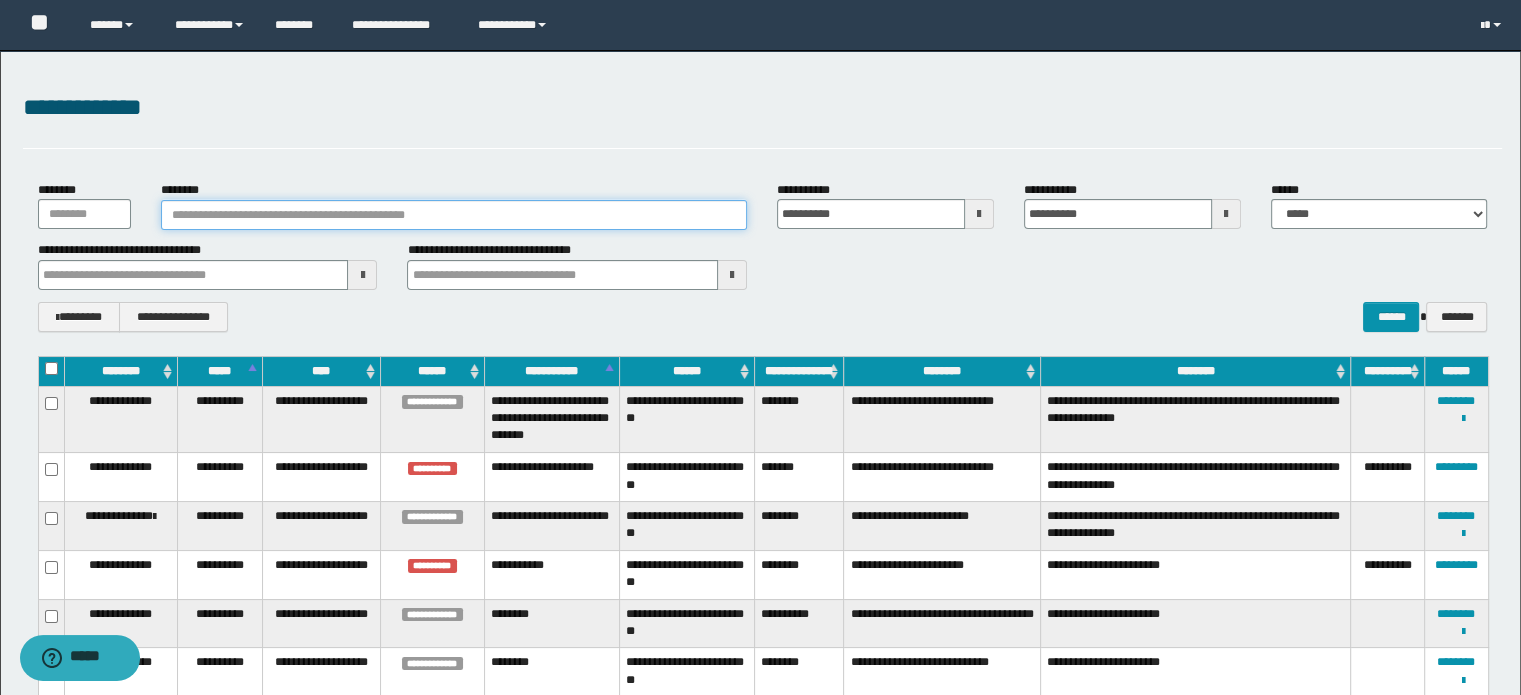 click on "********" at bounding box center (454, 215) 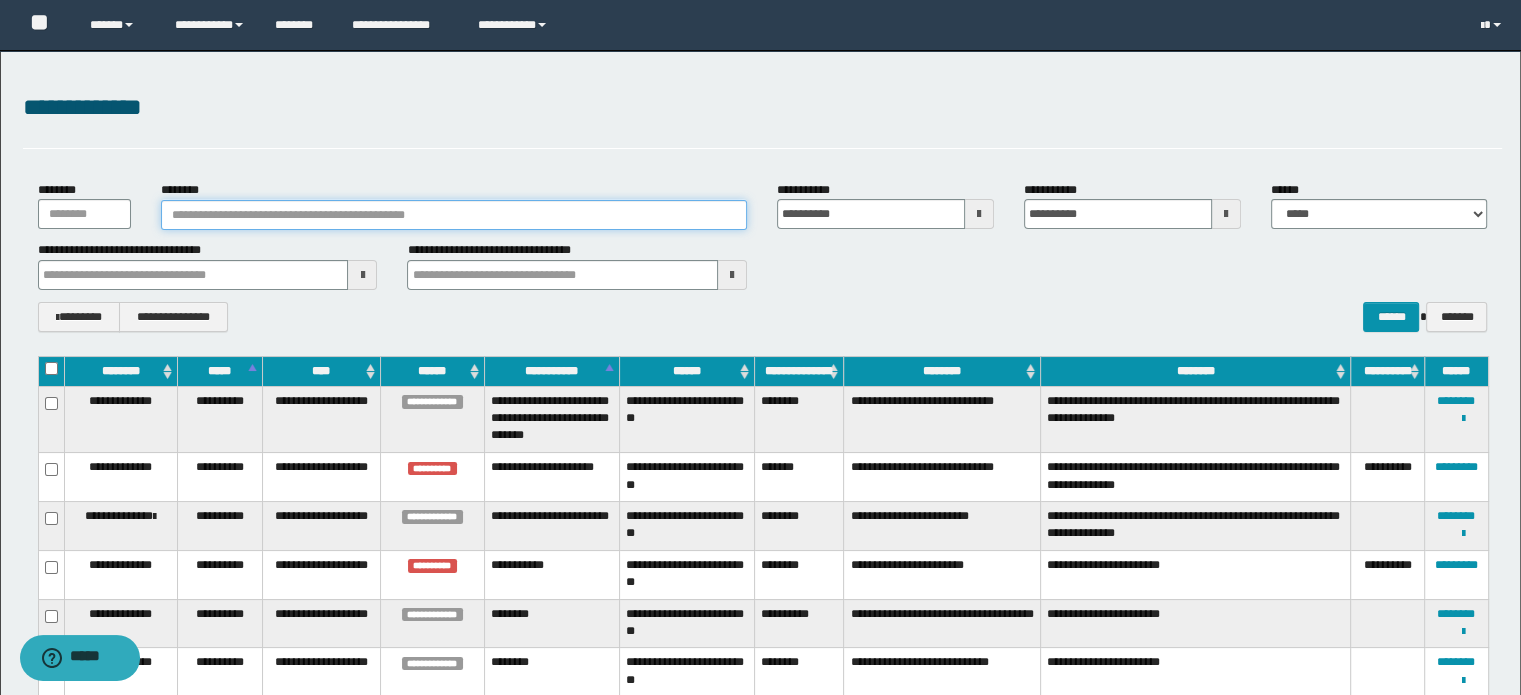 paste on "**********" 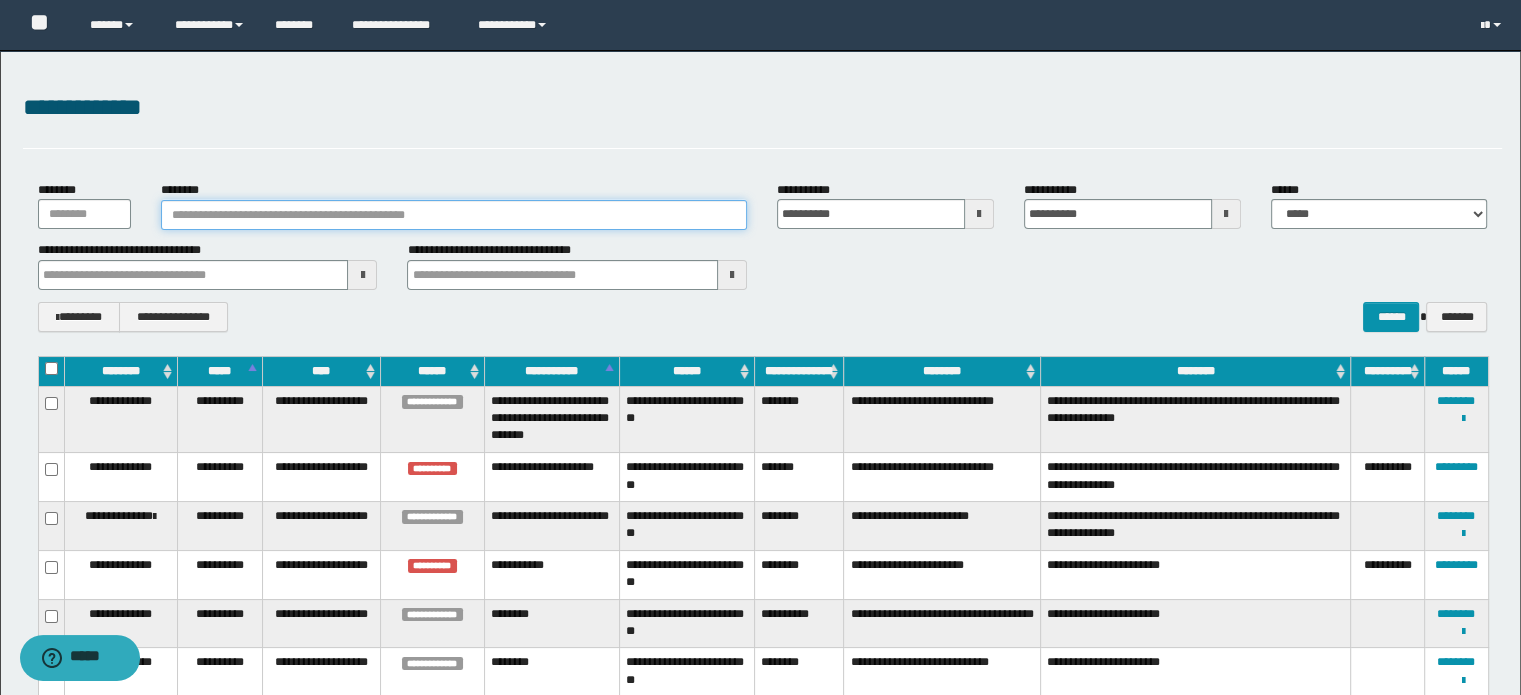 type on "**********" 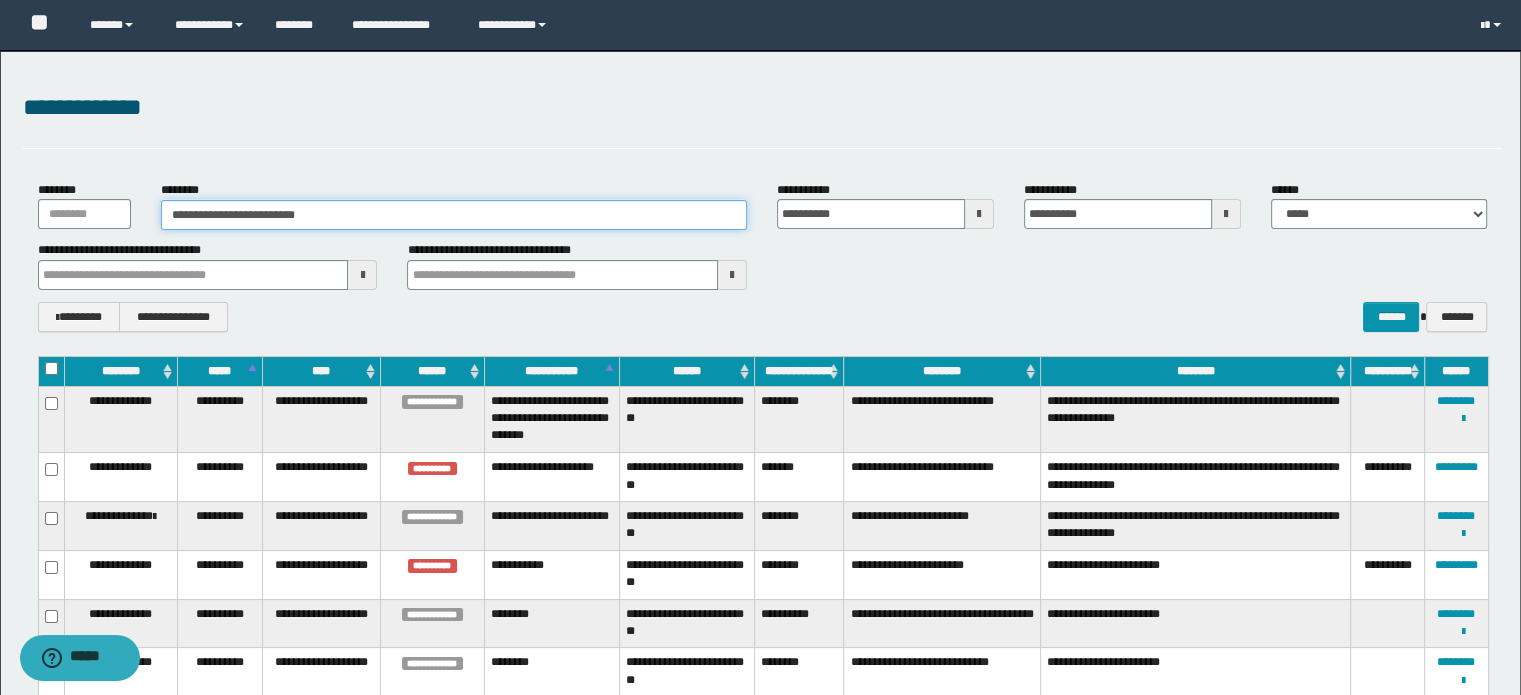 type on "**********" 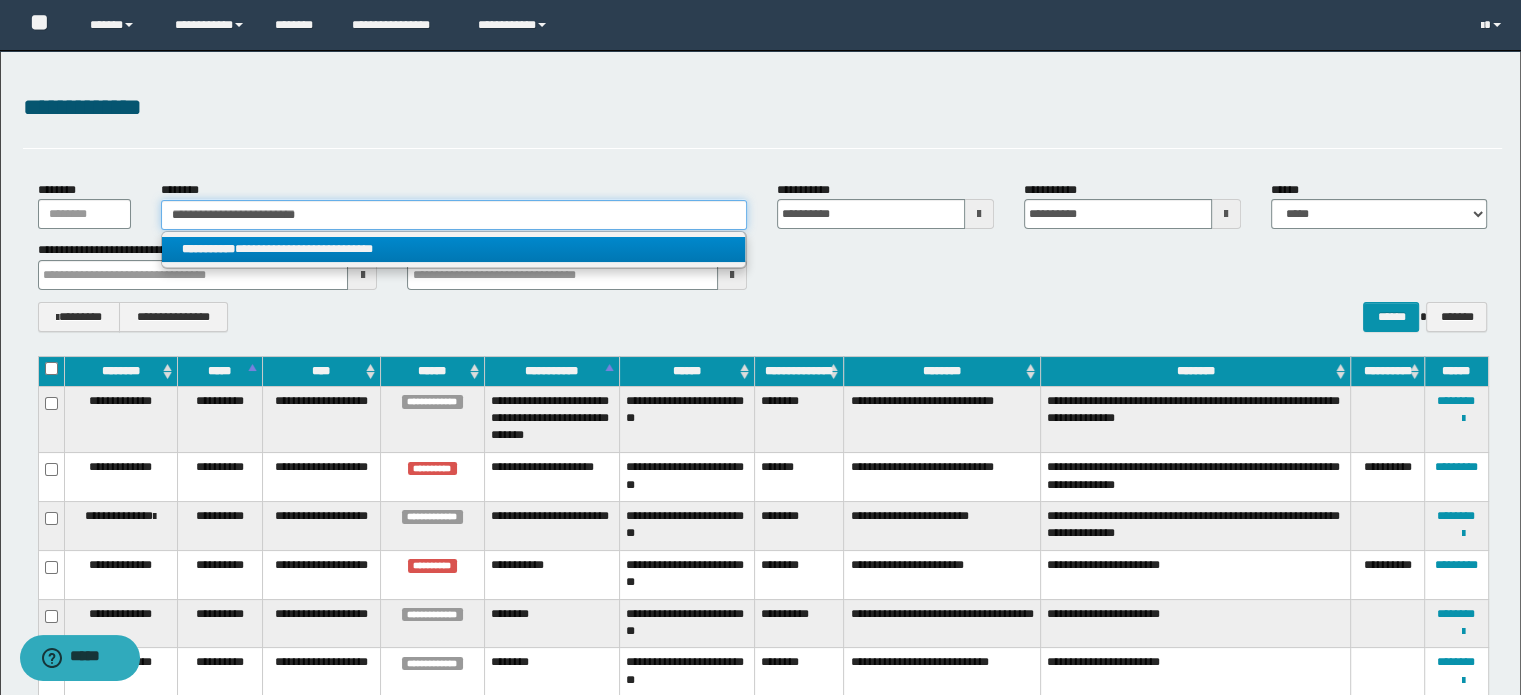 type on "**********" 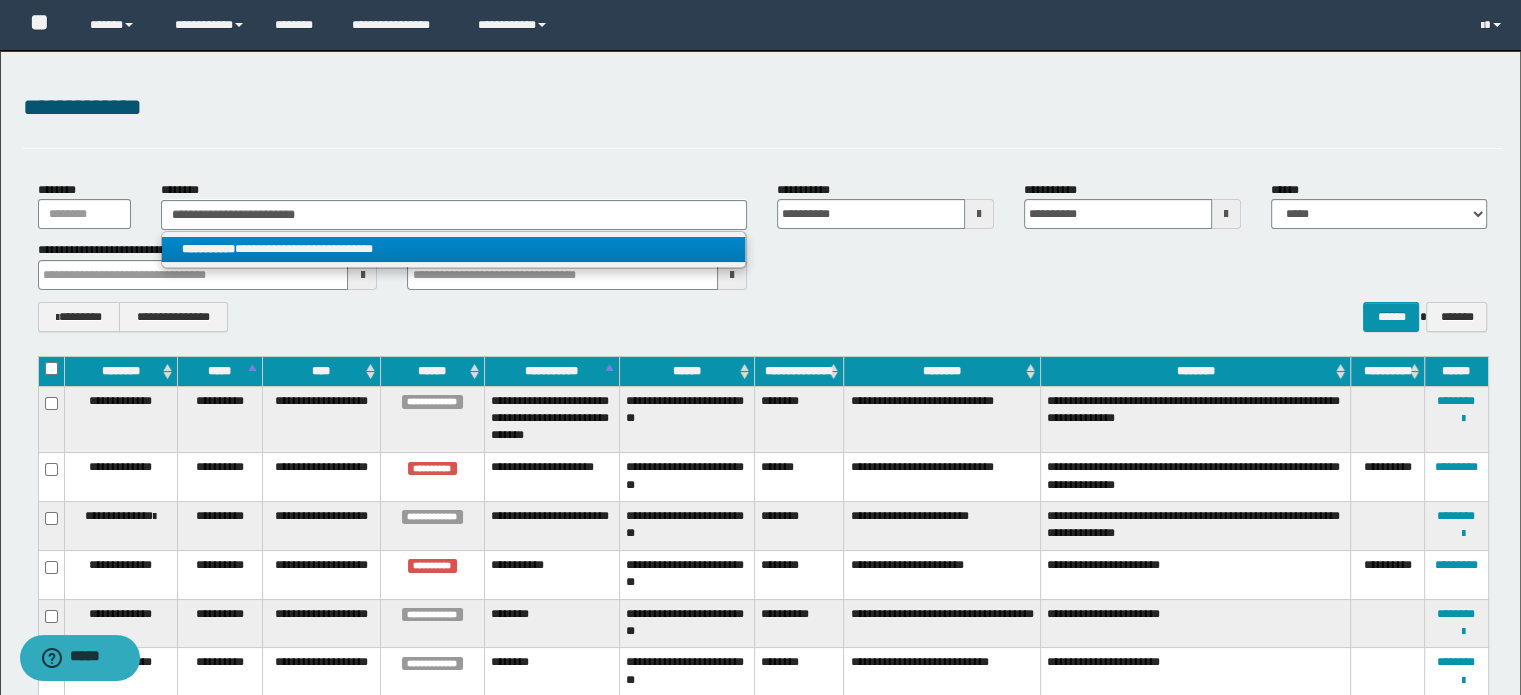 click on "**********" at bounding box center [454, 249] 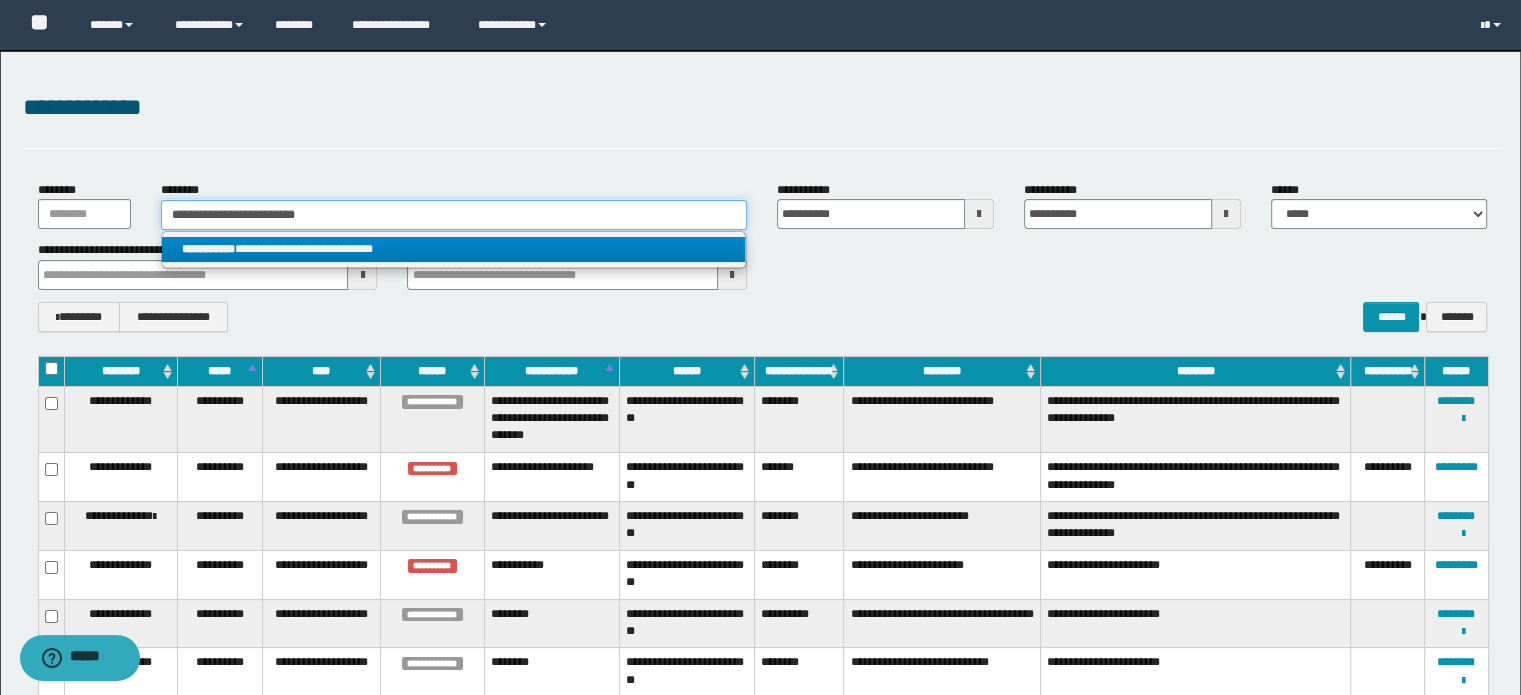 type 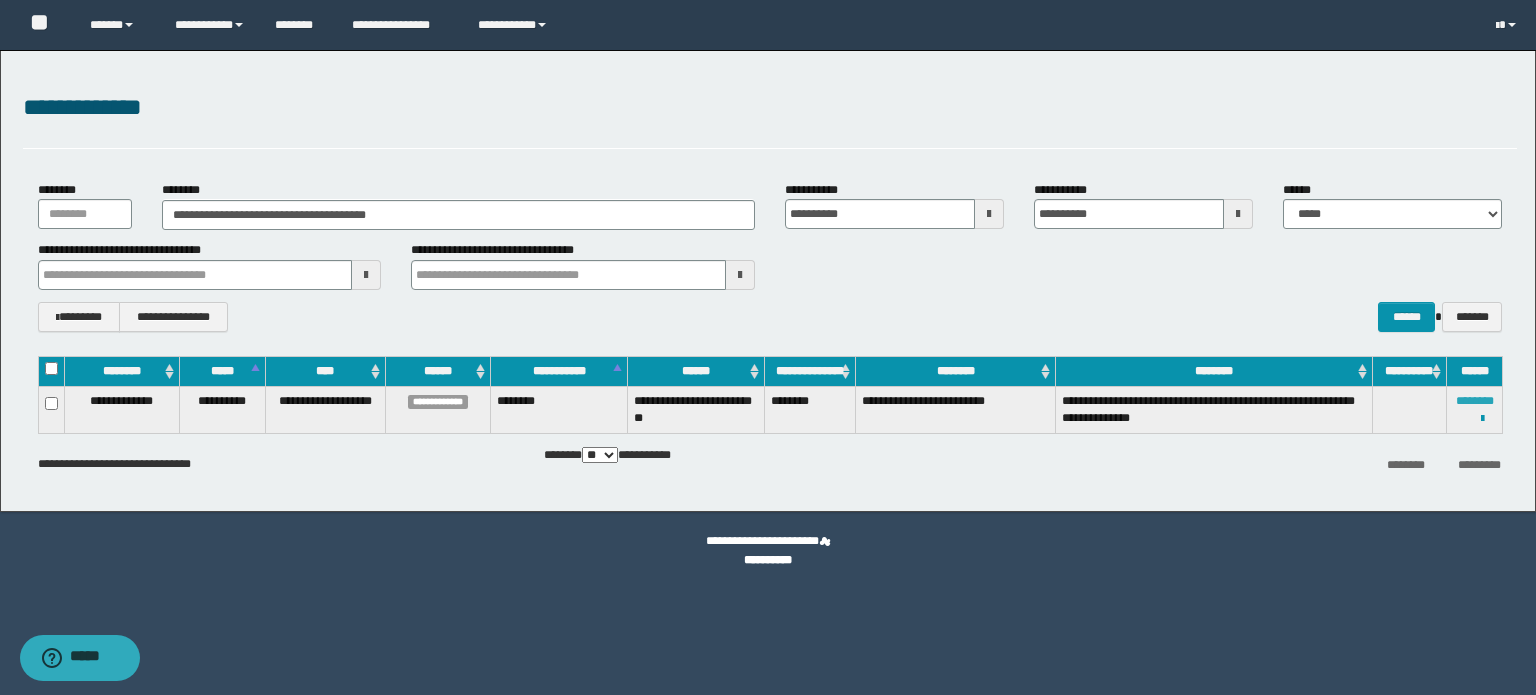 click on "********" at bounding box center [1475, 401] 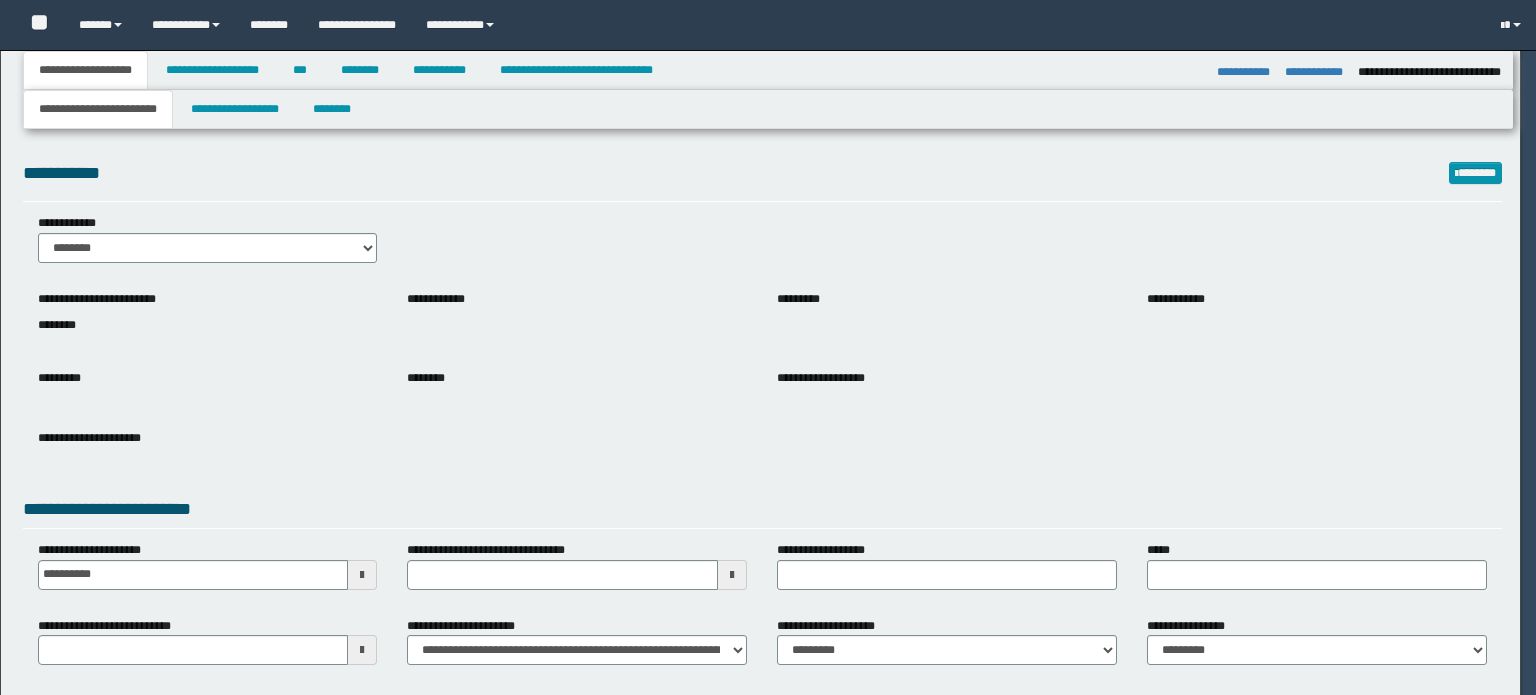 select on "*" 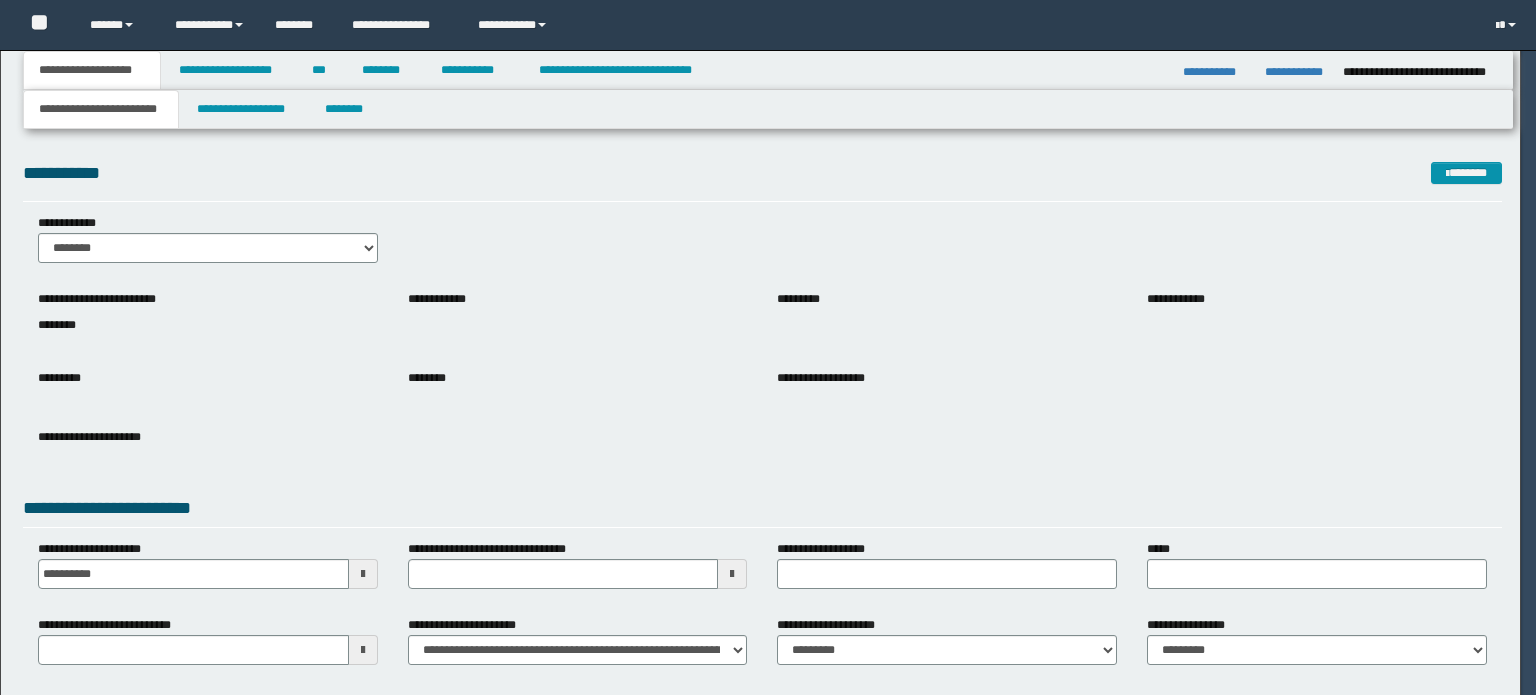 scroll, scrollTop: 0, scrollLeft: 0, axis: both 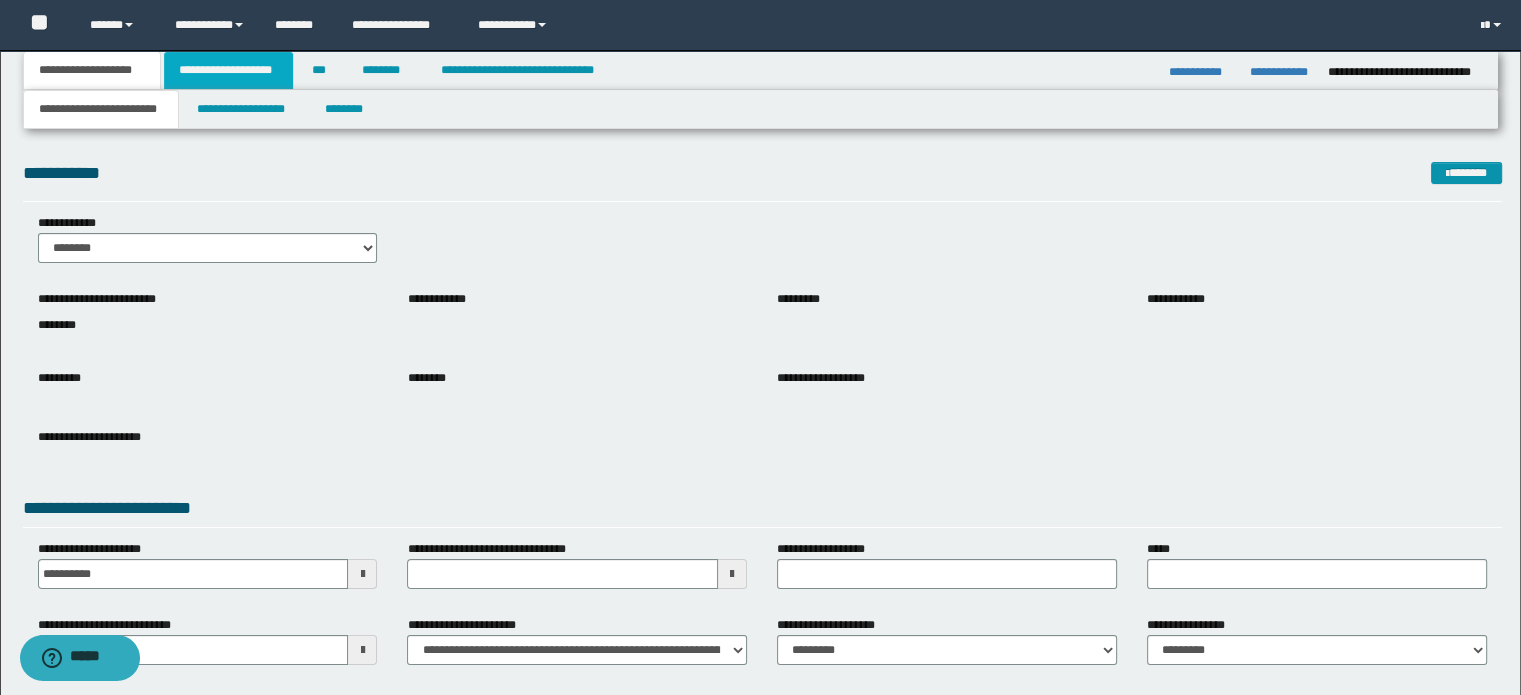 click on "**********" at bounding box center (228, 70) 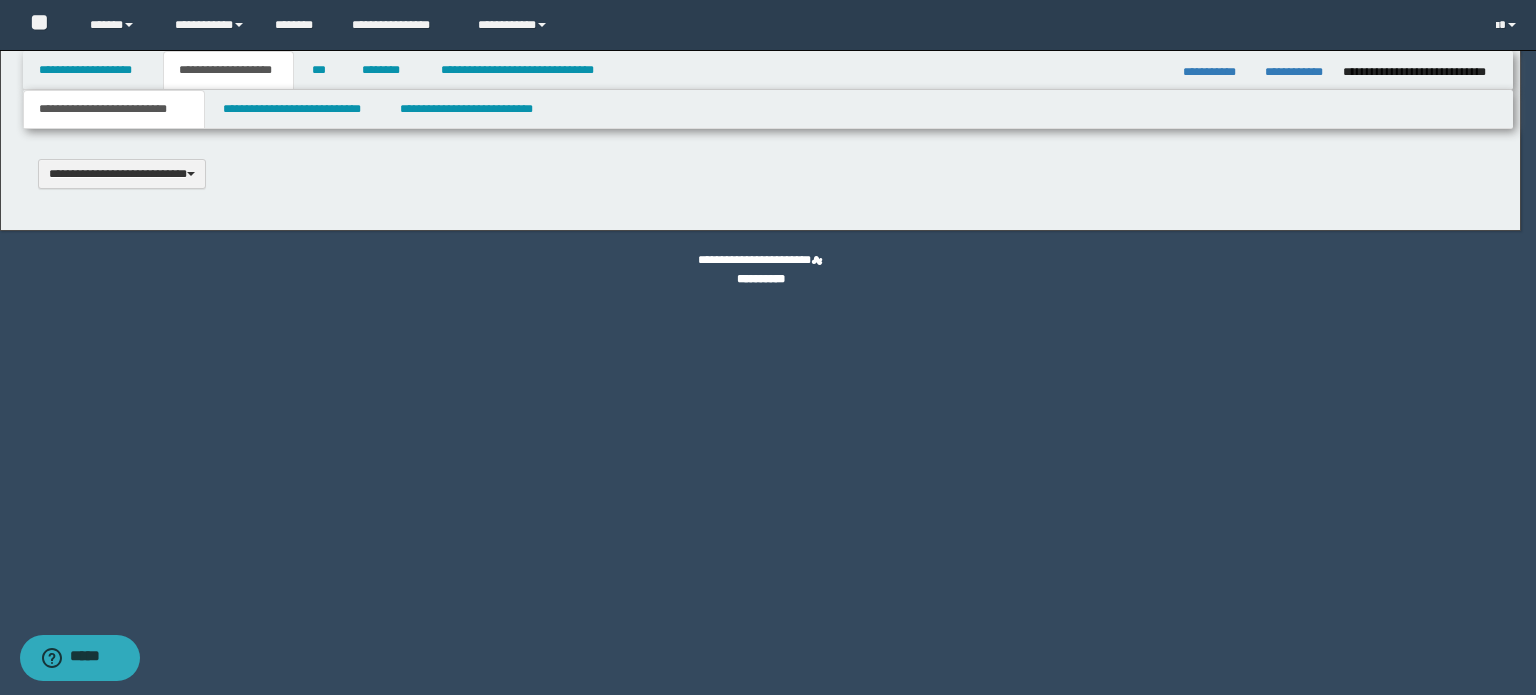type 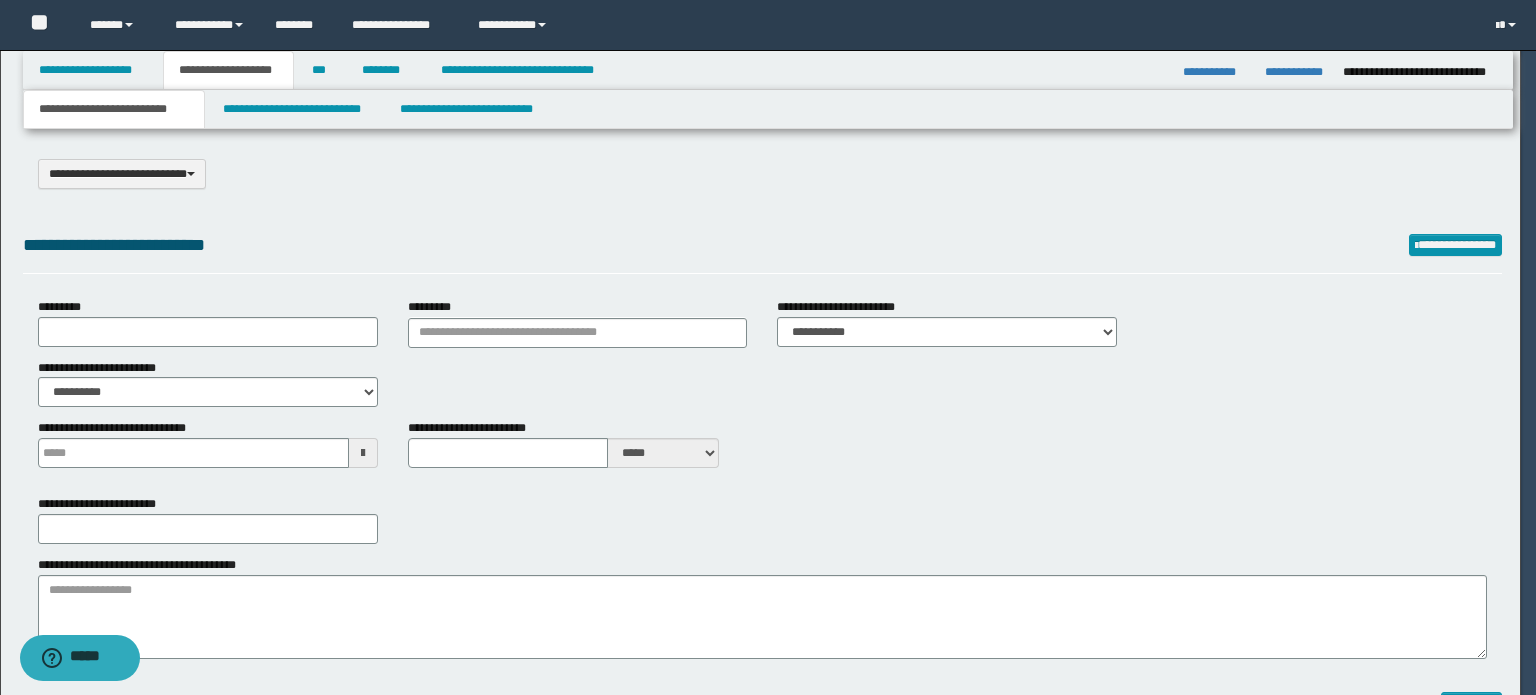 select on "*" 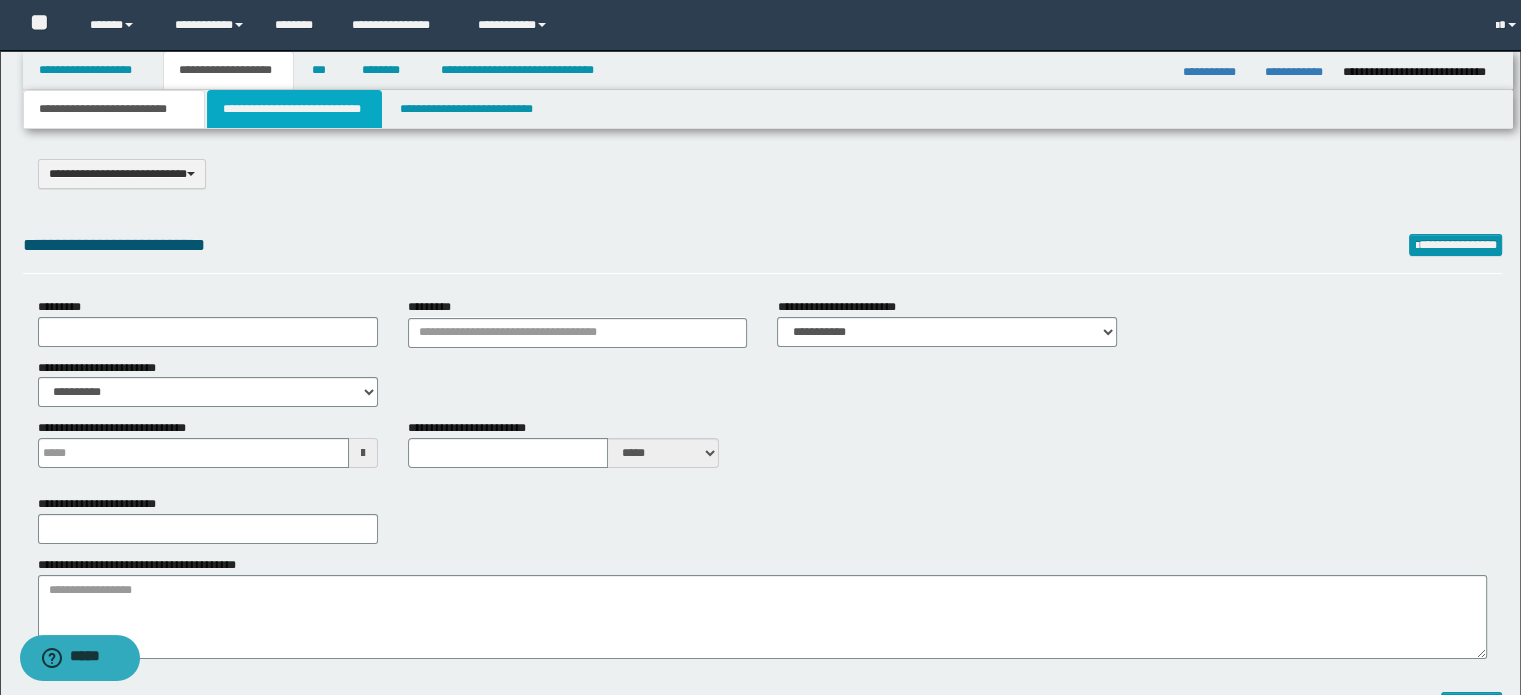 click on "**********" at bounding box center [294, 109] 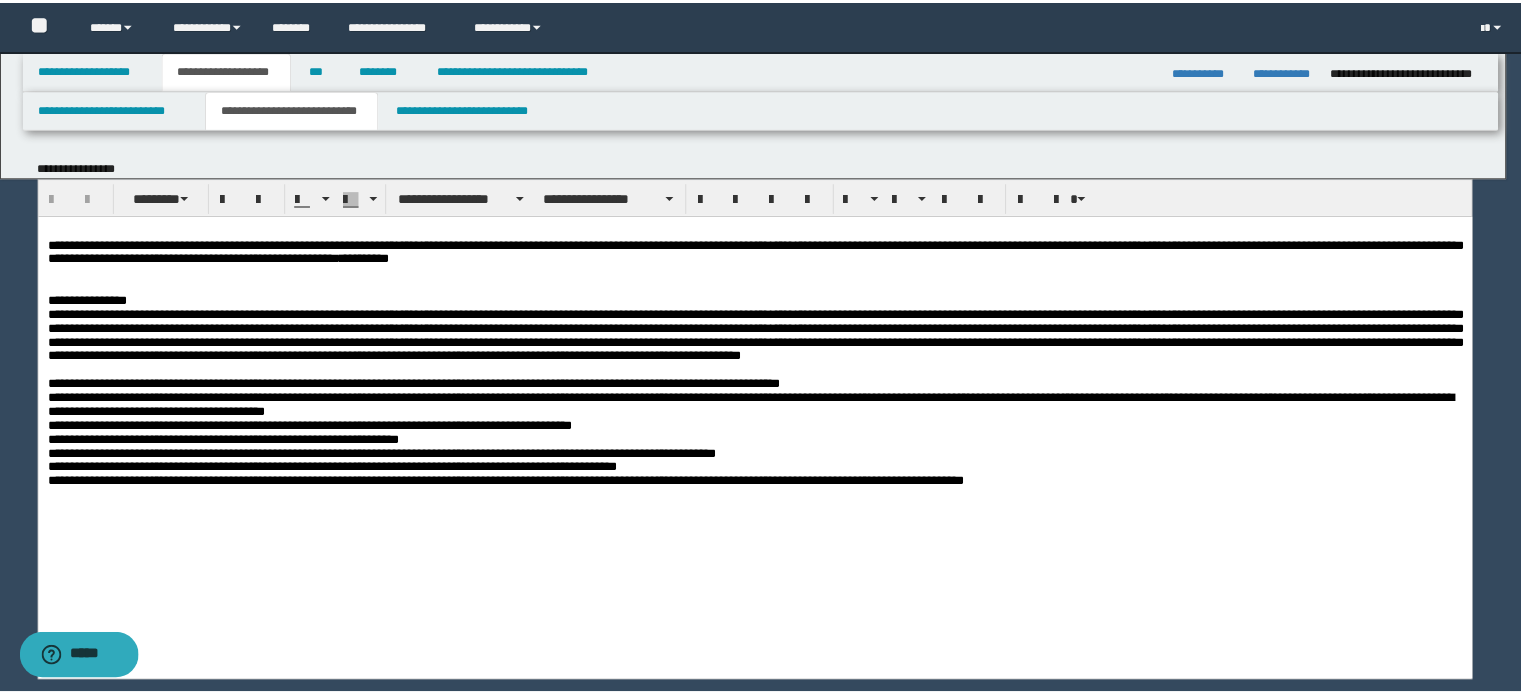 scroll, scrollTop: 0, scrollLeft: 0, axis: both 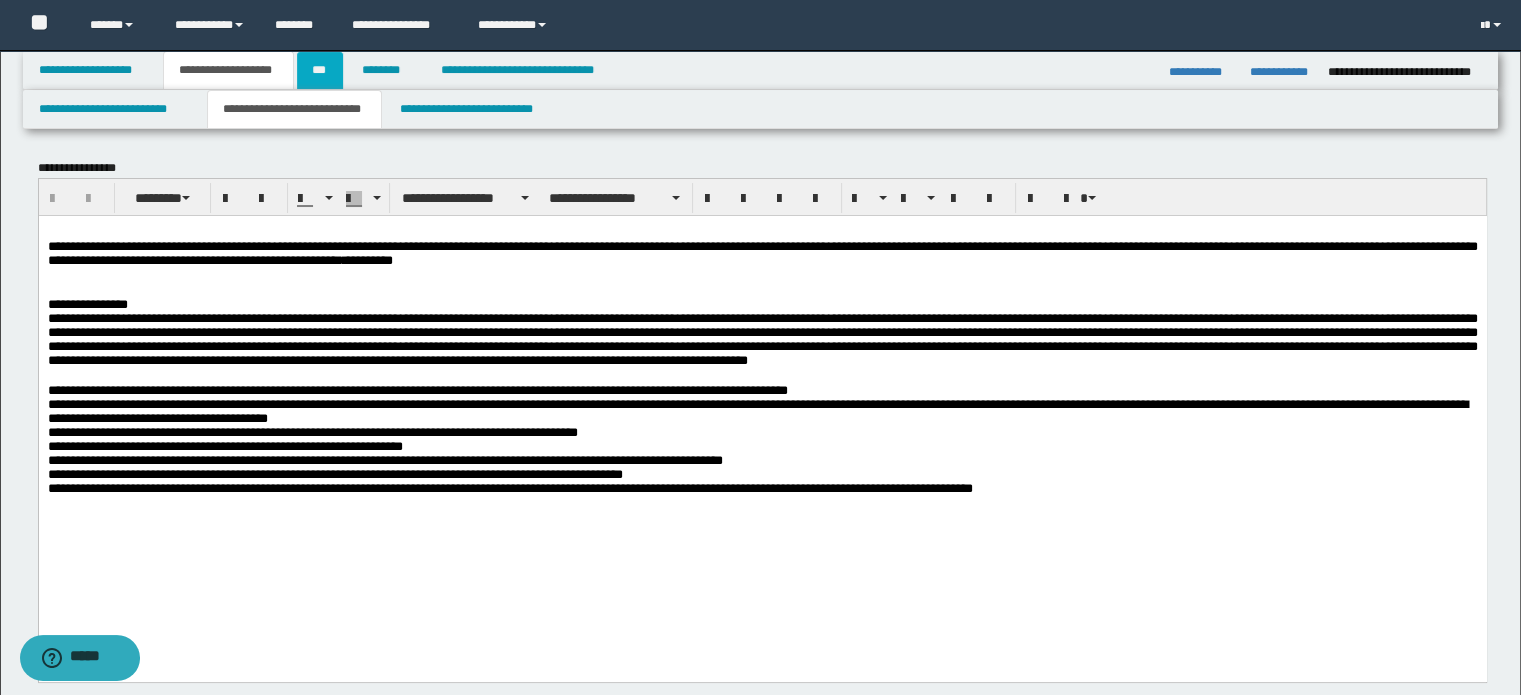 click on "***" at bounding box center (320, 70) 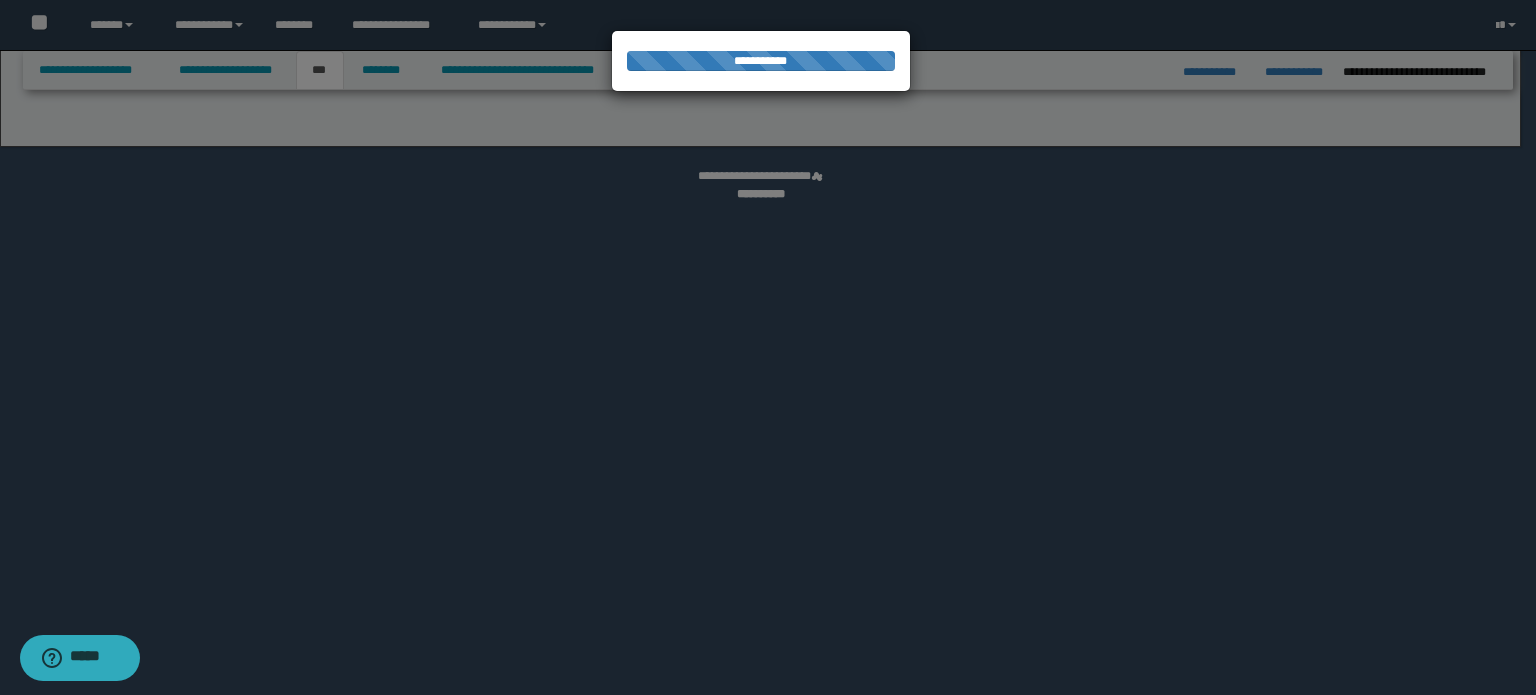 select on "*" 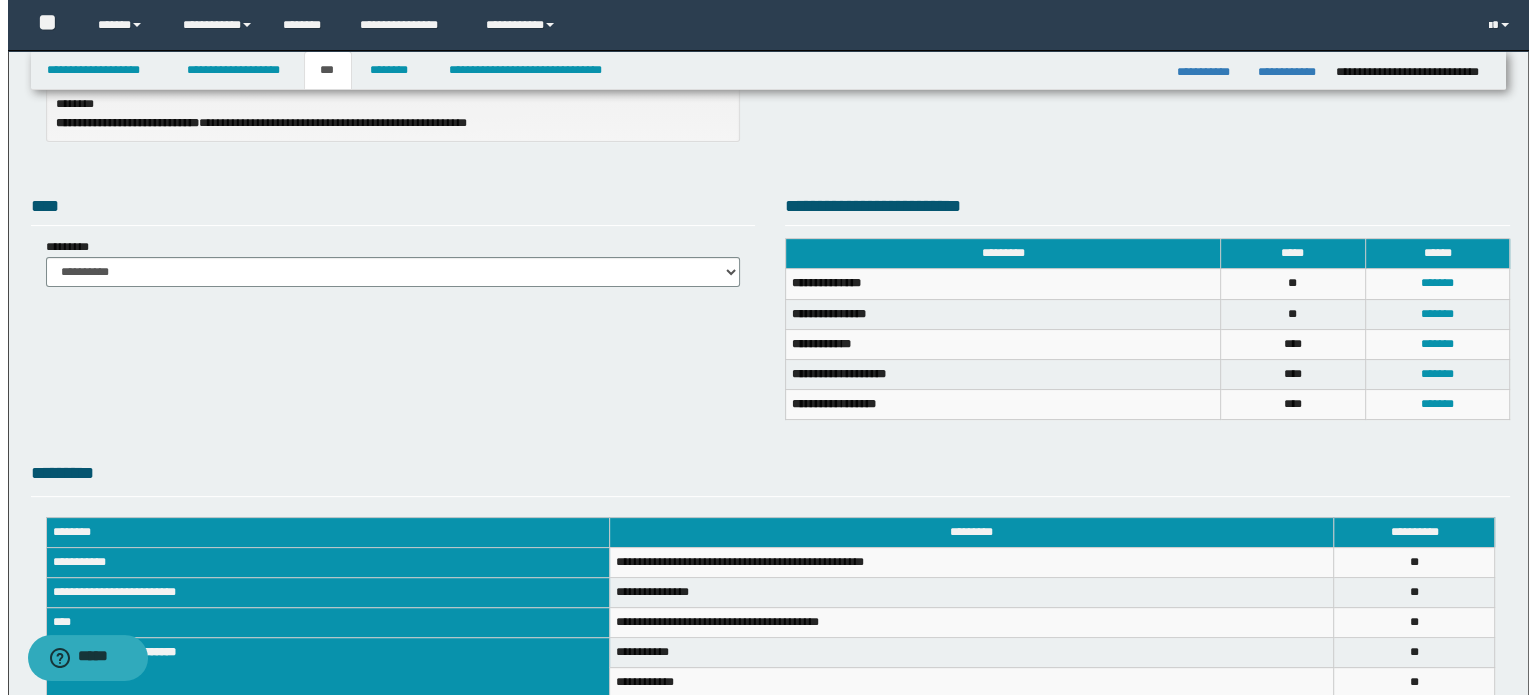 scroll, scrollTop: 0, scrollLeft: 0, axis: both 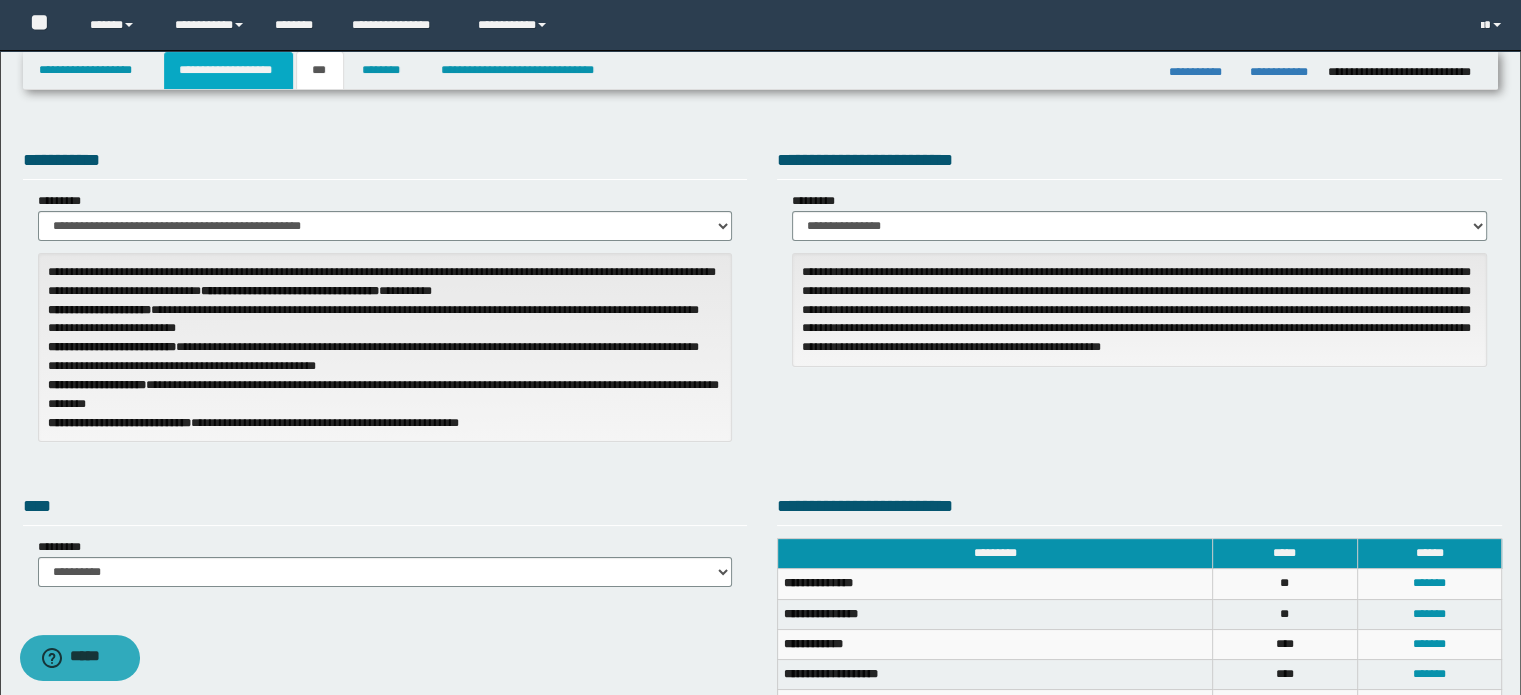 click on "**********" at bounding box center (228, 70) 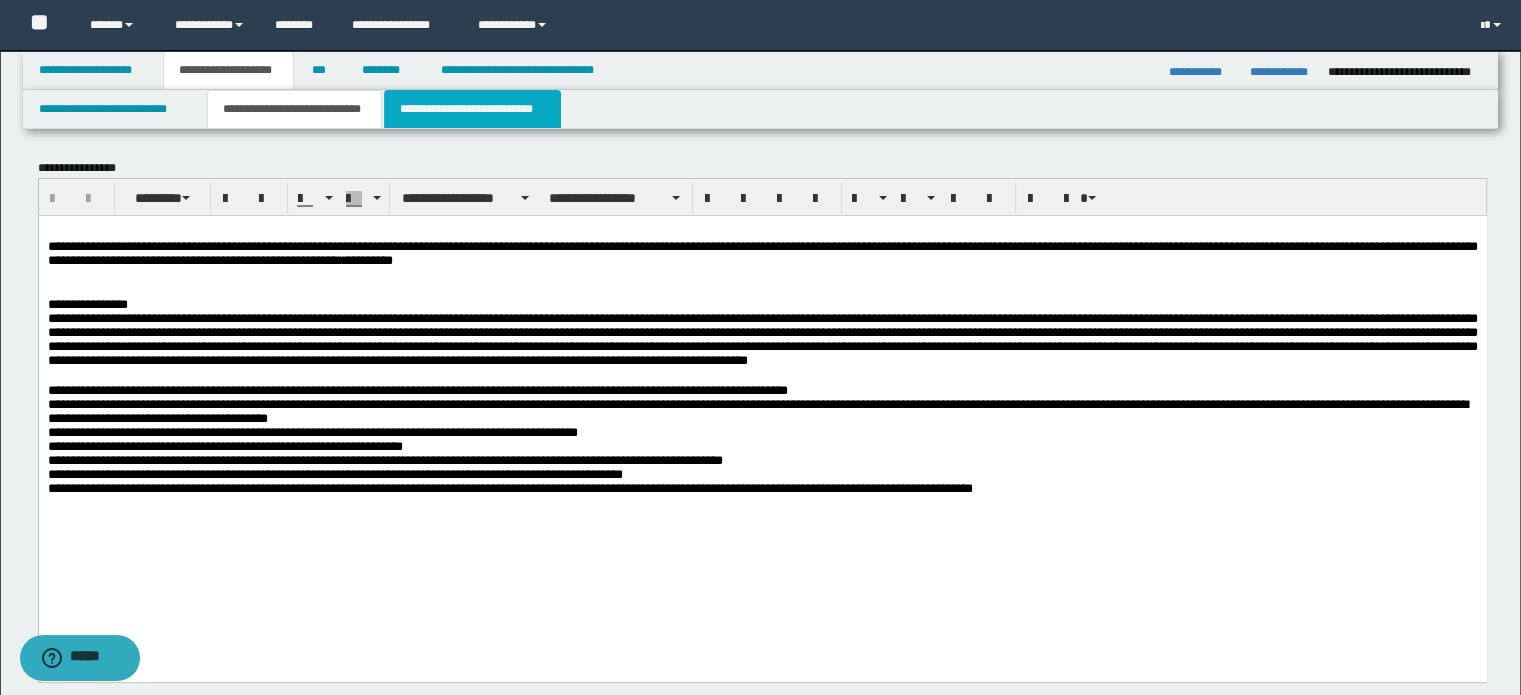 drag, startPoint x: 492, startPoint y: 99, endPoint x: 476, endPoint y: 136, distance: 40.311287 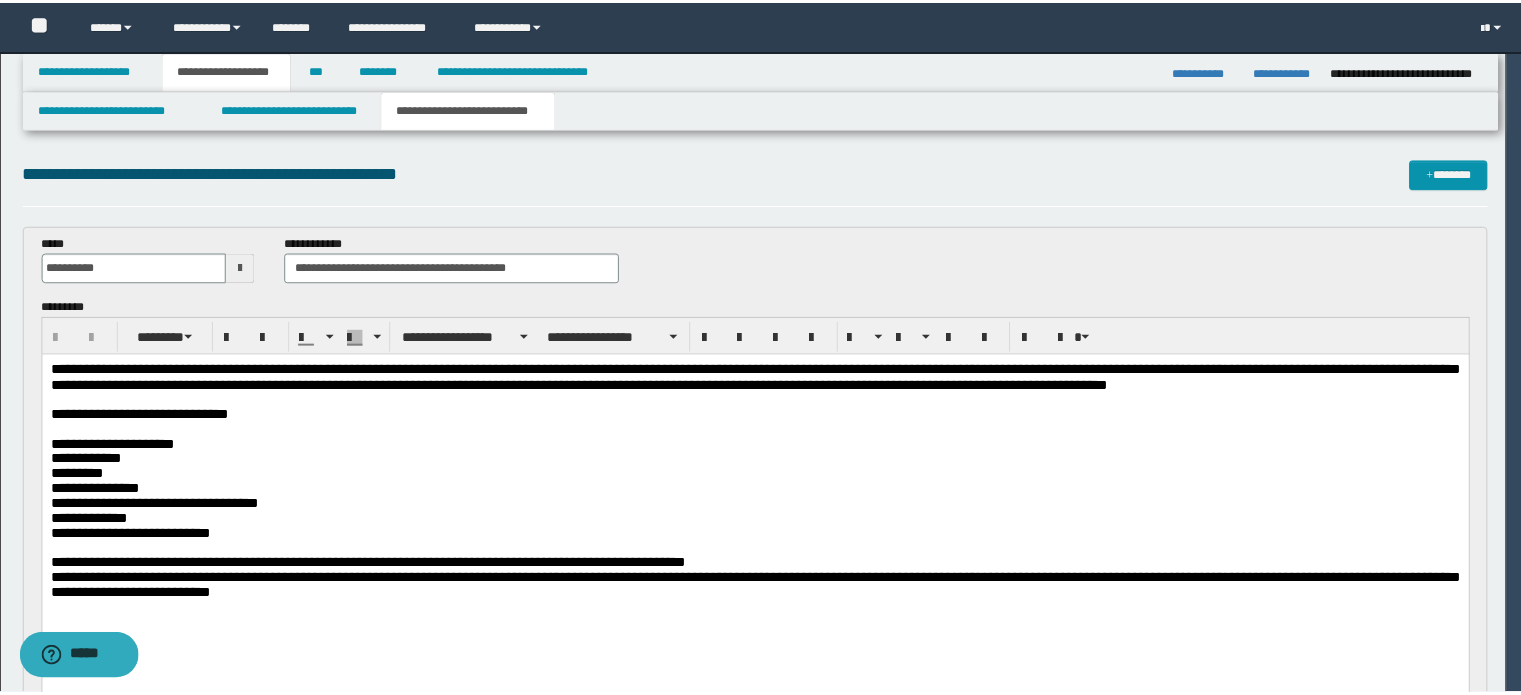 scroll, scrollTop: 0, scrollLeft: 0, axis: both 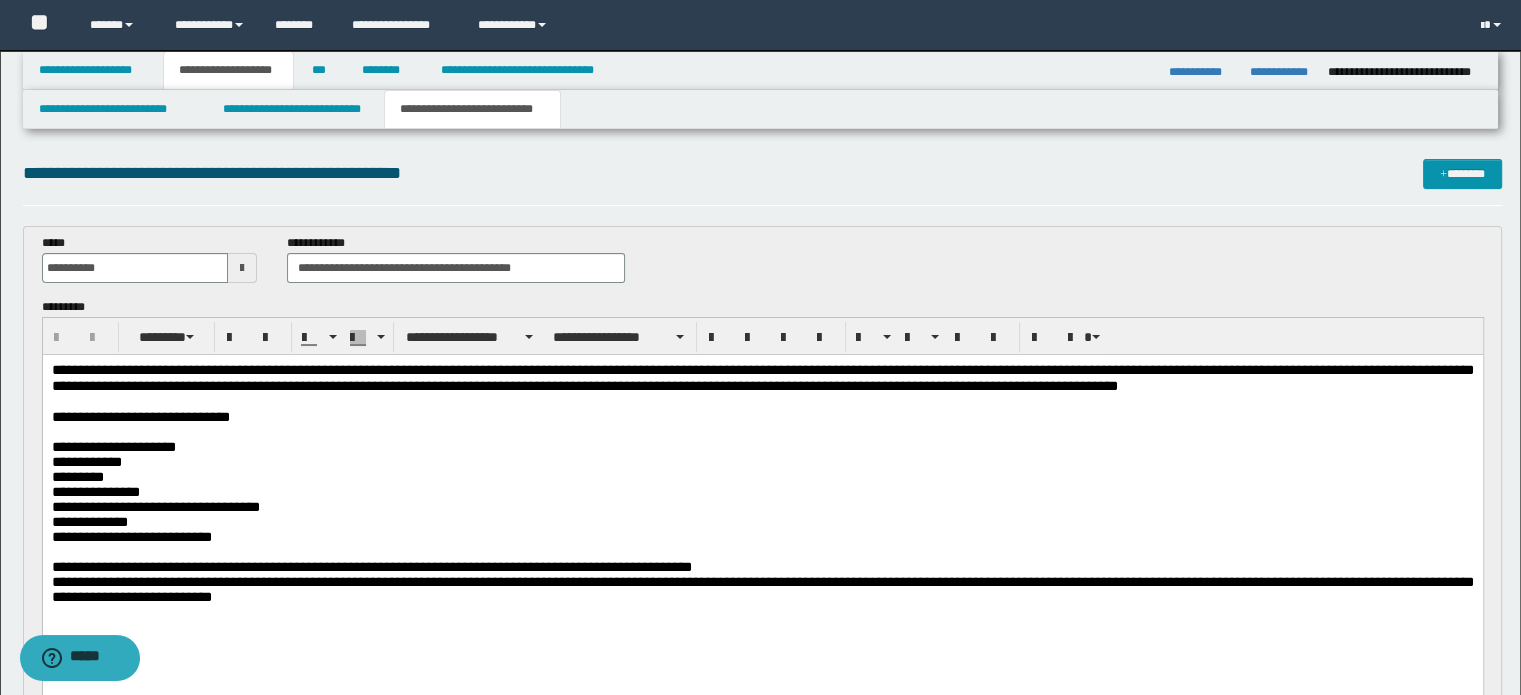 click on "**********" at bounding box center [762, 377] 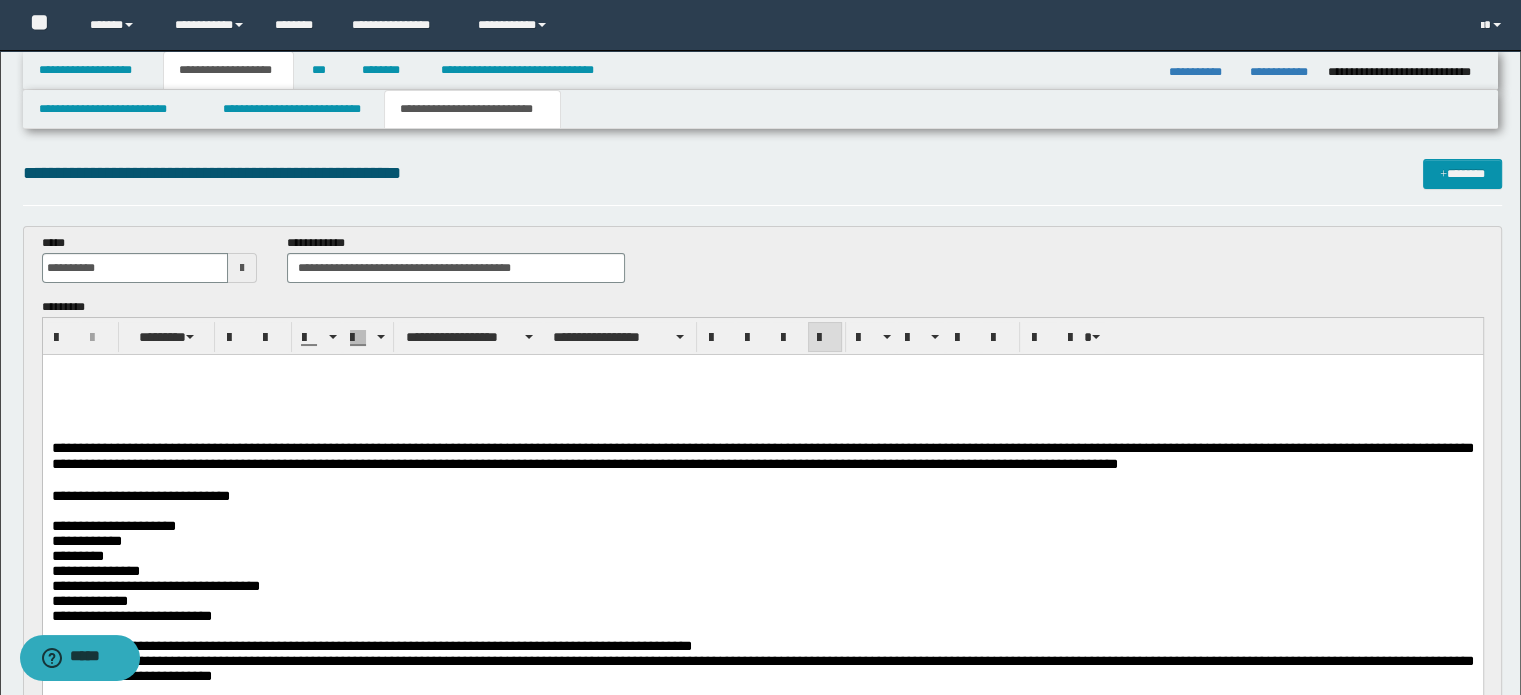 click at bounding box center (762, 370) 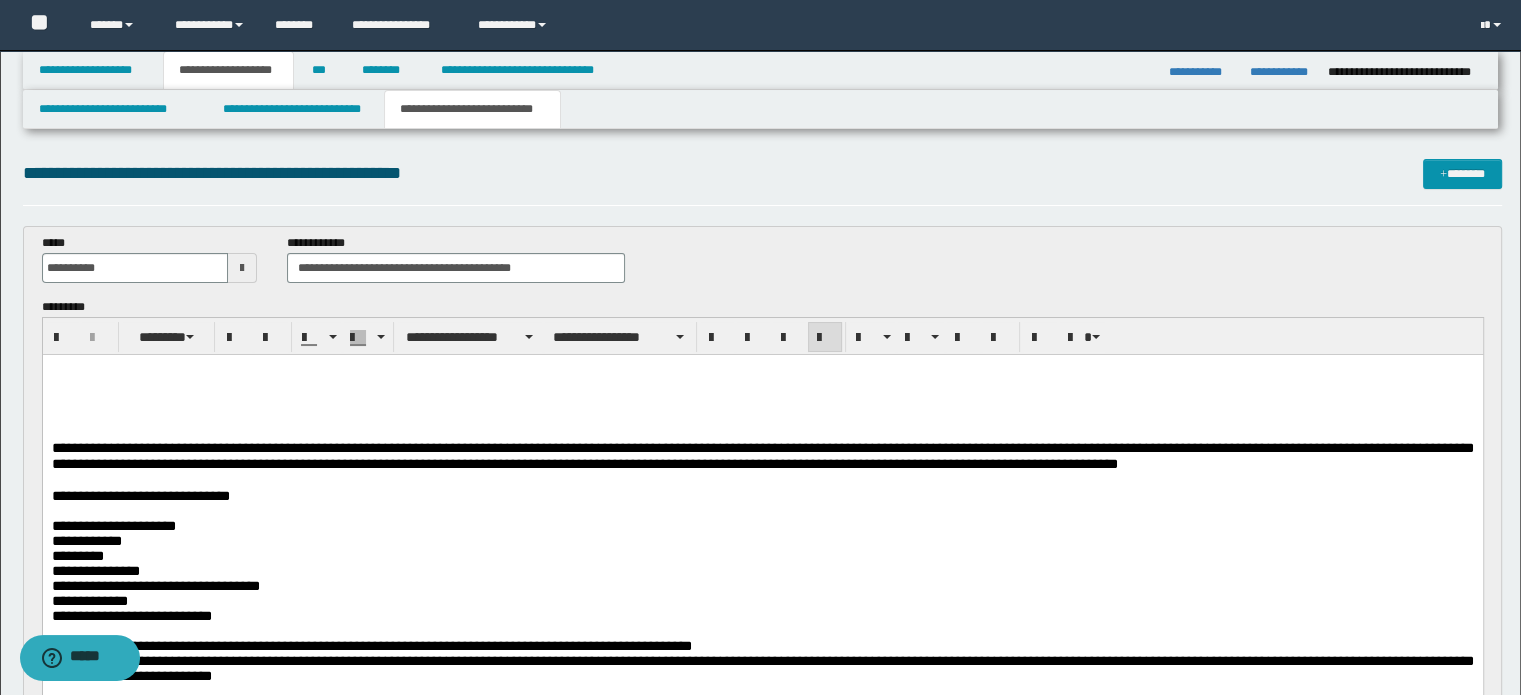 paste 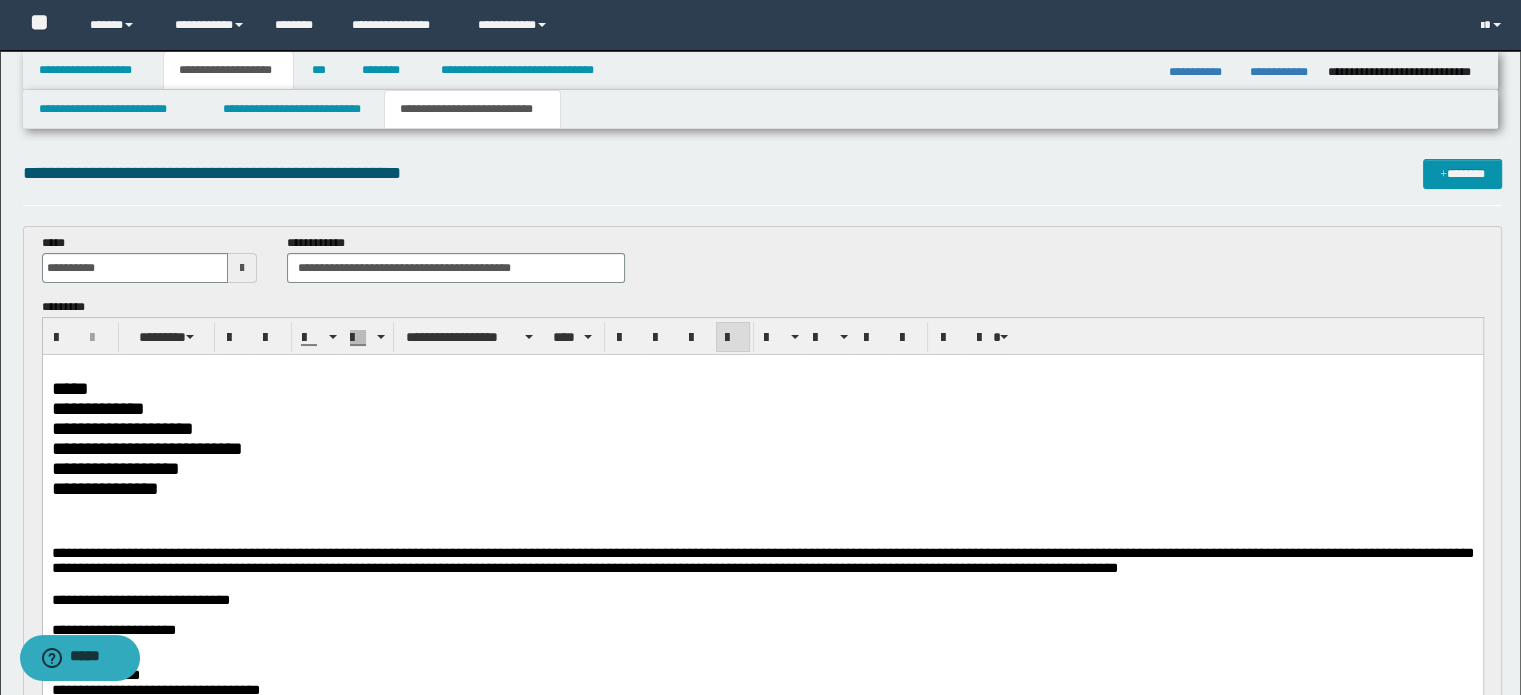 click on "*****" at bounding box center (762, 388) 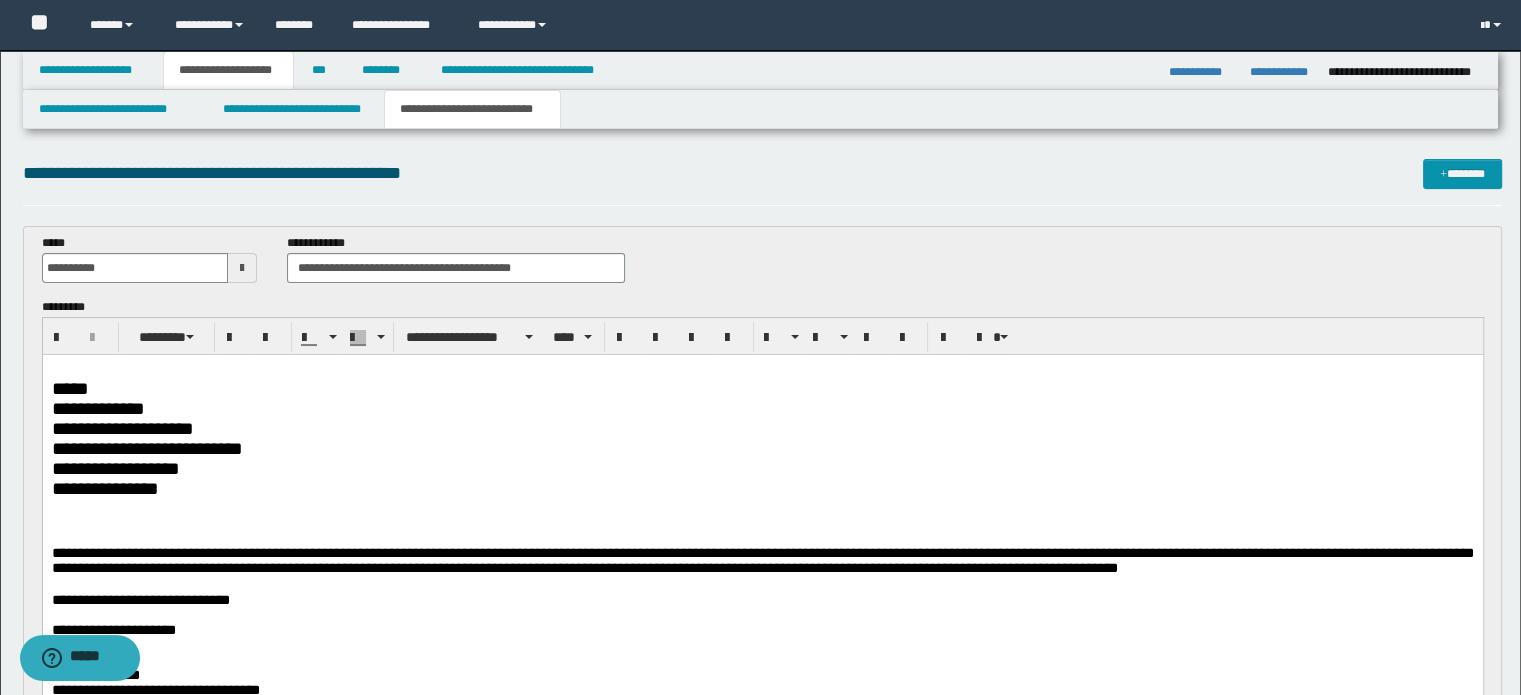 type 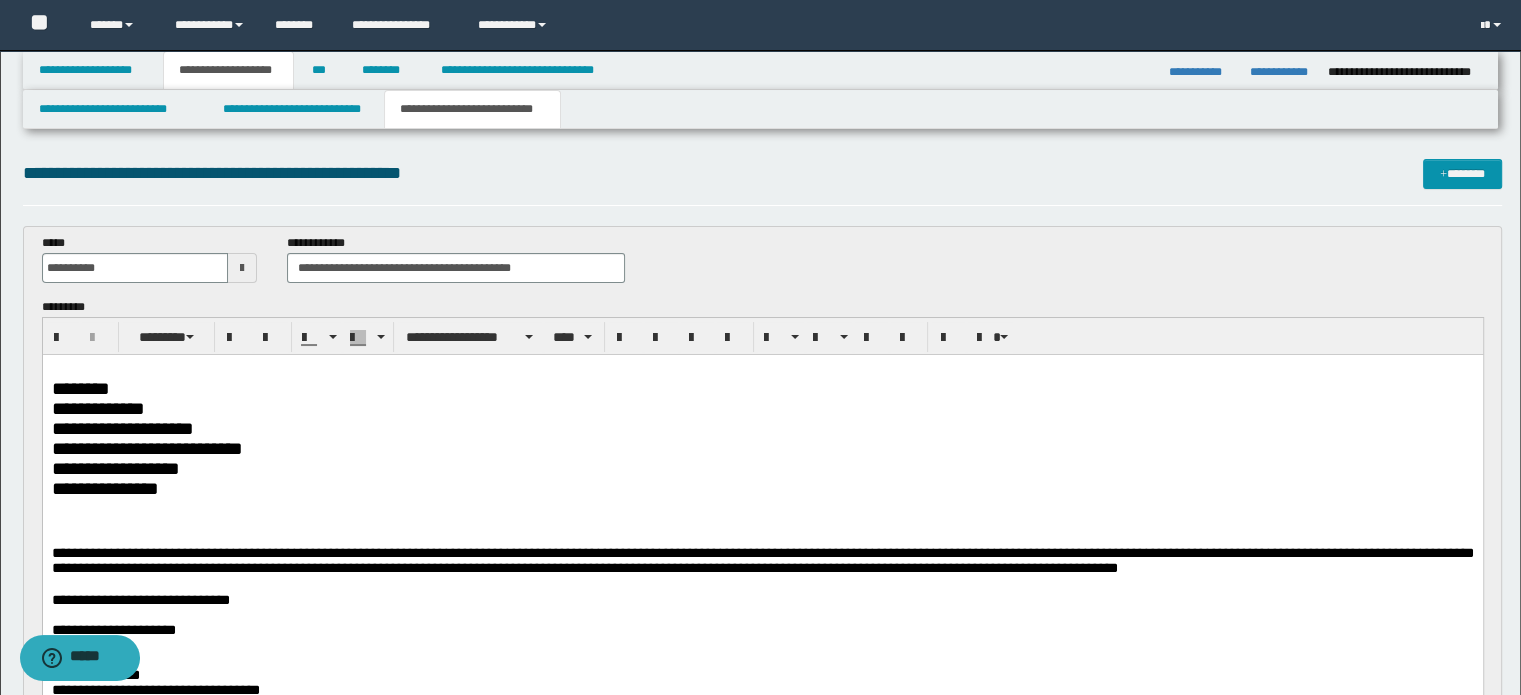 drag, startPoint x: 154, startPoint y: 400, endPoint x: 678, endPoint y: 540, distance: 542.37994 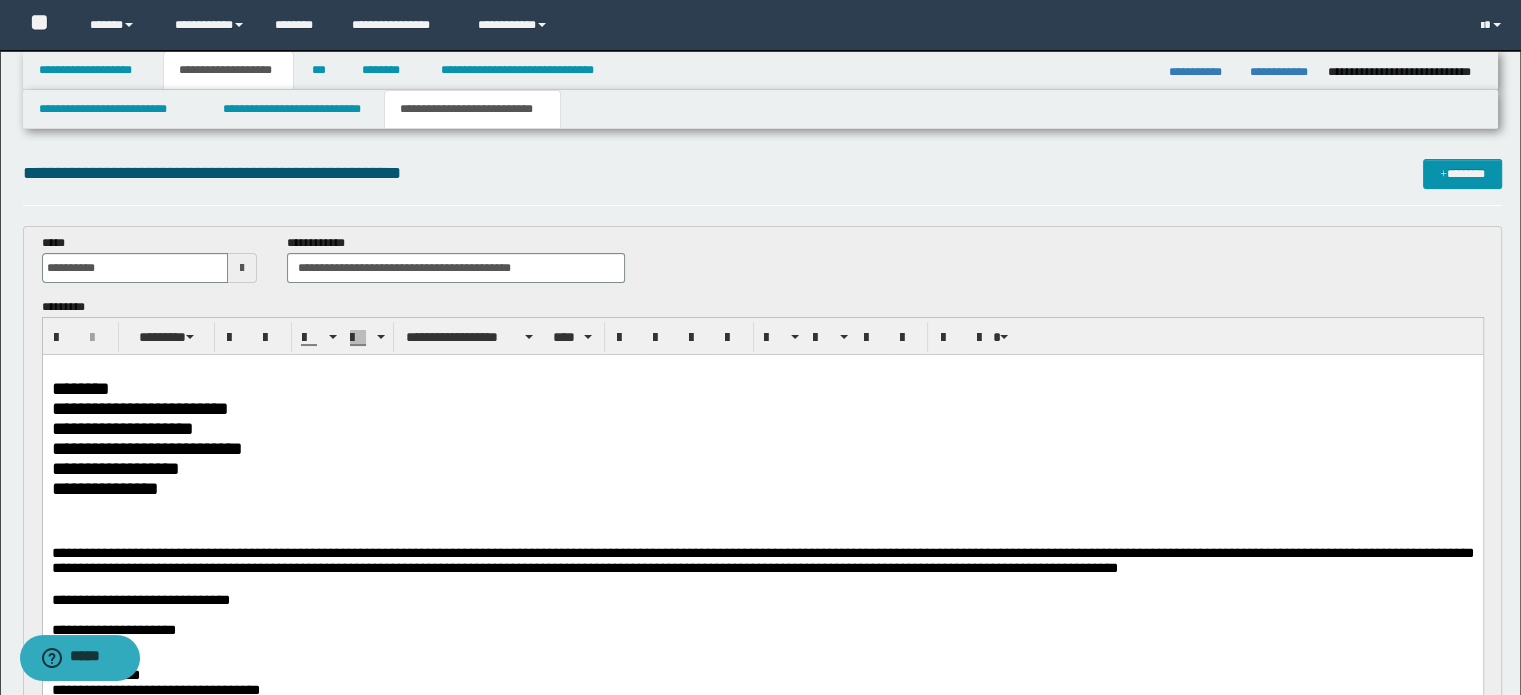 click on "**********" at bounding box center (762, 428) 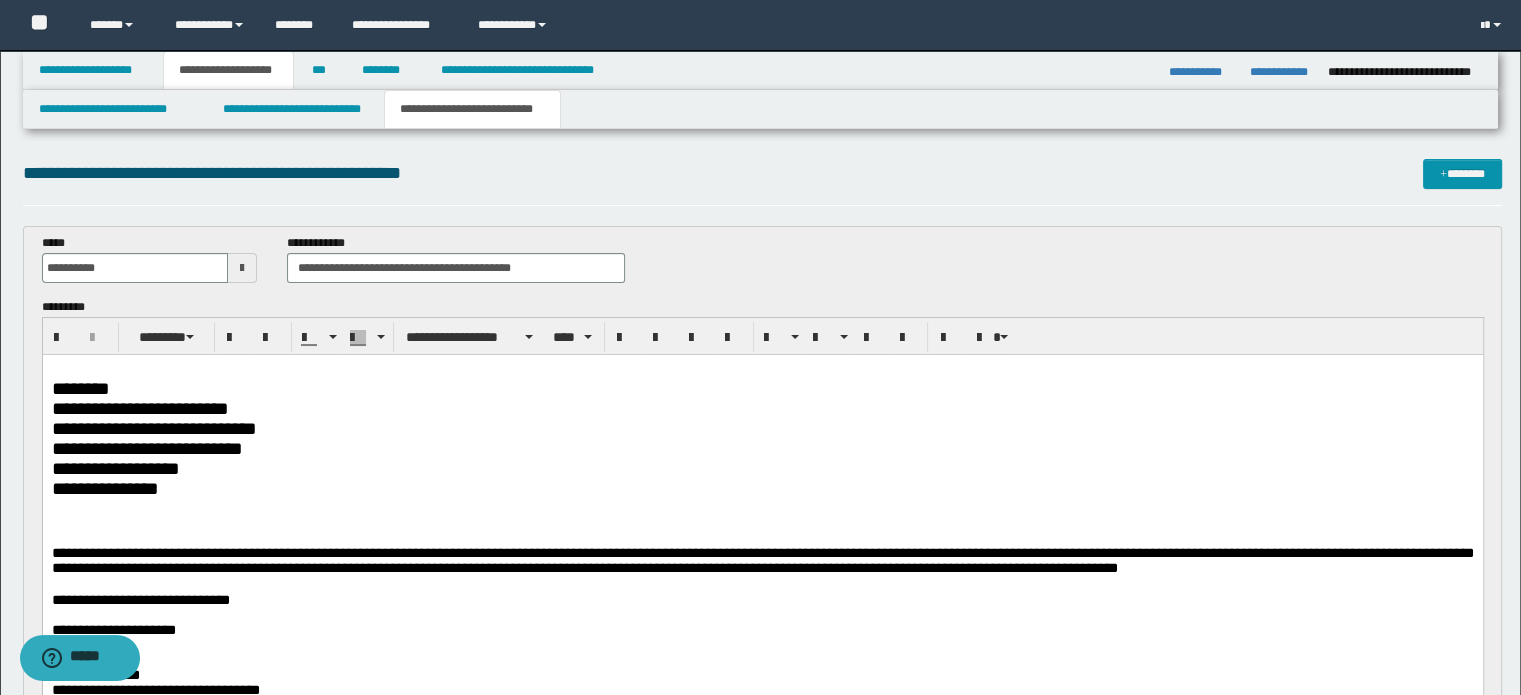 click on "**********" at bounding box center (762, 448) 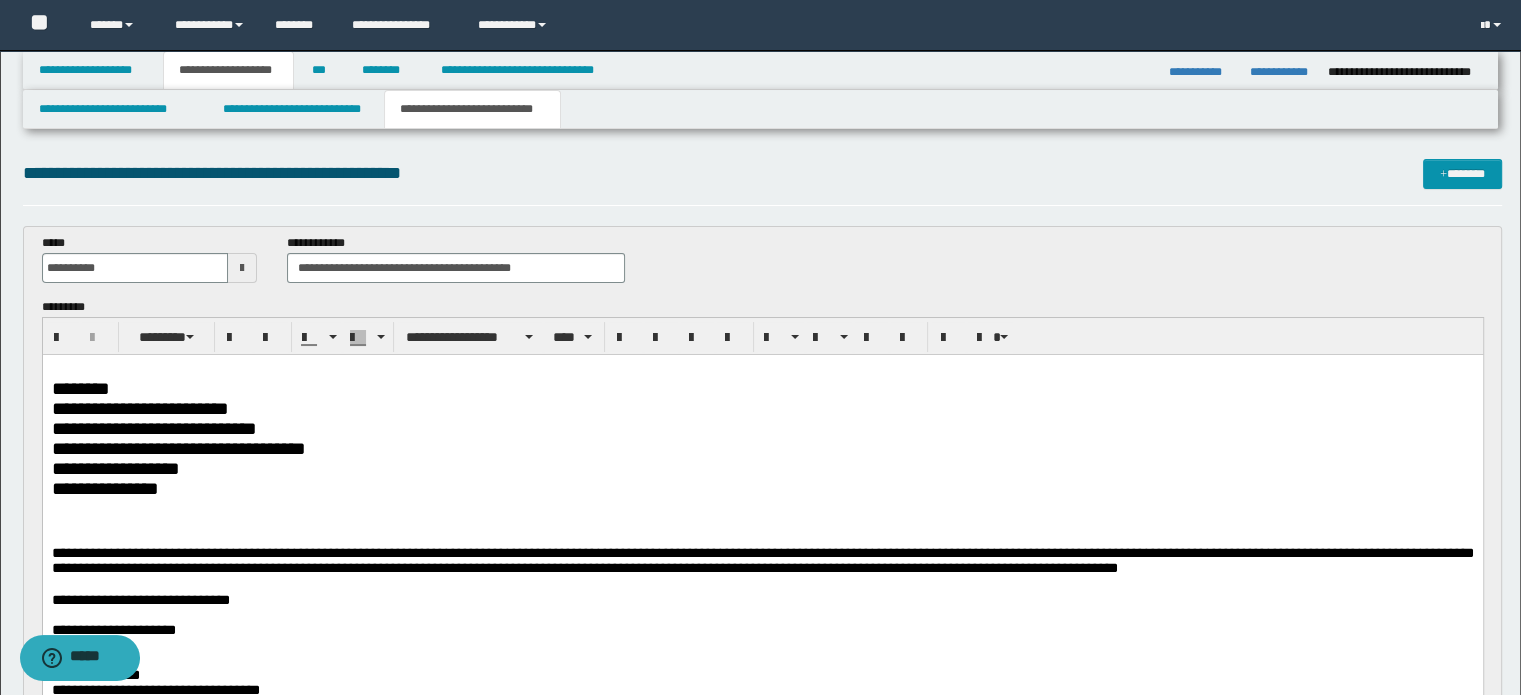 click on "**********" at bounding box center [762, 468] 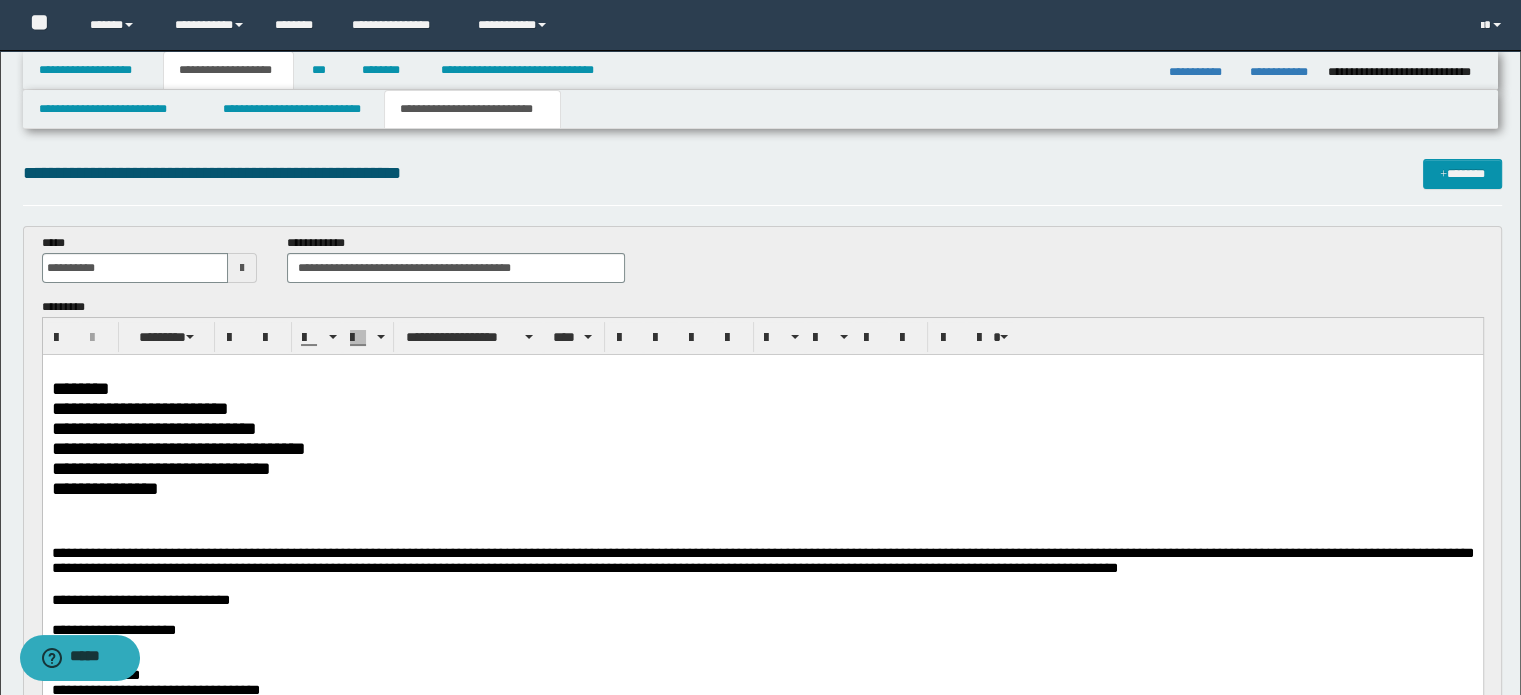 click on "**********" at bounding box center (762, 488) 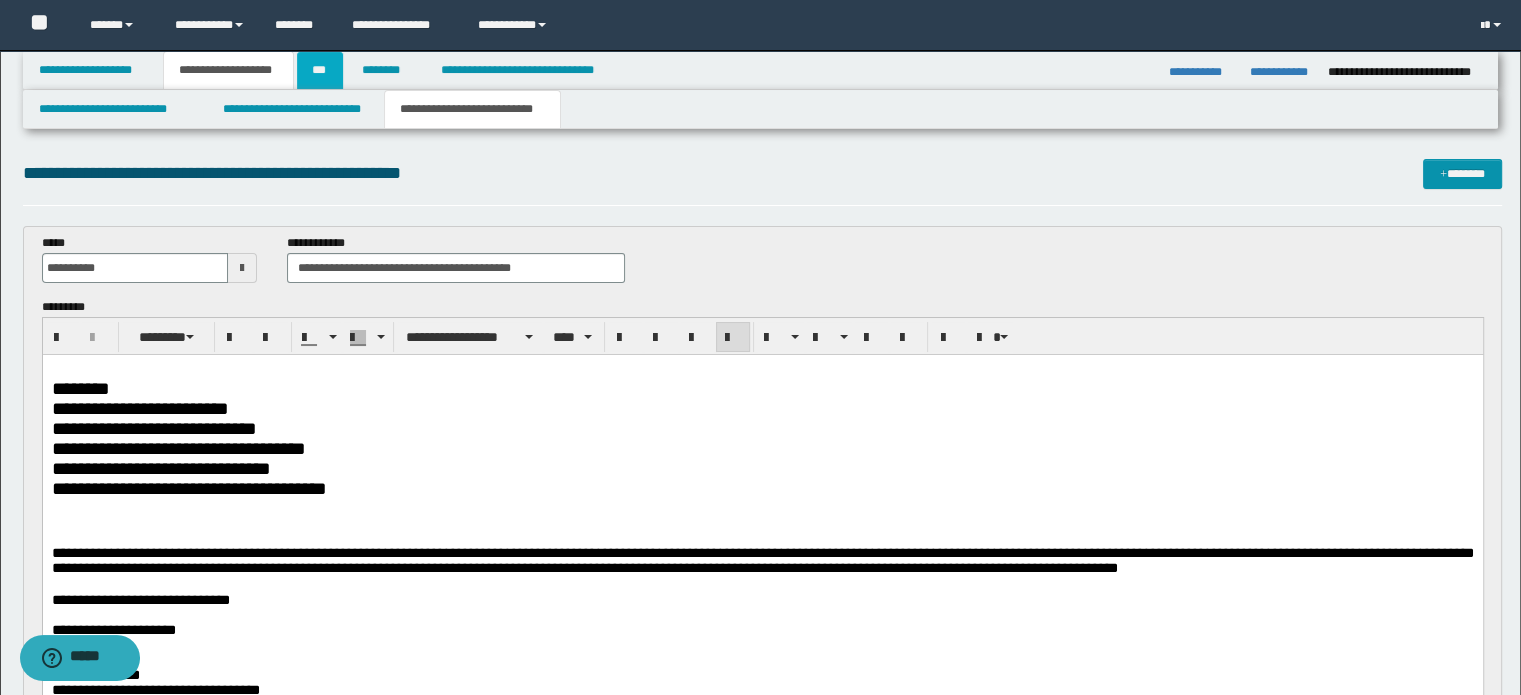 click on "***" at bounding box center [320, 70] 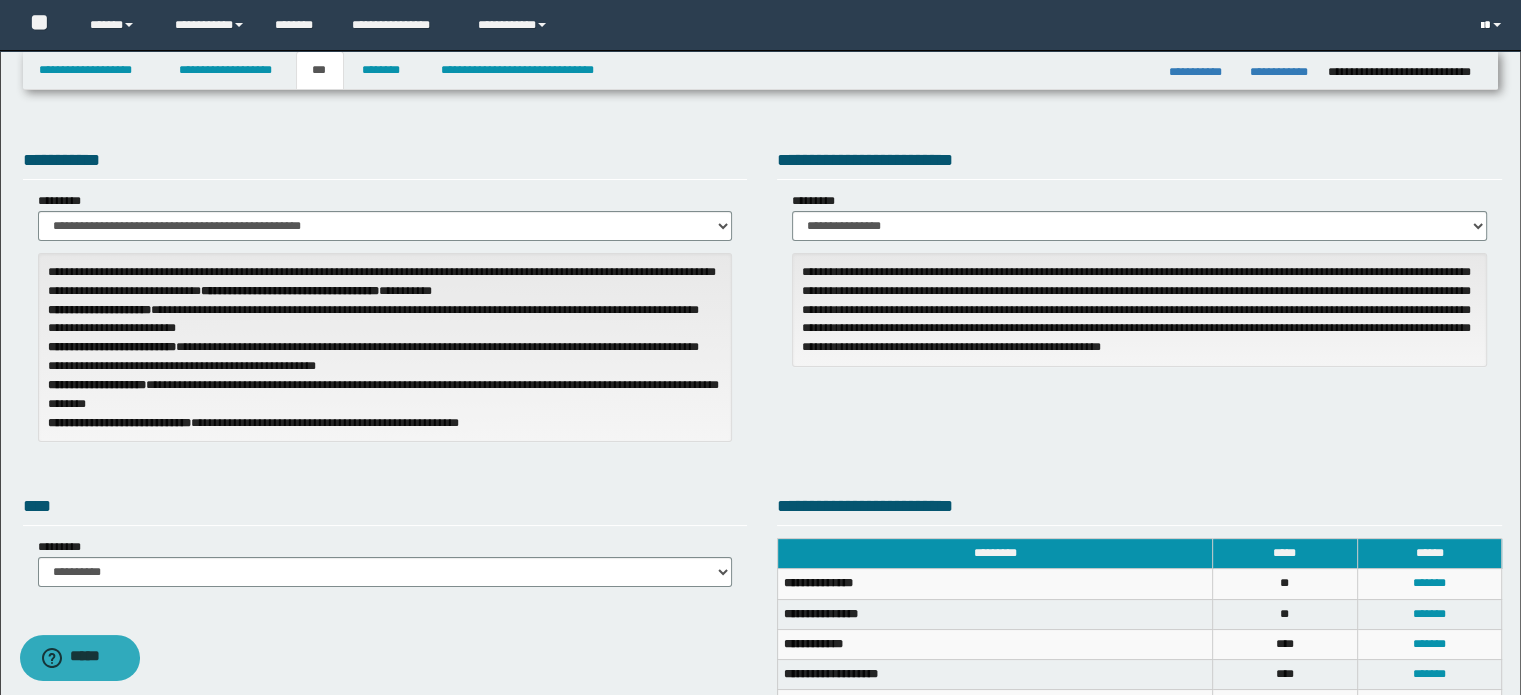 click at bounding box center (1493, 25) 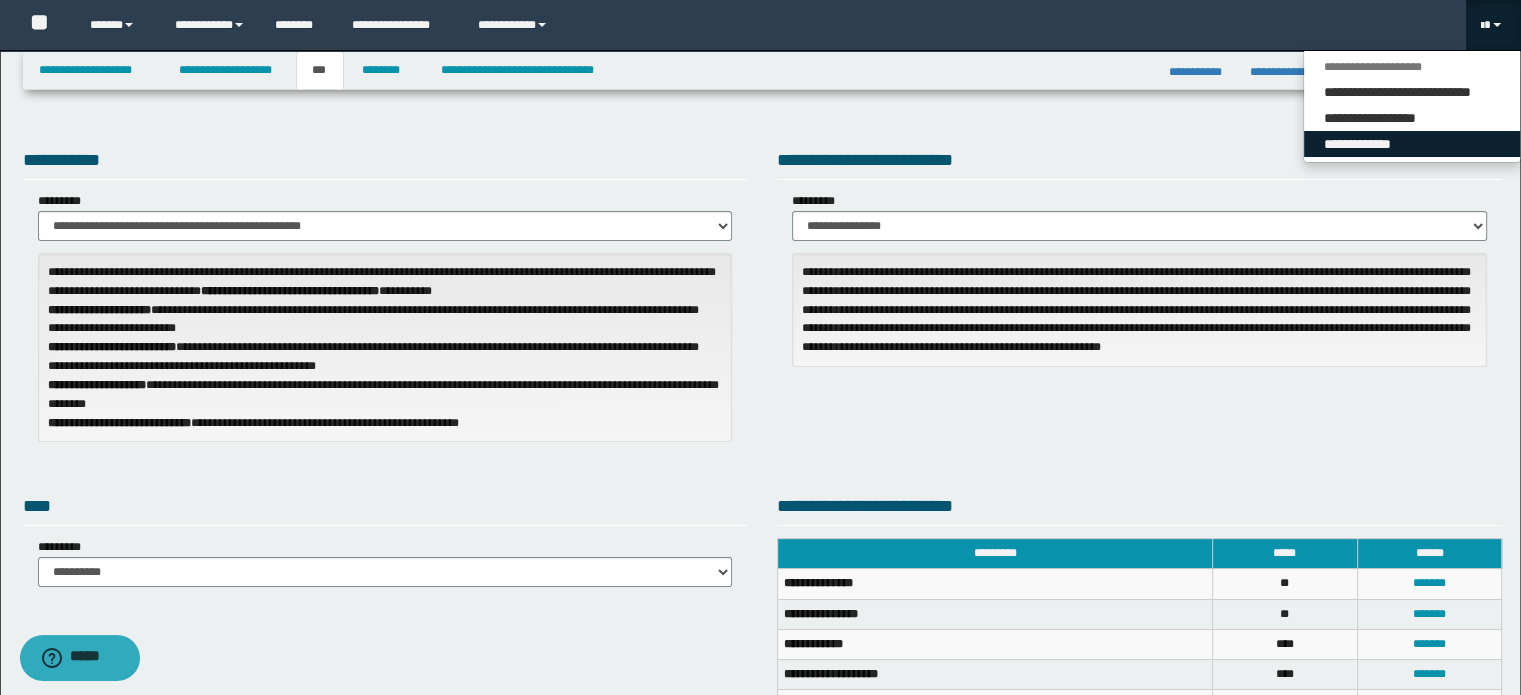 click on "**********" at bounding box center [1412, 144] 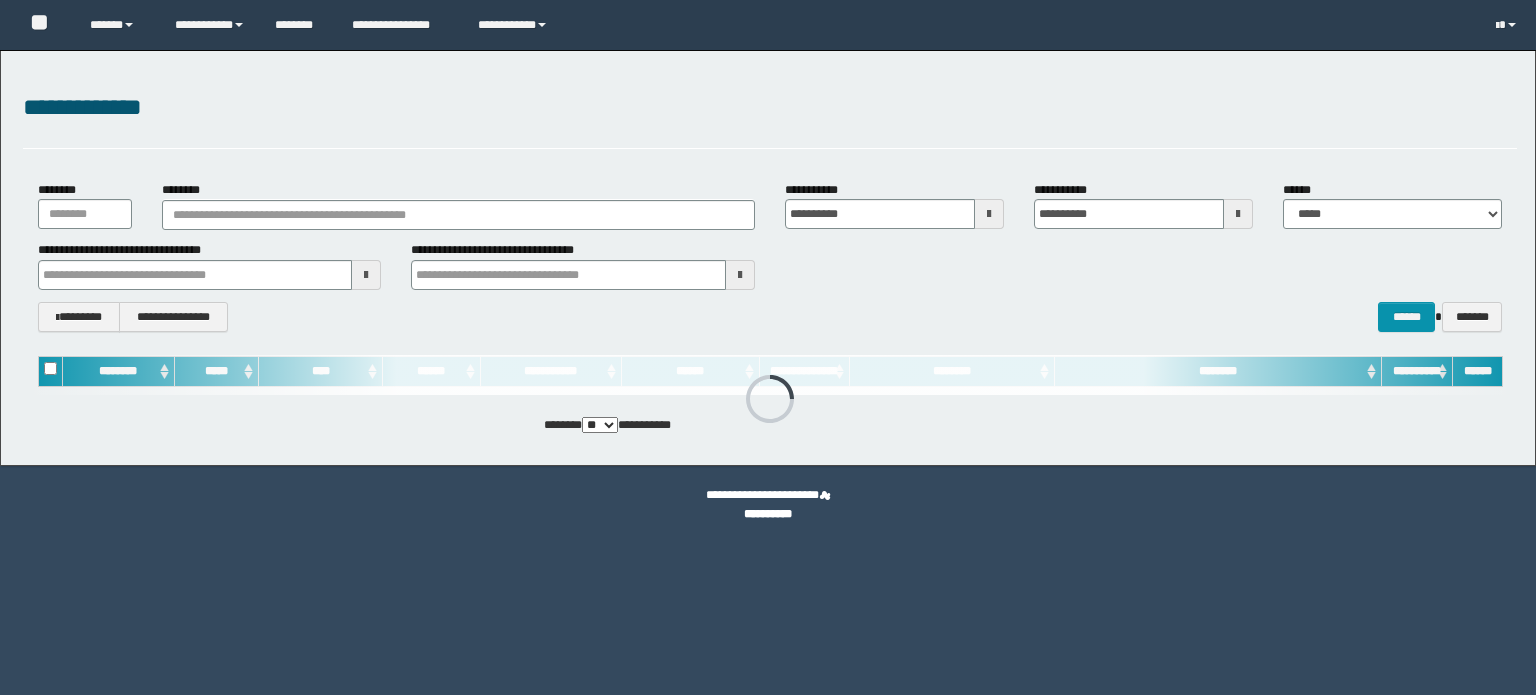 scroll, scrollTop: 0, scrollLeft: 0, axis: both 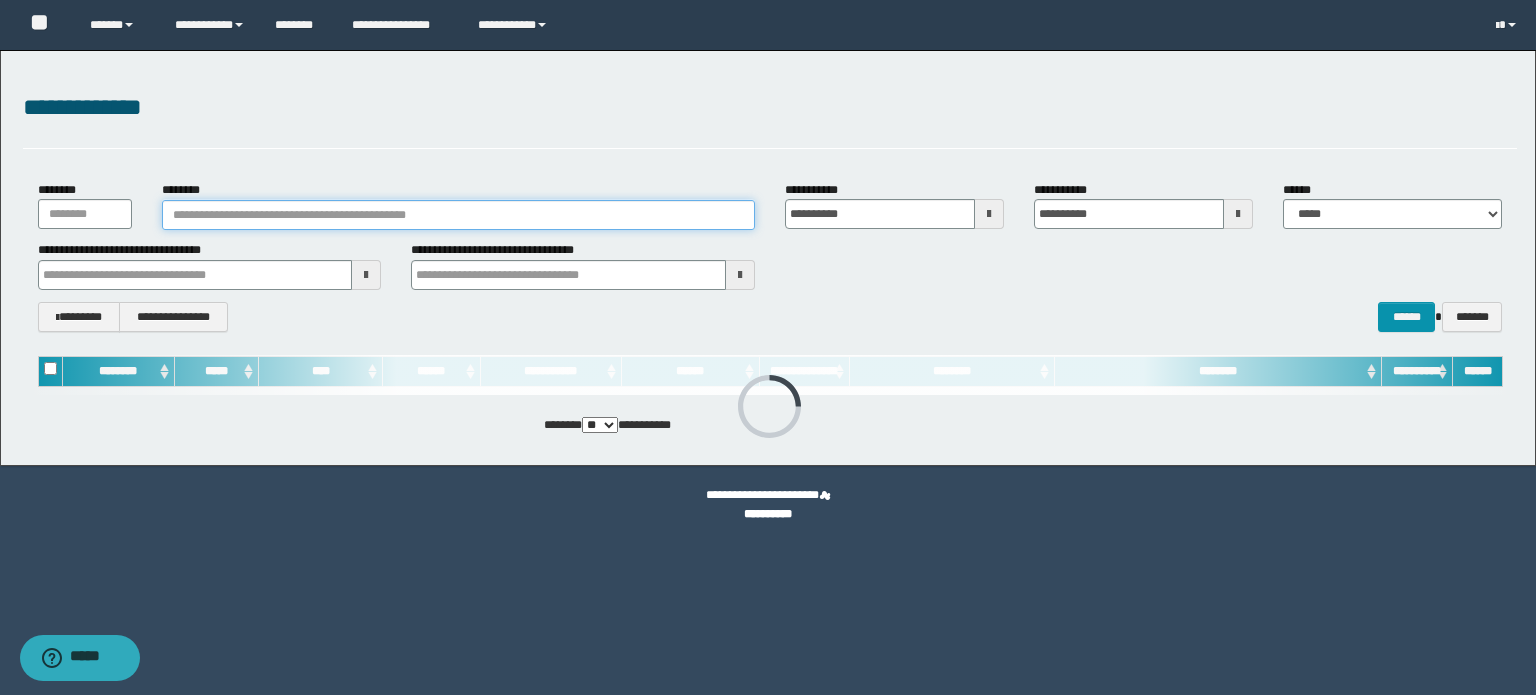 click on "********" at bounding box center (458, 215) 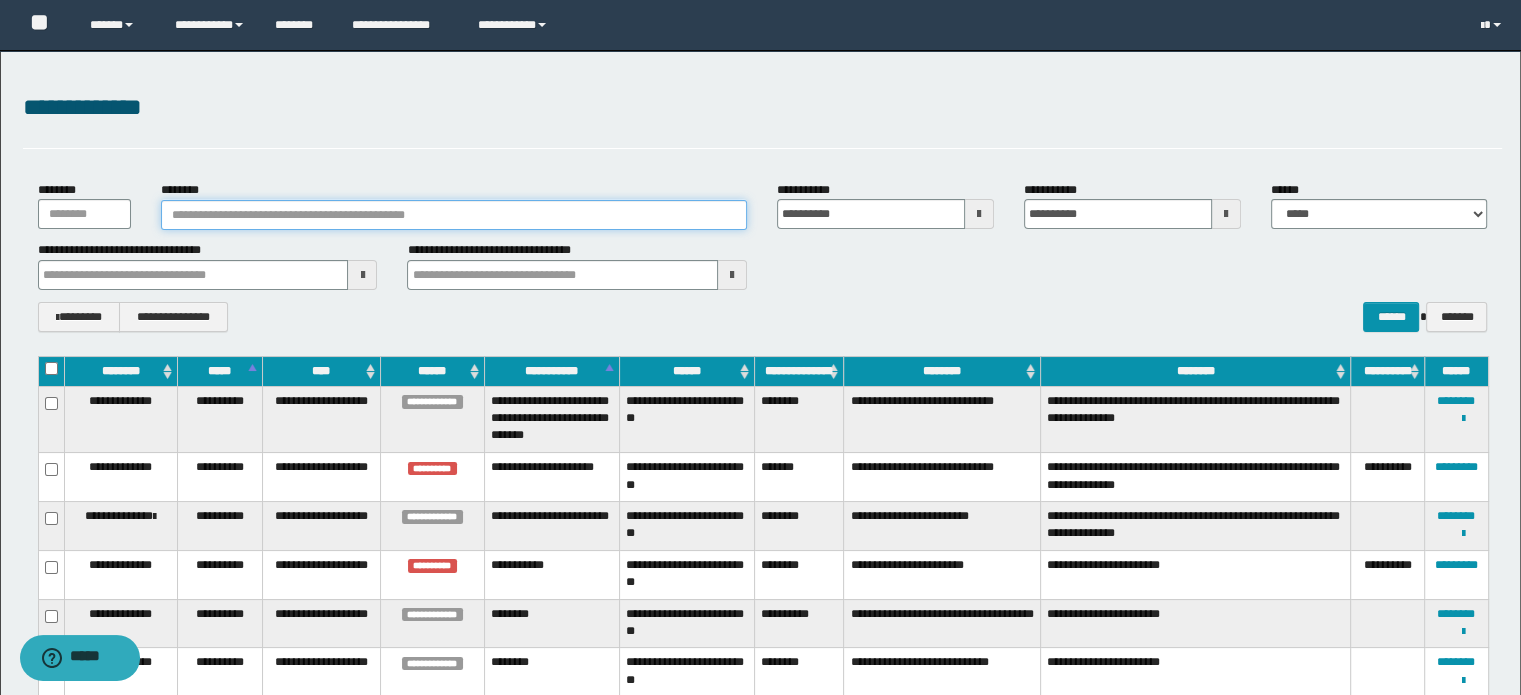 paste on "**********" 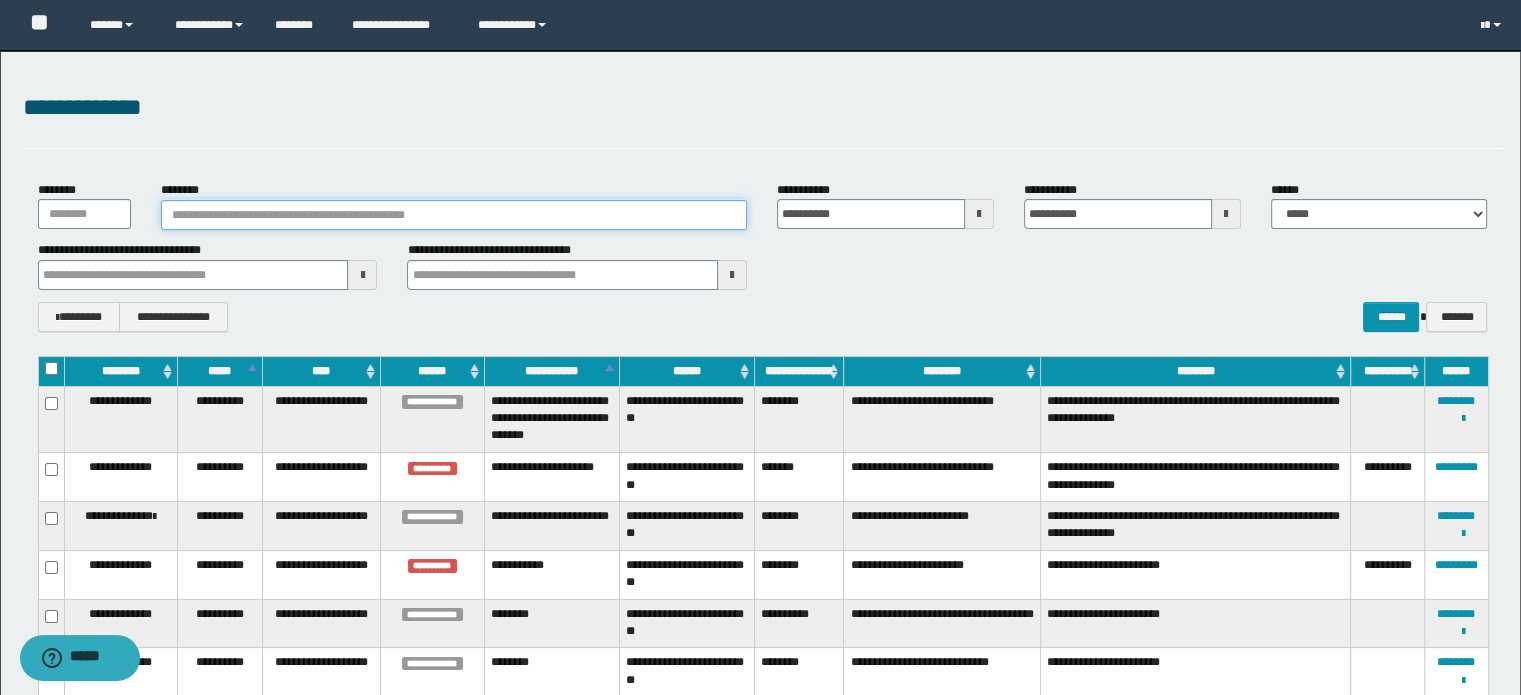 type on "**********" 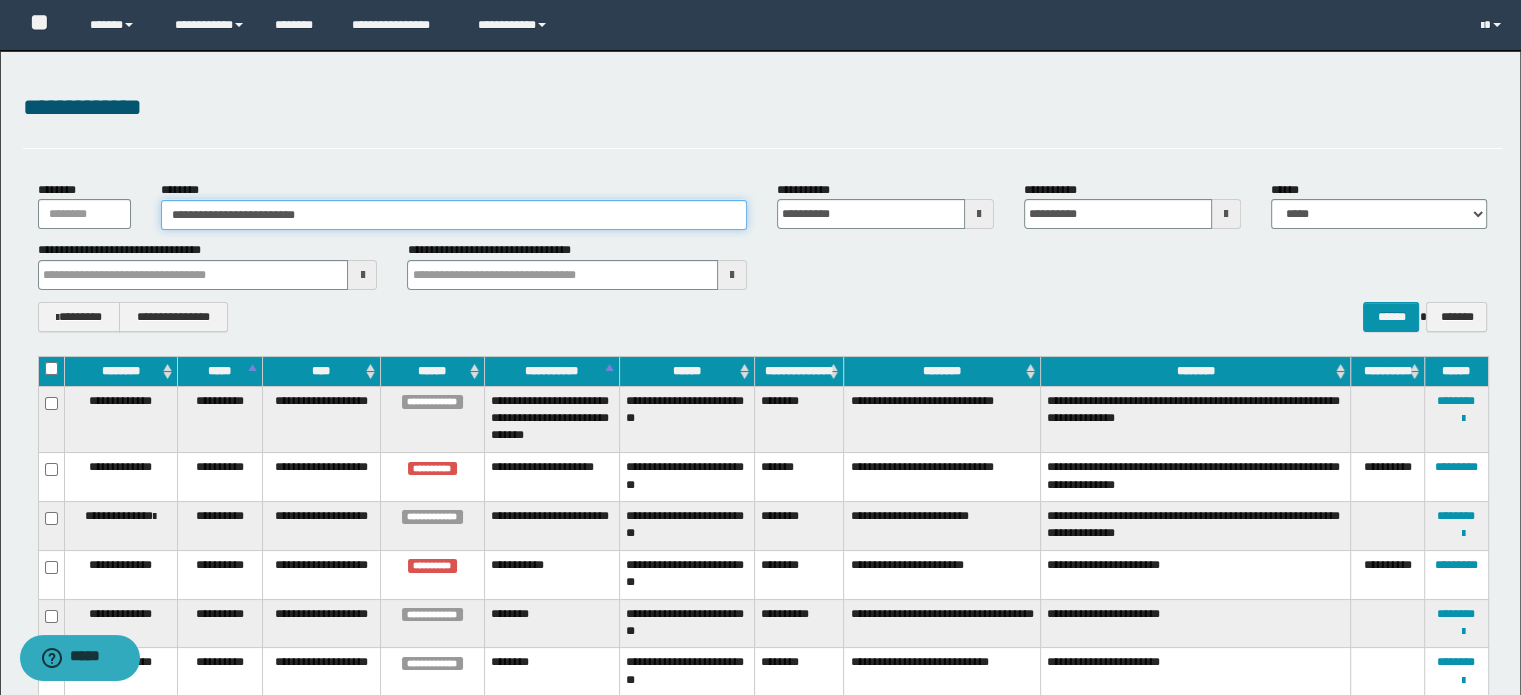 type on "**********" 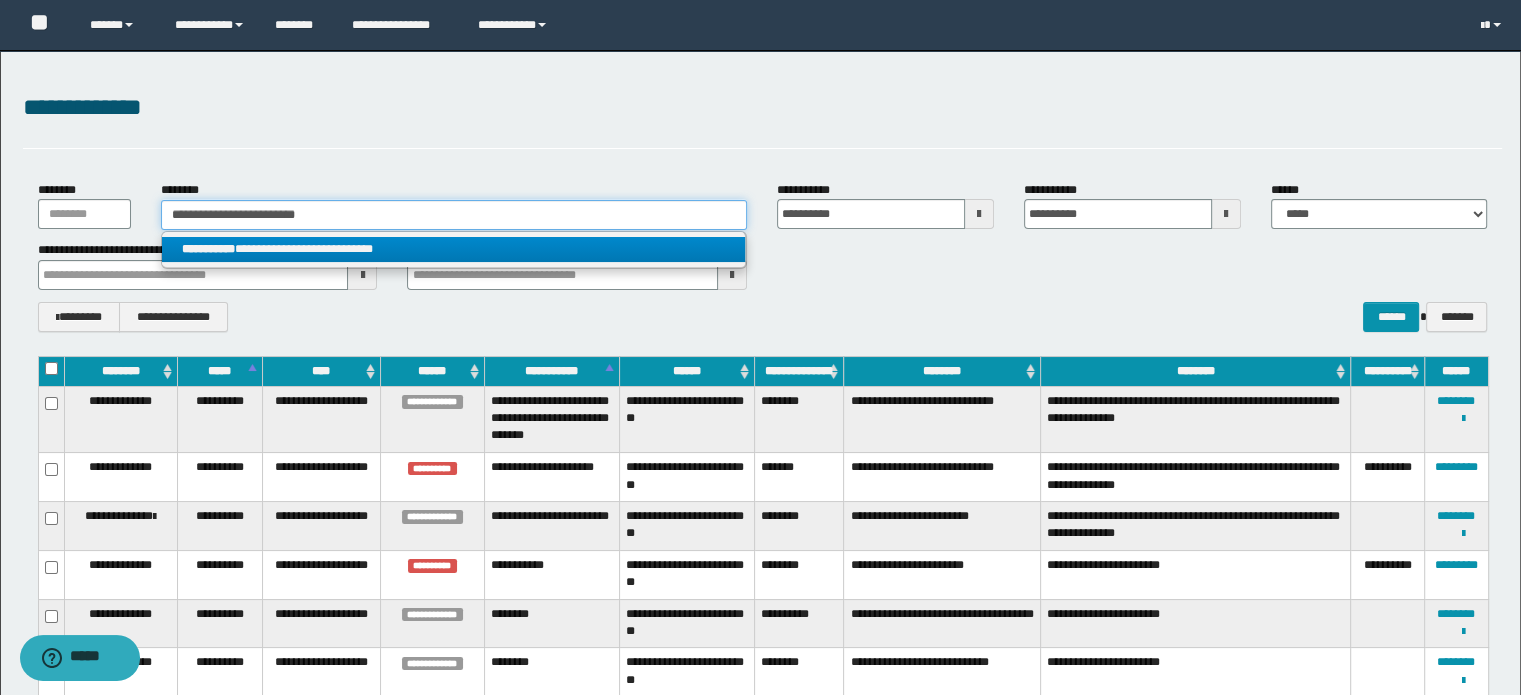 type on "**********" 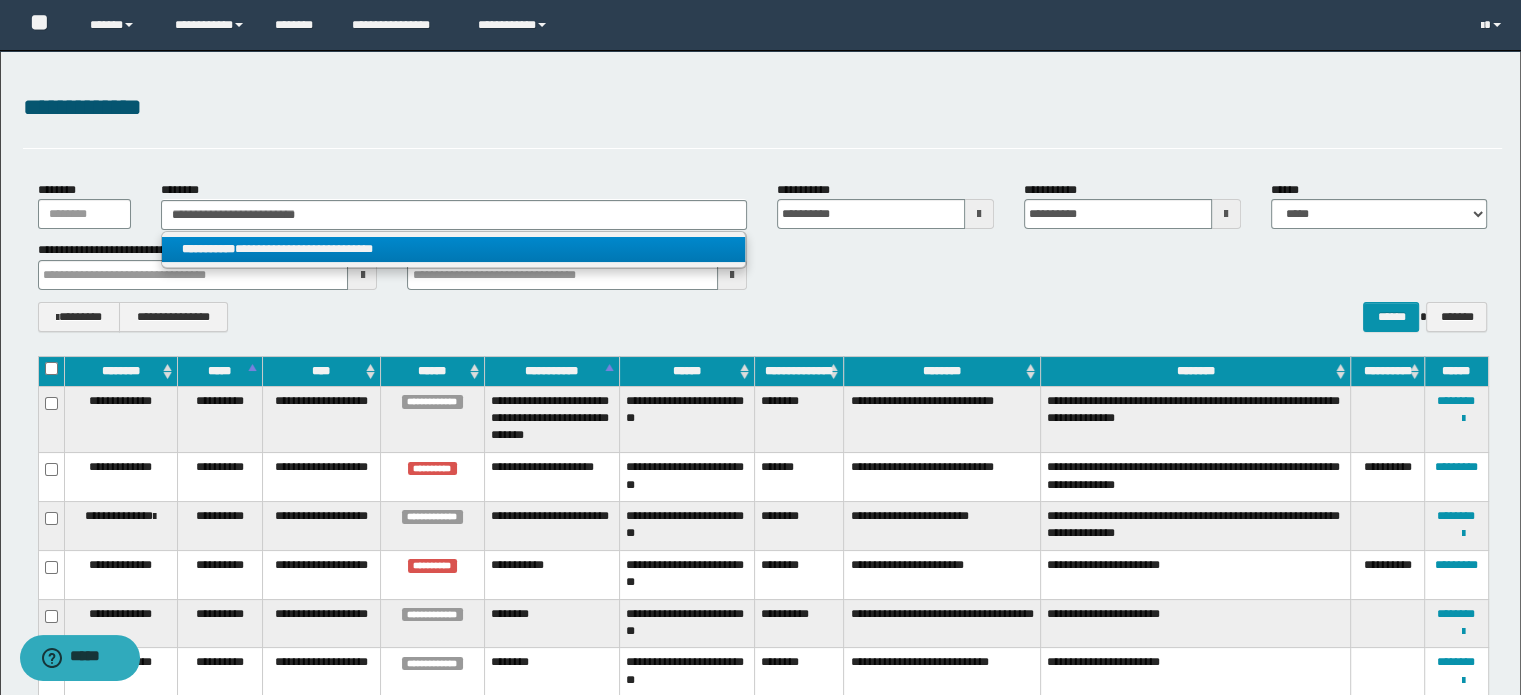 click on "**********" at bounding box center (454, 249) 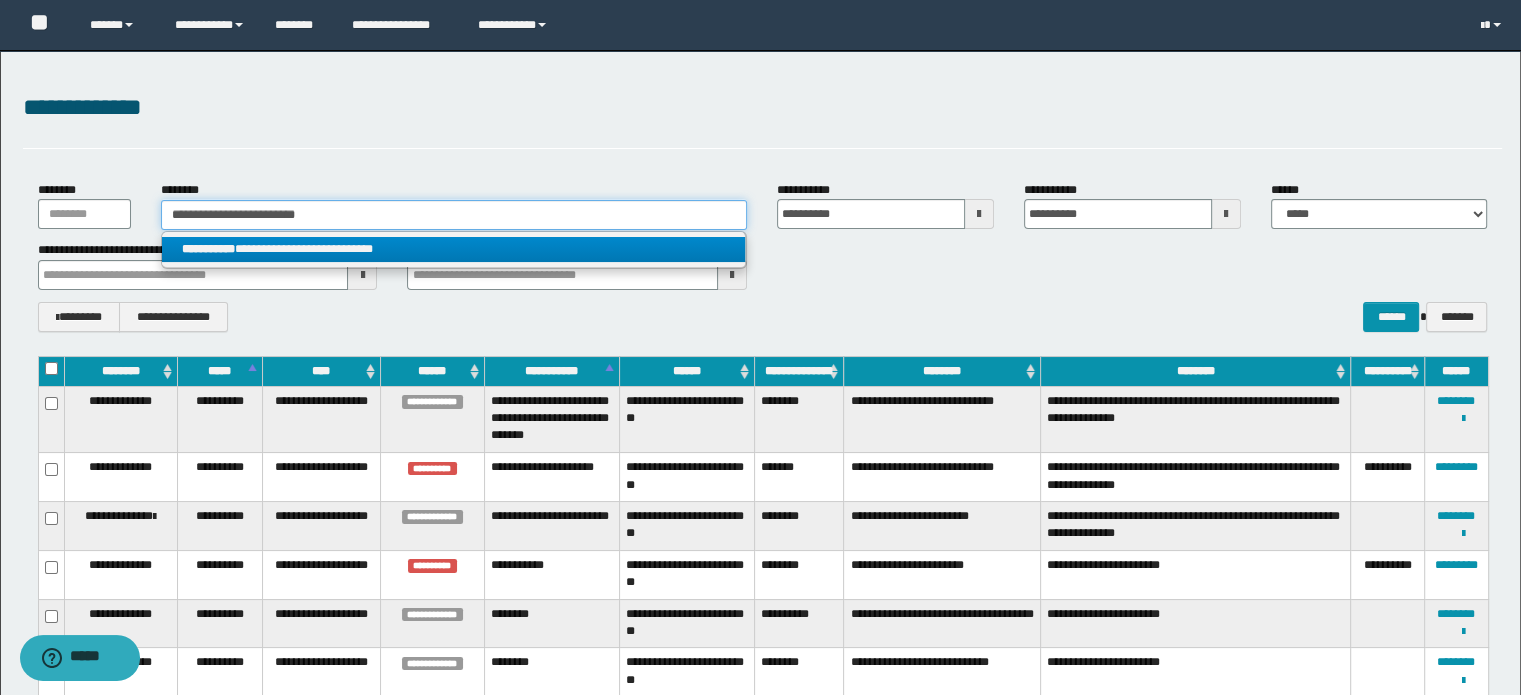 type 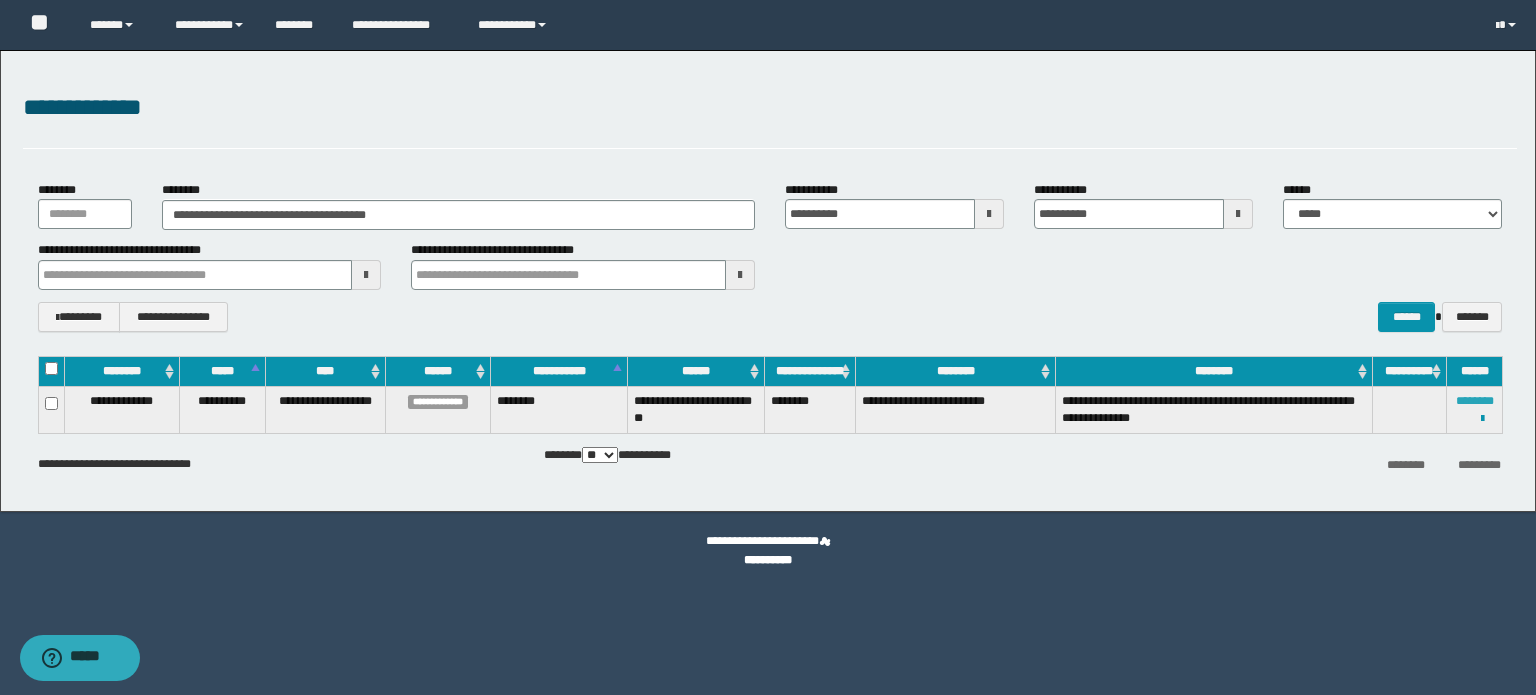click on "********" at bounding box center (1475, 401) 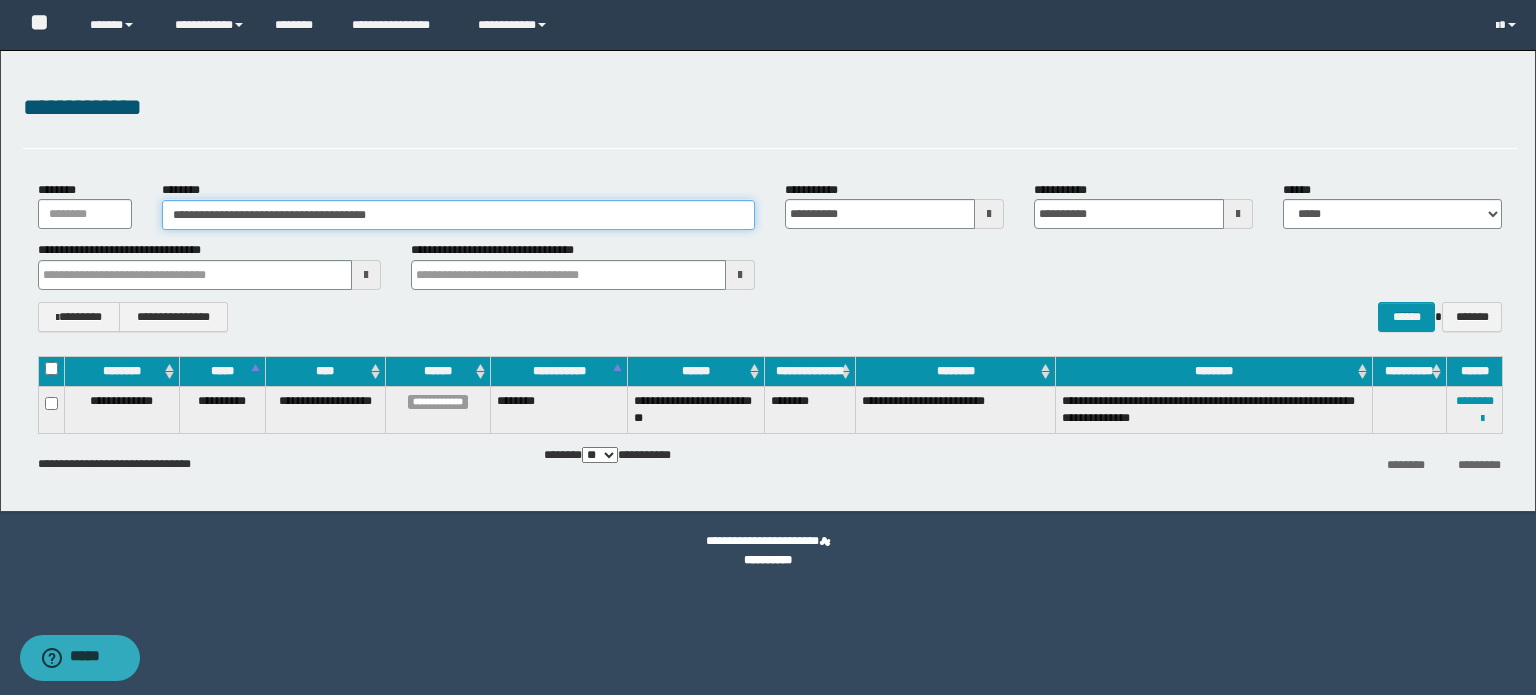 type on "*" 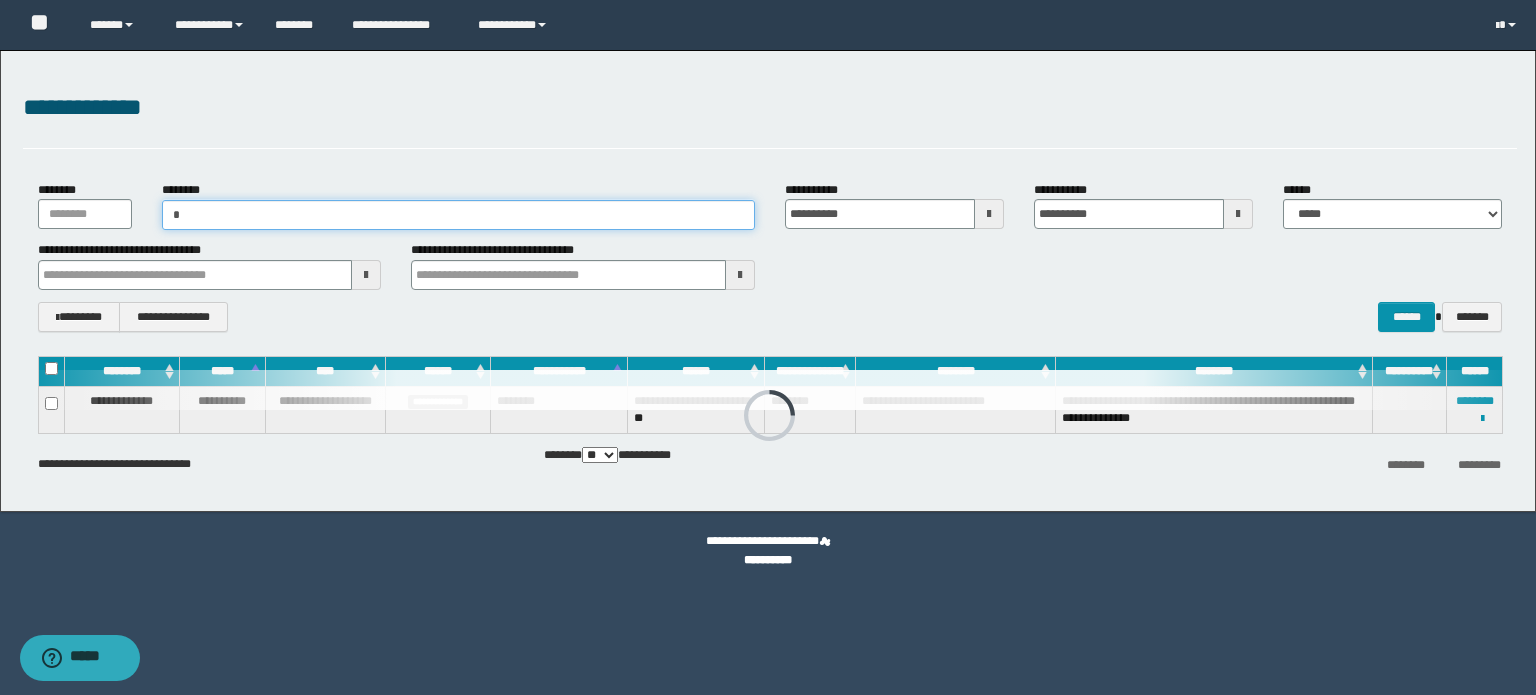 paste on "**********" 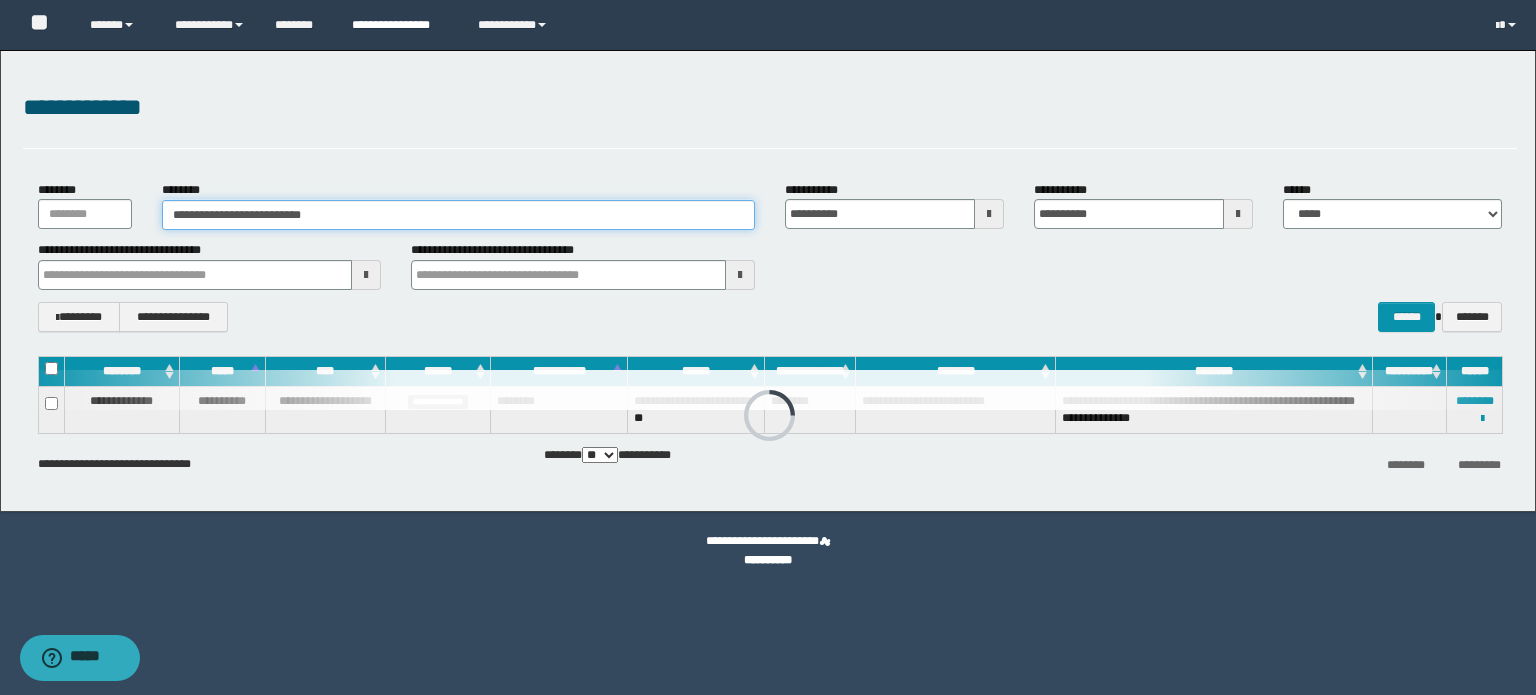 type on "**********" 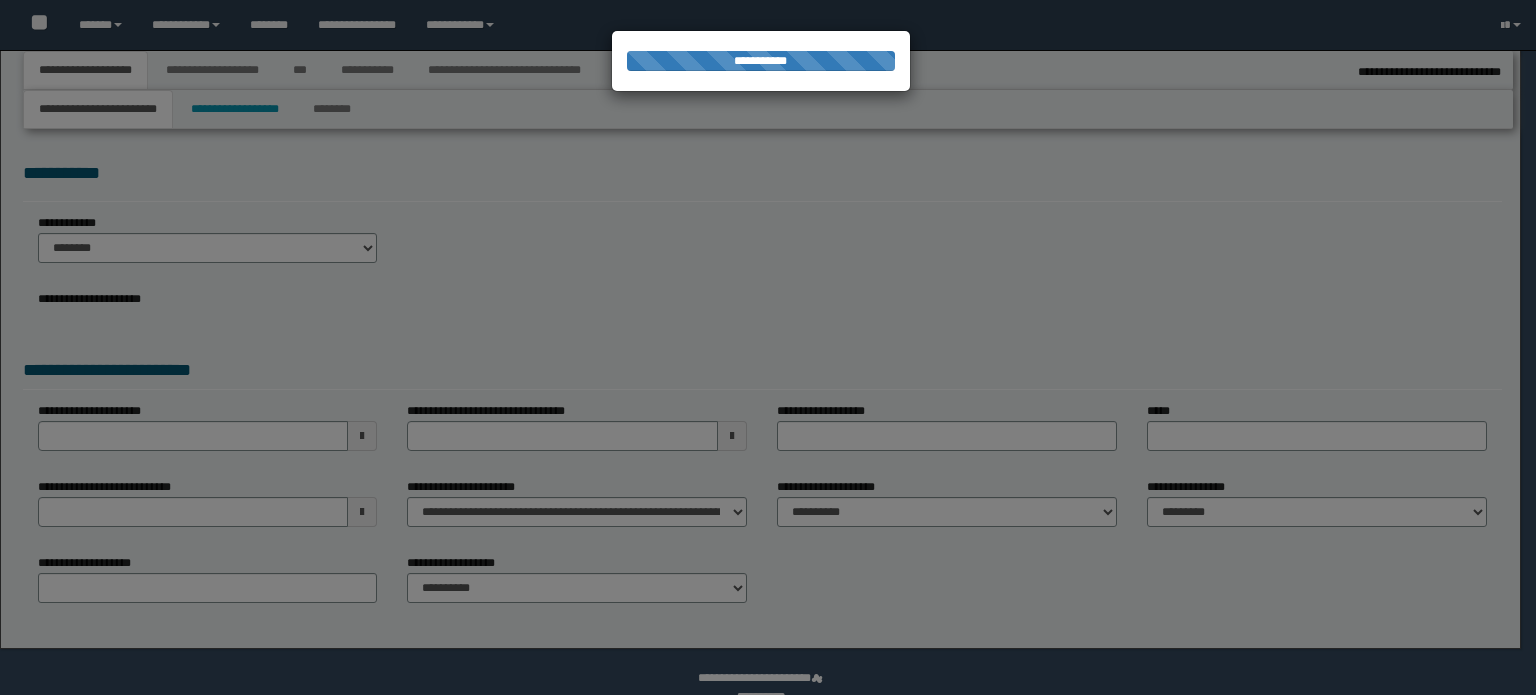 select on "*" 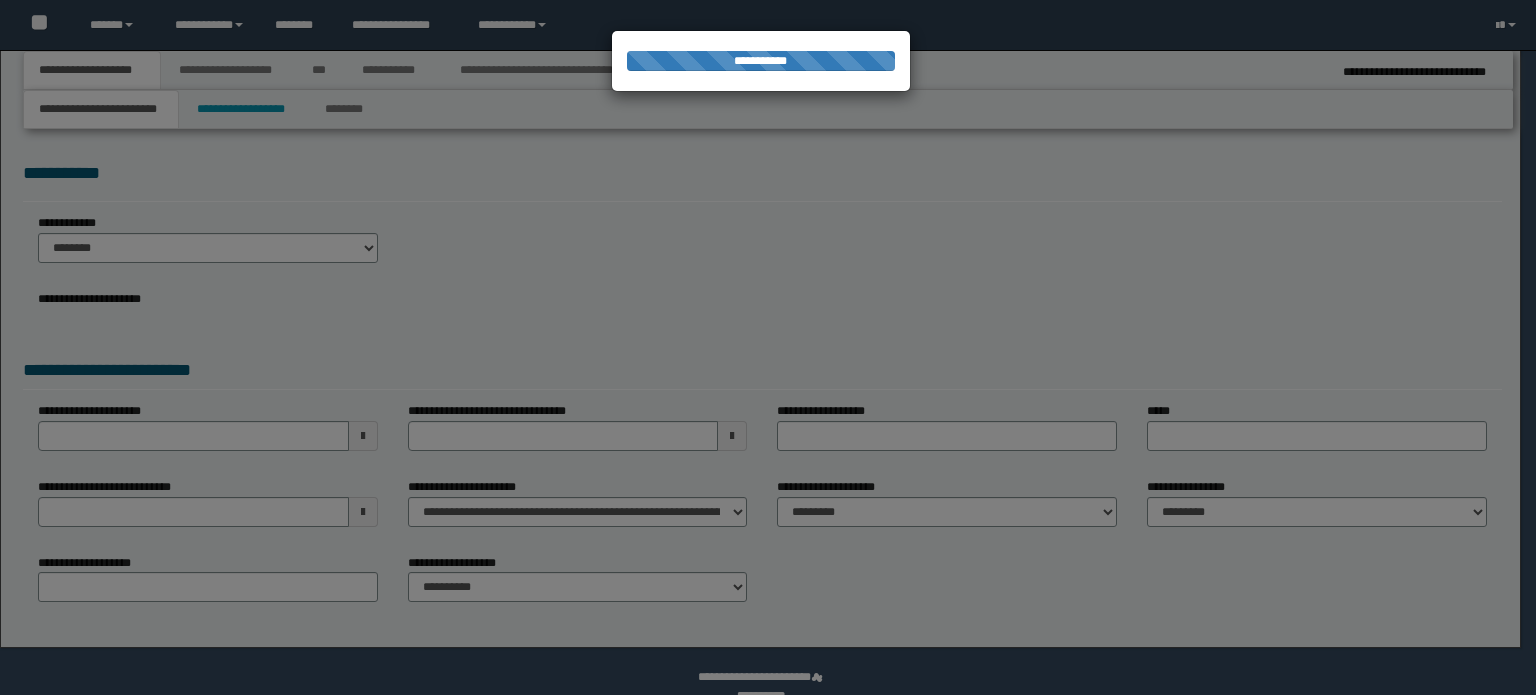 scroll, scrollTop: 0, scrollLeft: 0, axis: both 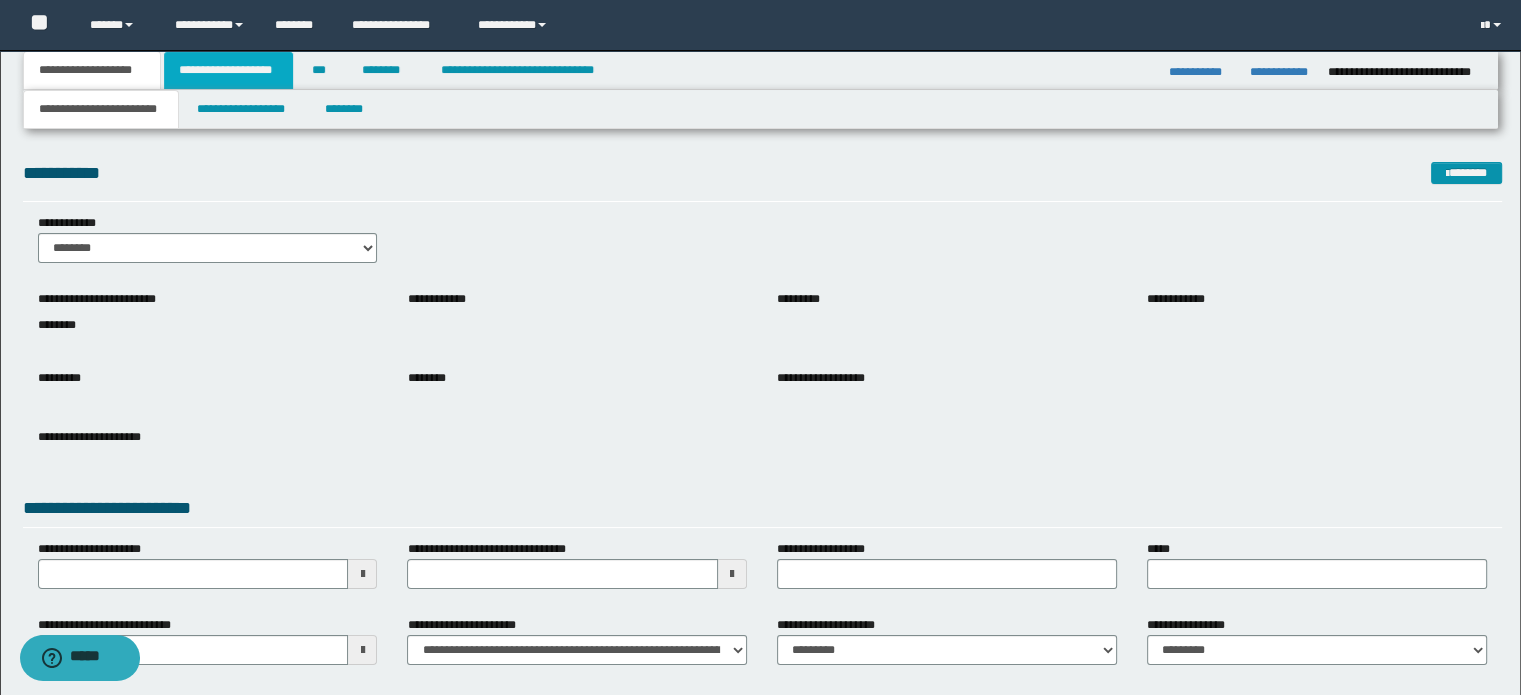 click on "**********" at bounding box center [228, 70] 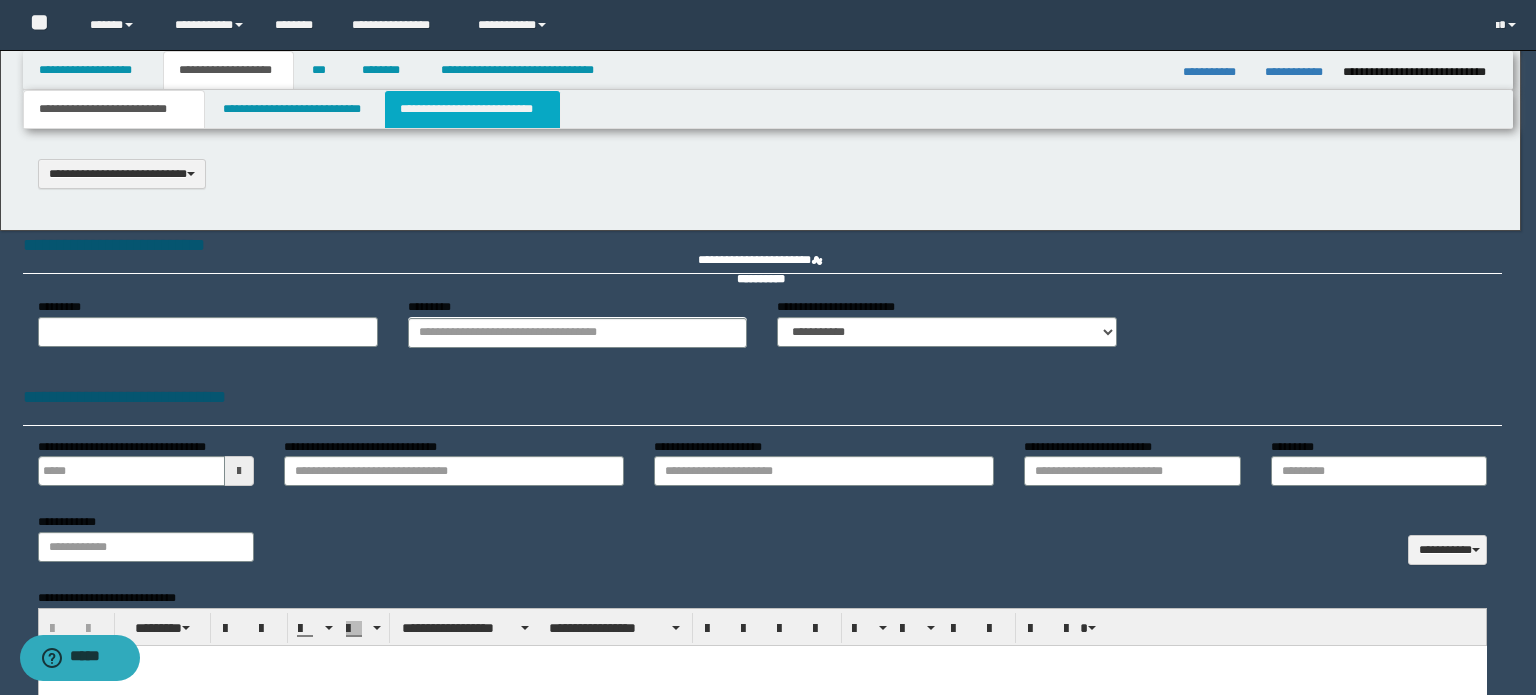 scroll, scrollTop: 0, scrollLeft: 0, axis: both 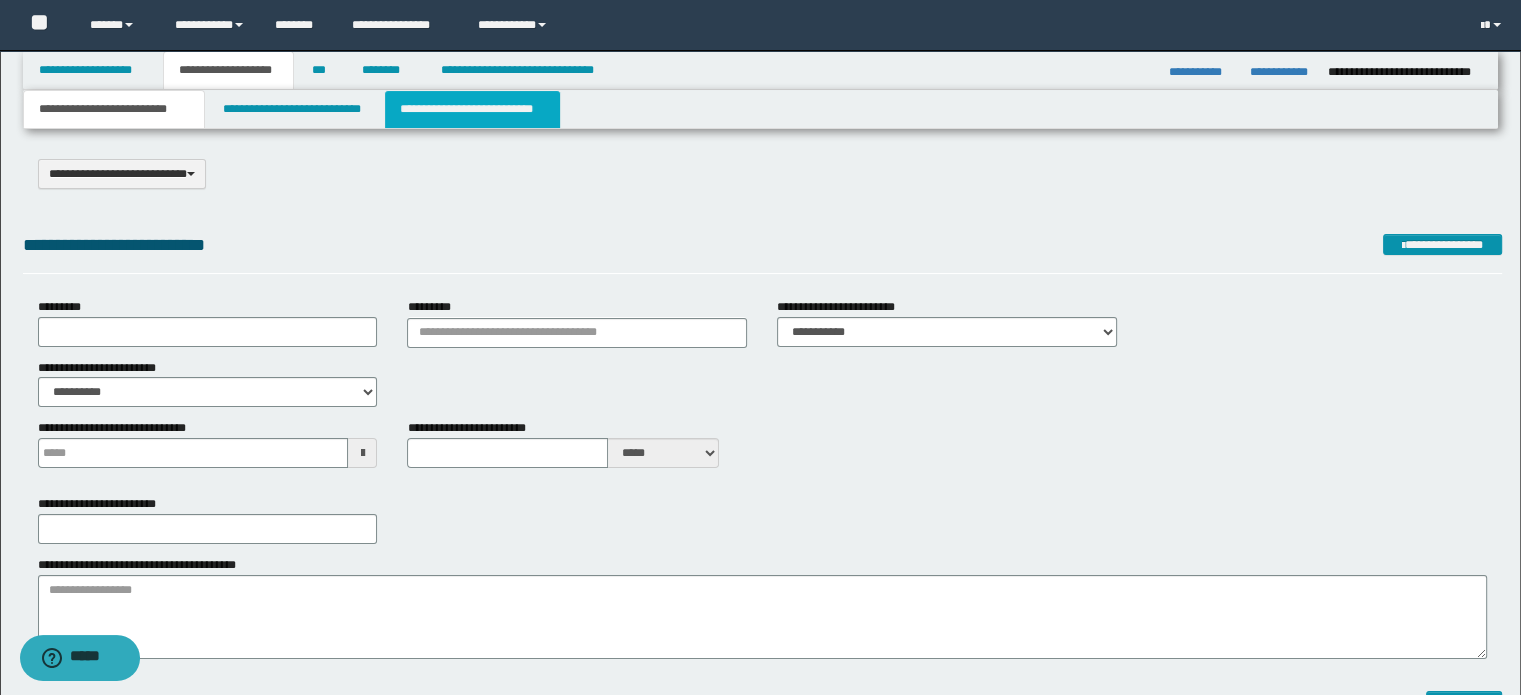 click on "**********" at bounding box center [472, 109] 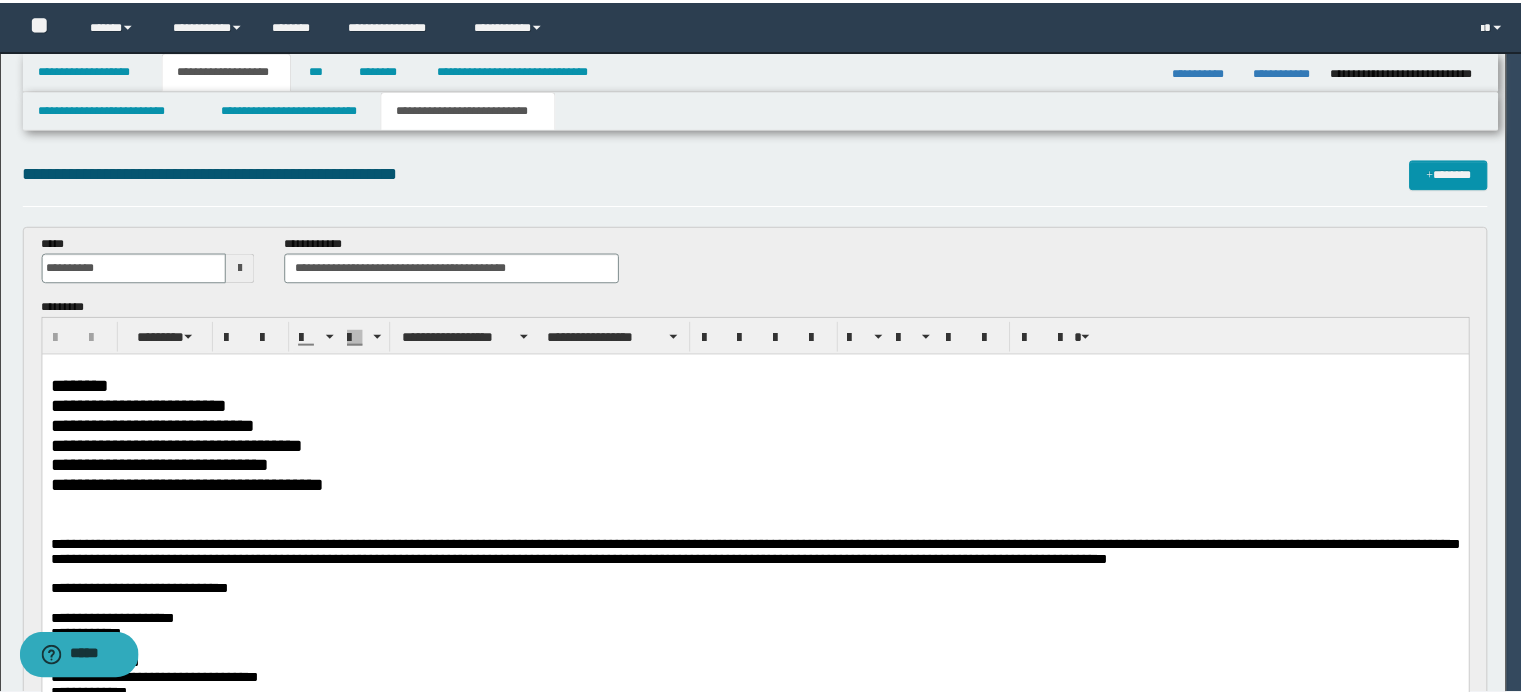 scroll, scrollTop: 0, scrollLeft: 0, axis: both 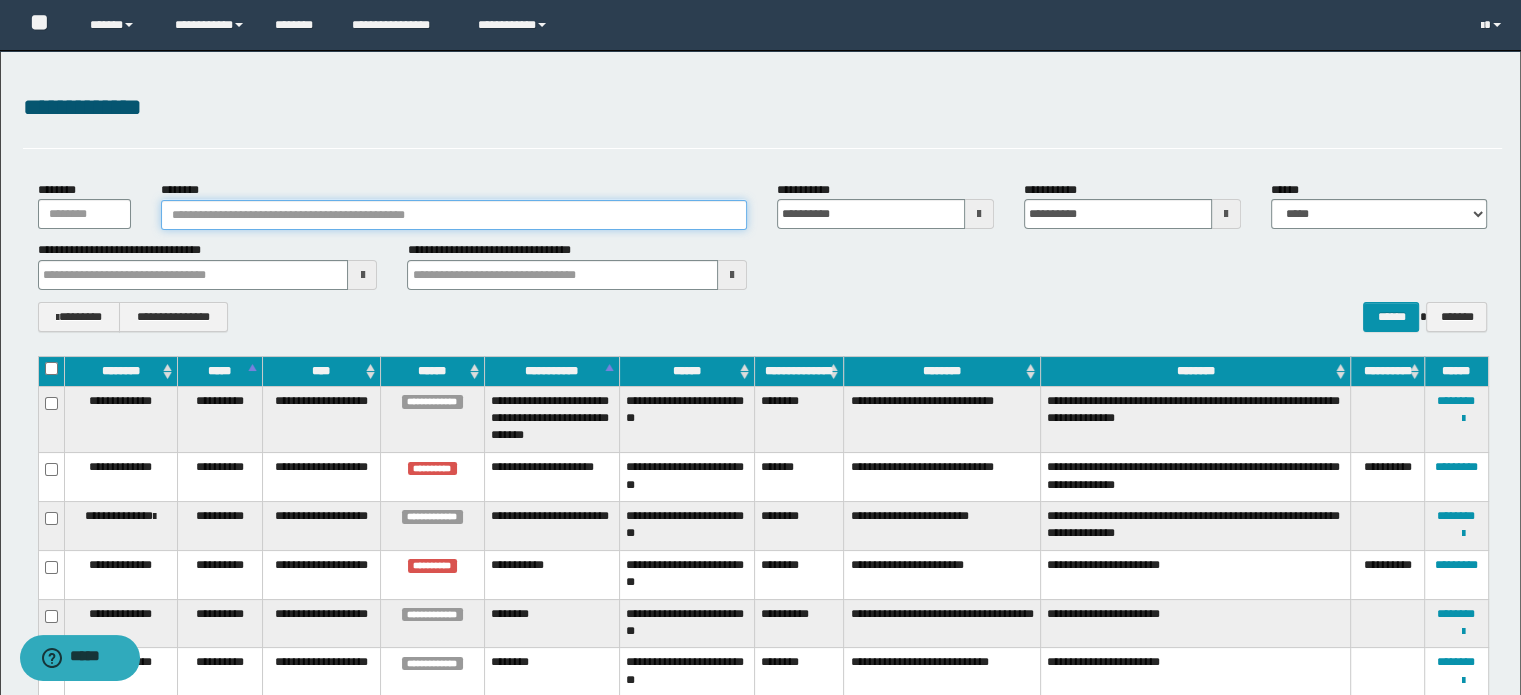 click on "********" at bounding box center [454, 215] 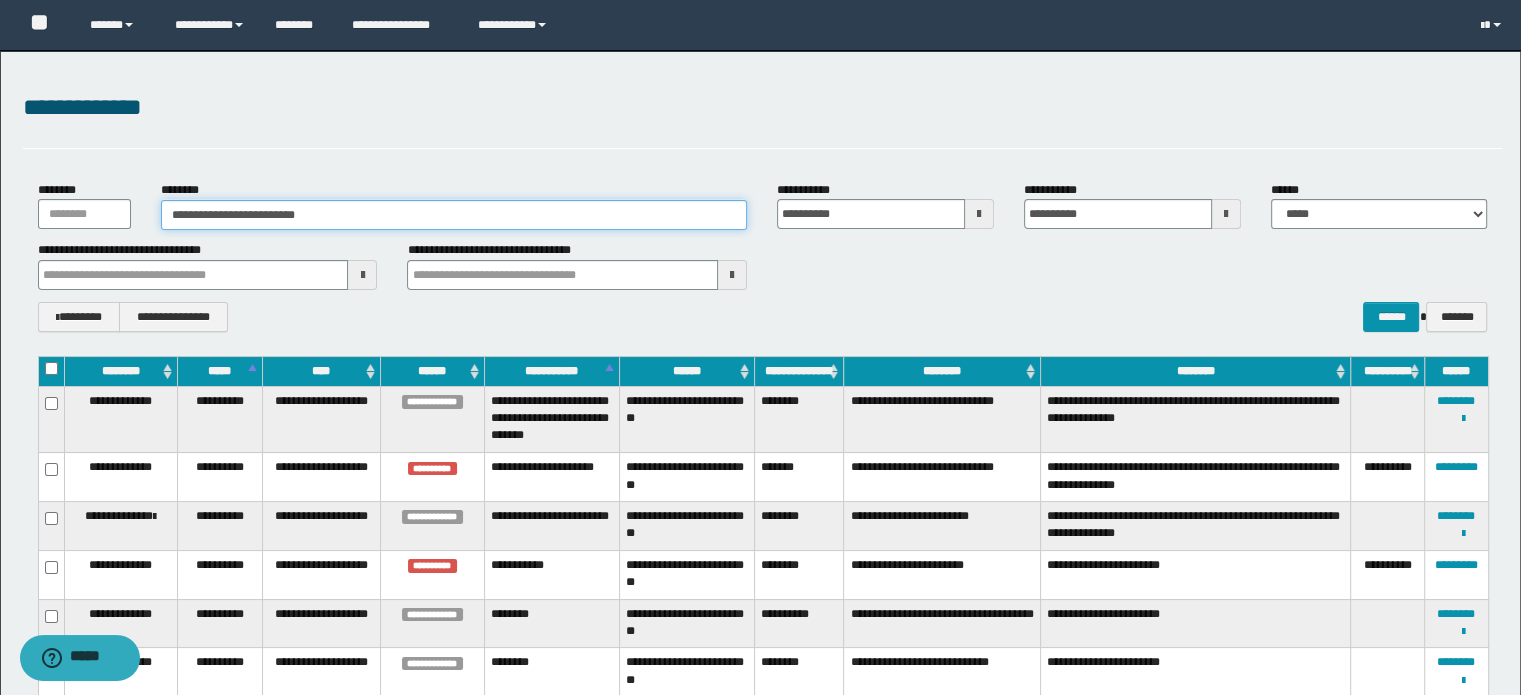 type on "**********" 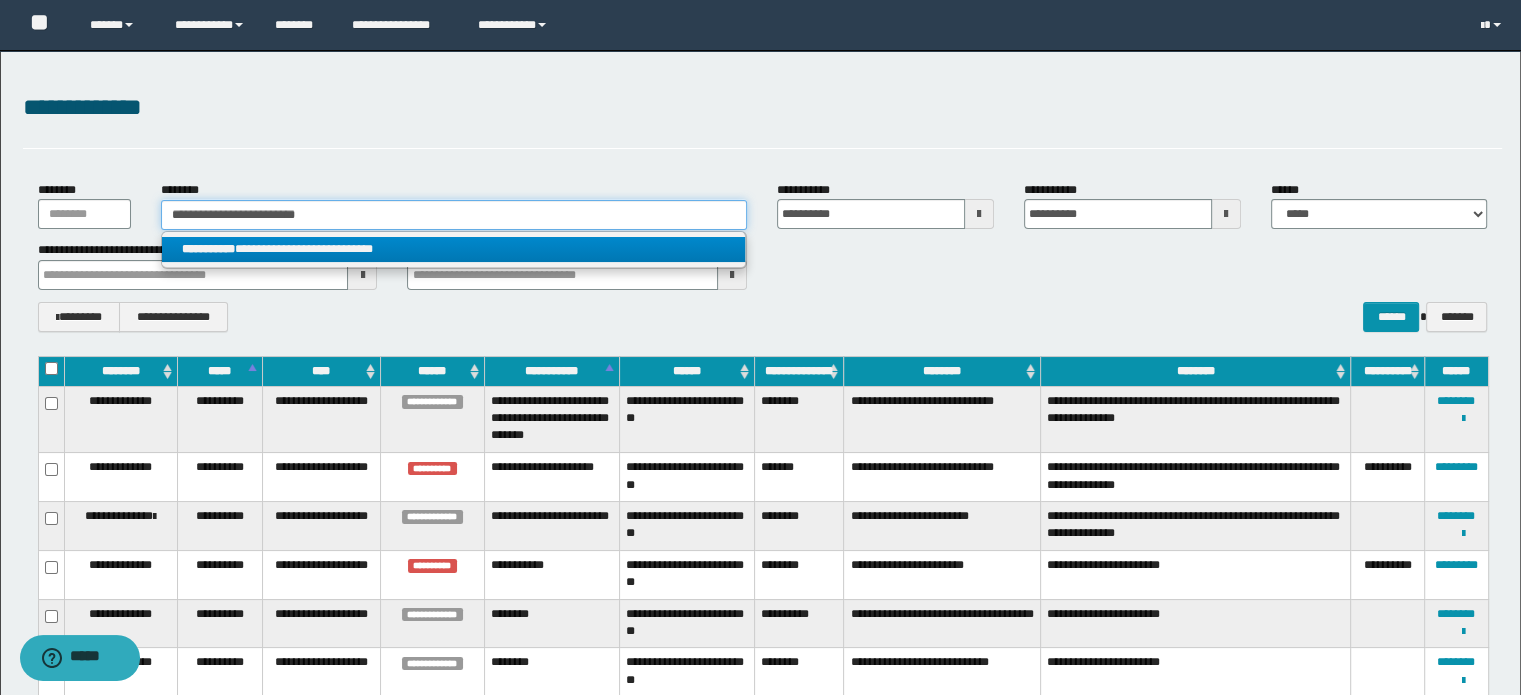 type on "**********" 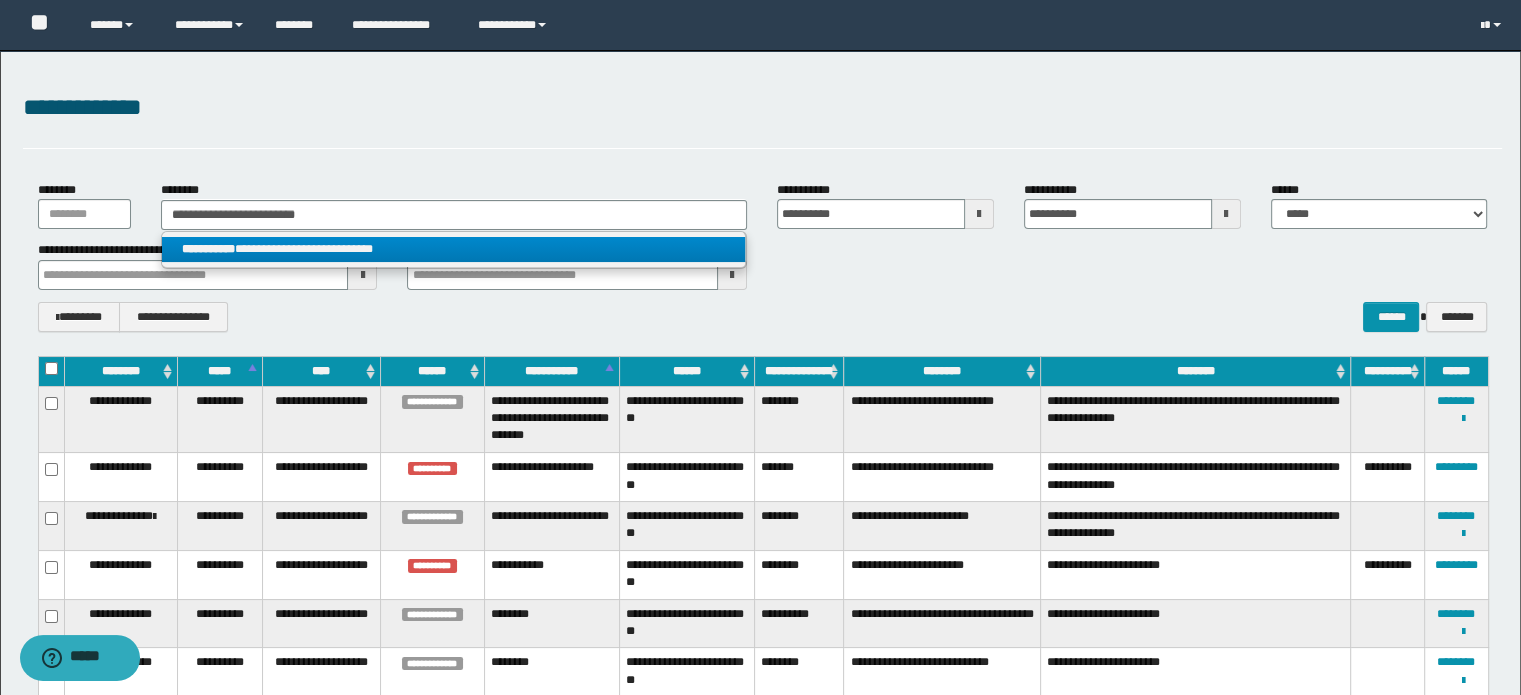 click on "**********" at bounding box center [454, 249] 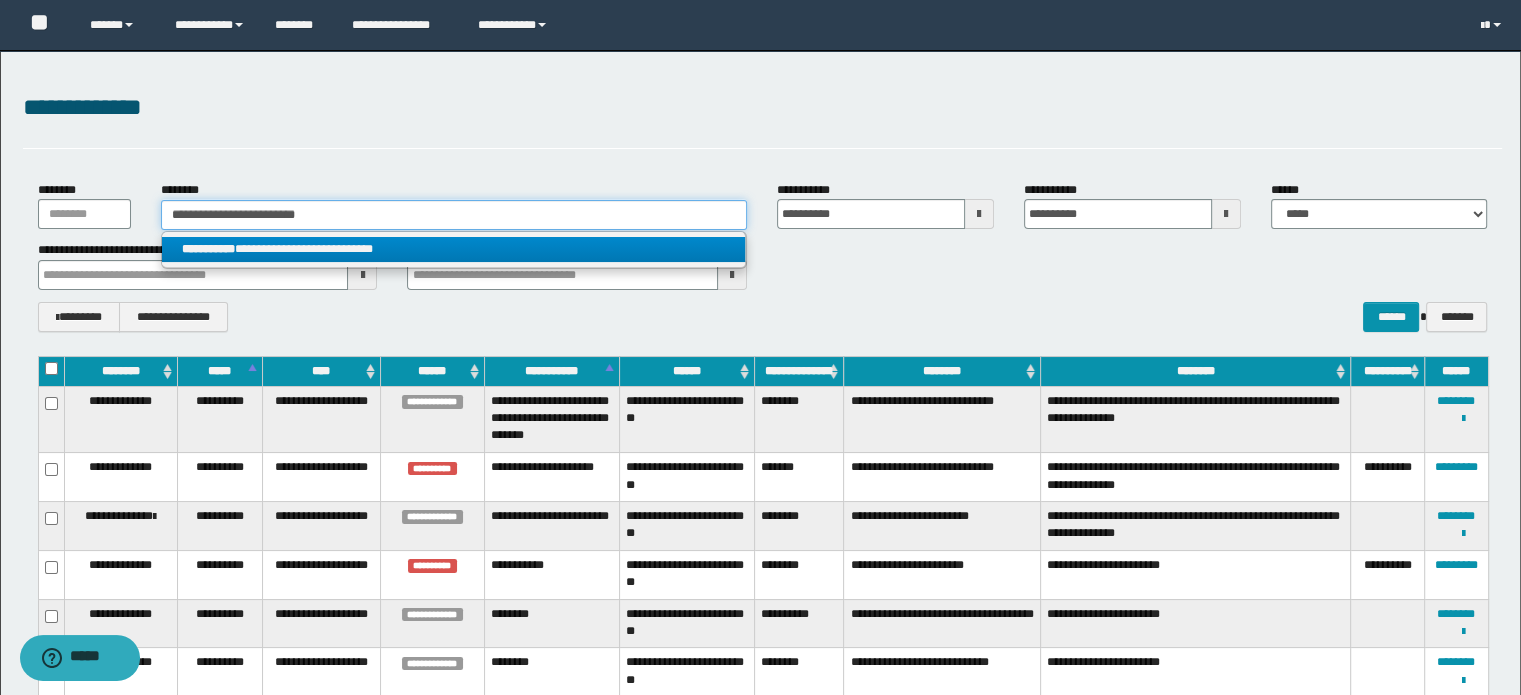 type 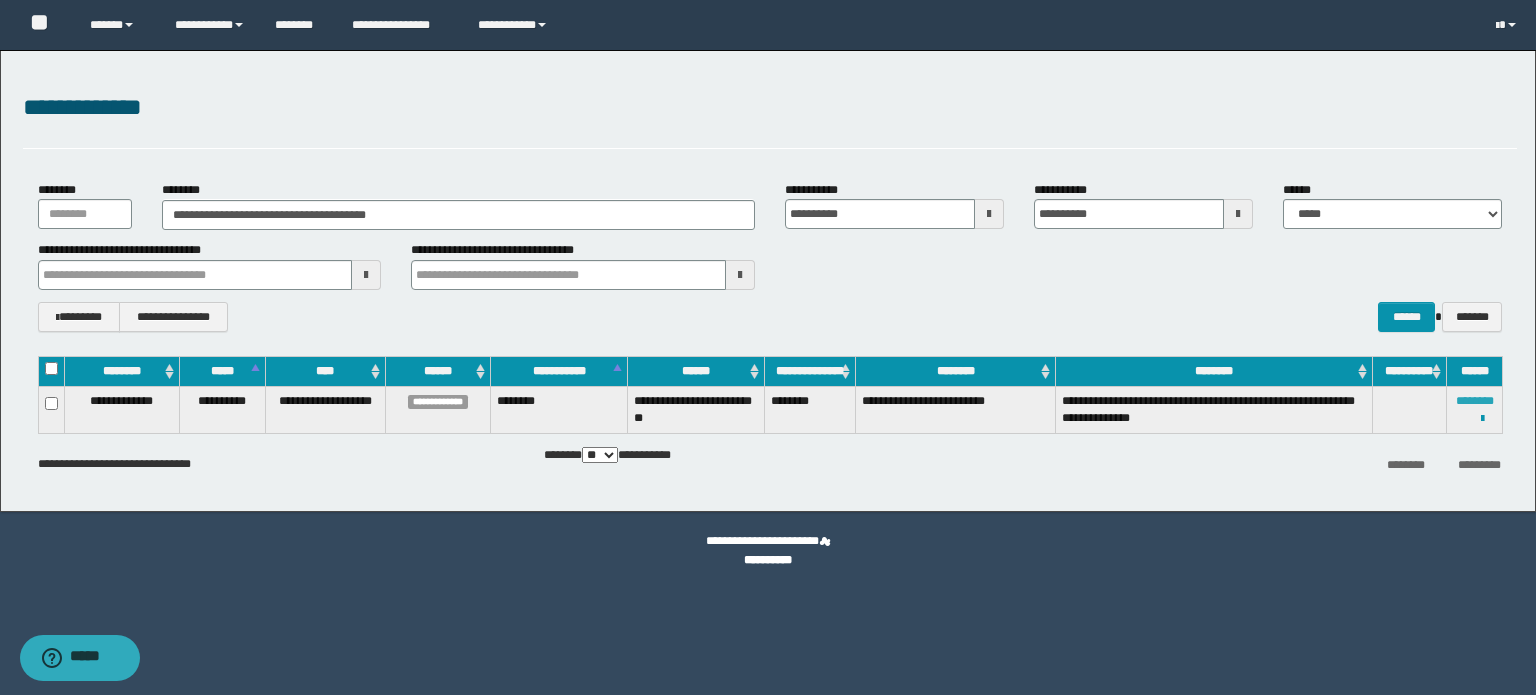click on "********" at bounding box center [1475, 401] 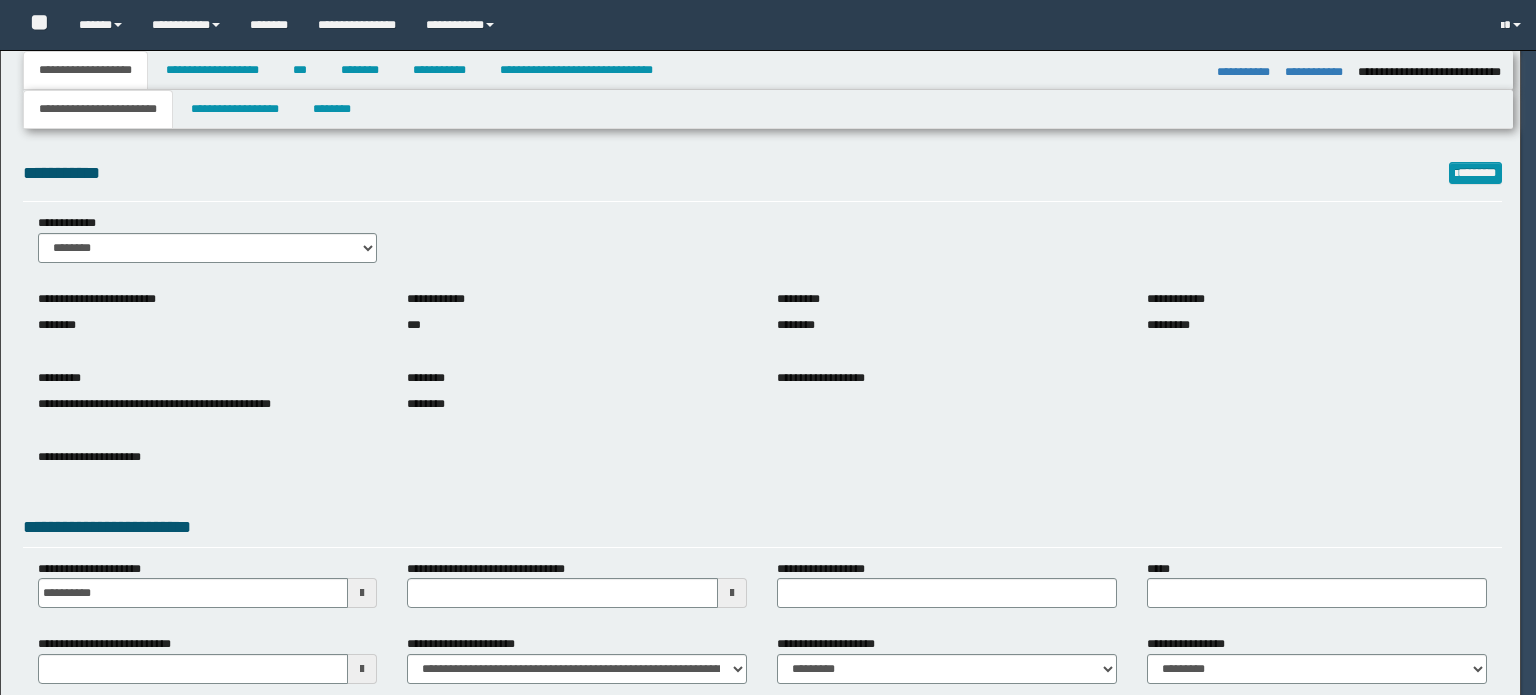 select on "*" 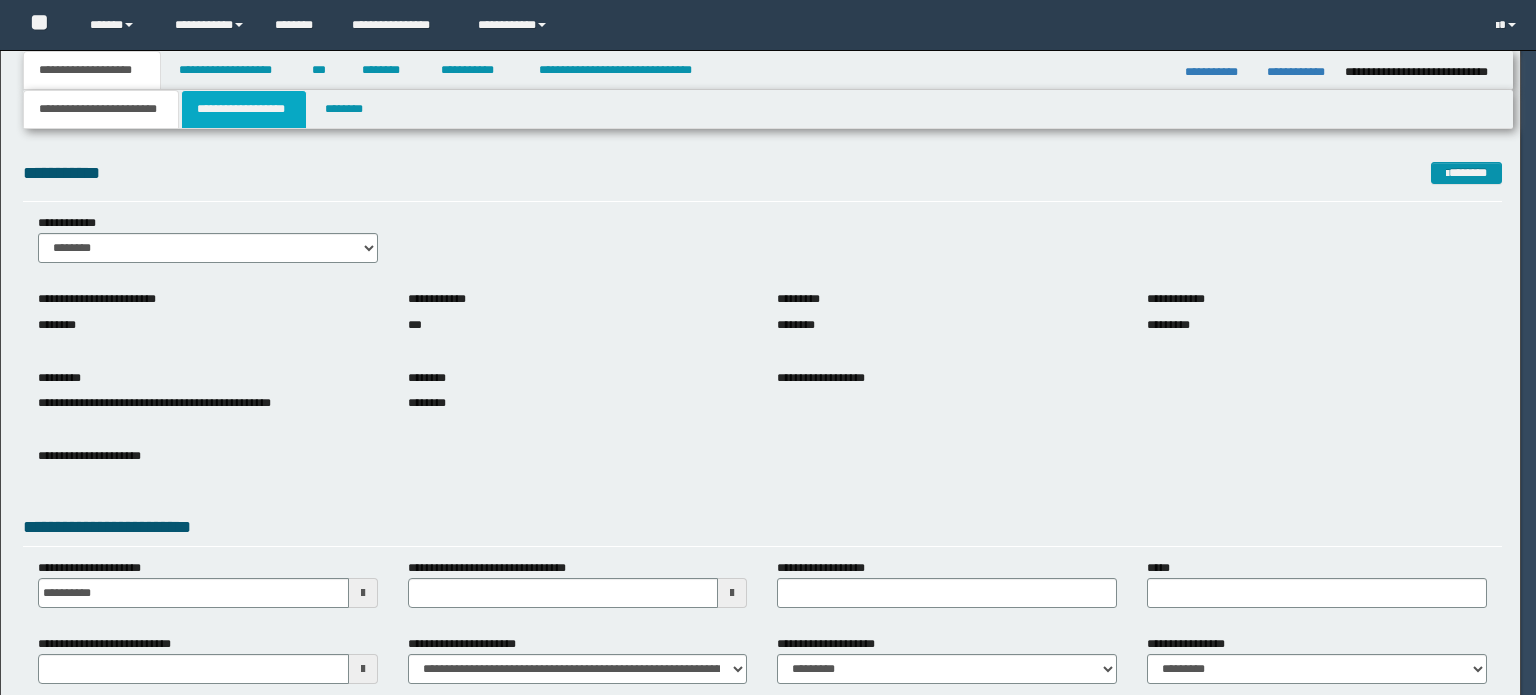 scroll, scrollTop: 0, scrollLeft: 0, axis: both 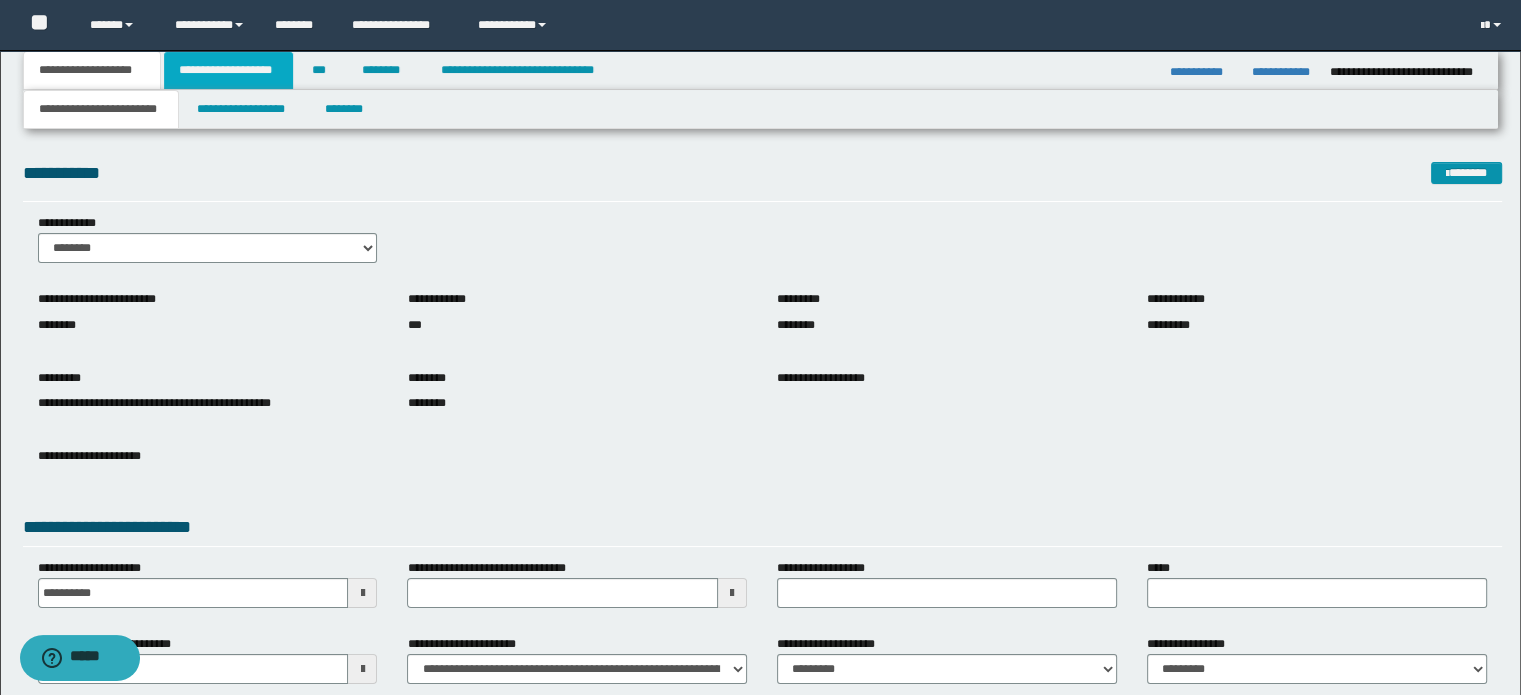 click on "**********" at bounding box center [228, 70] 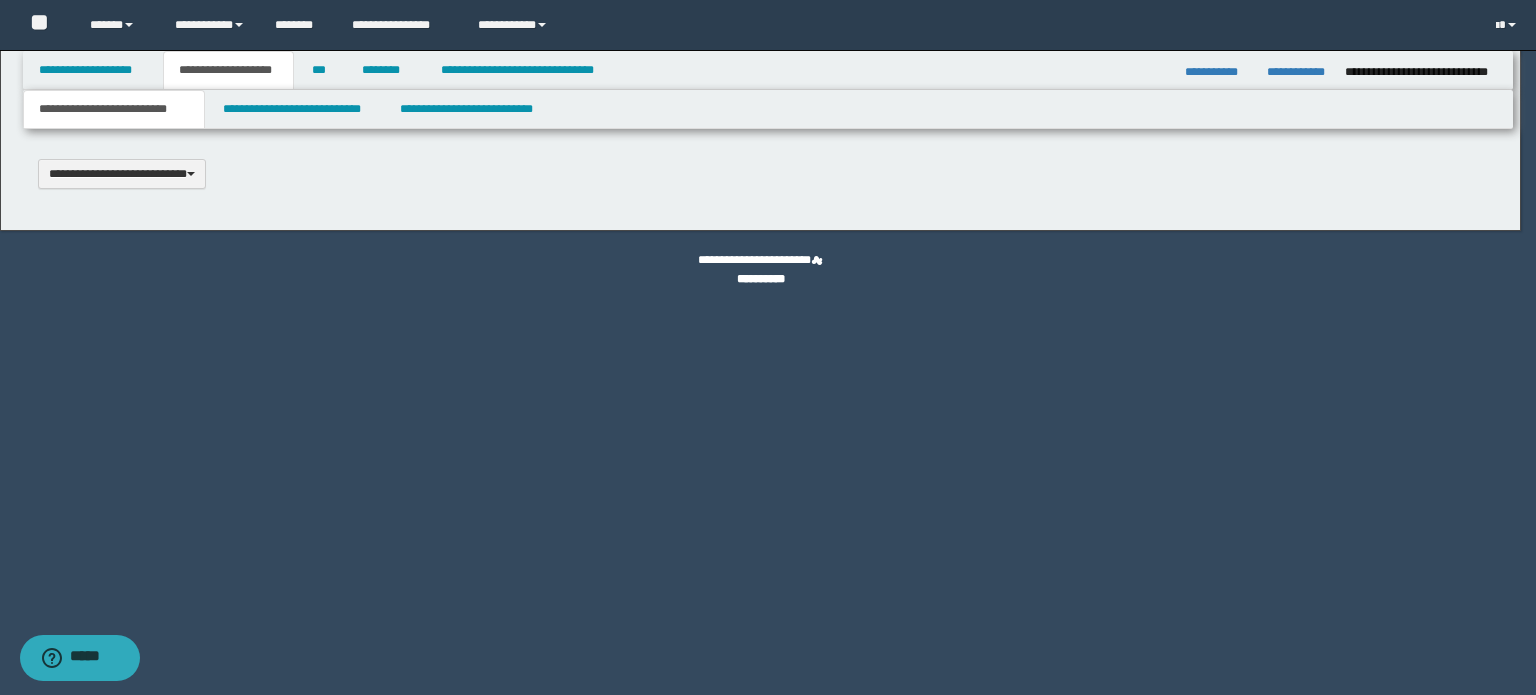 type 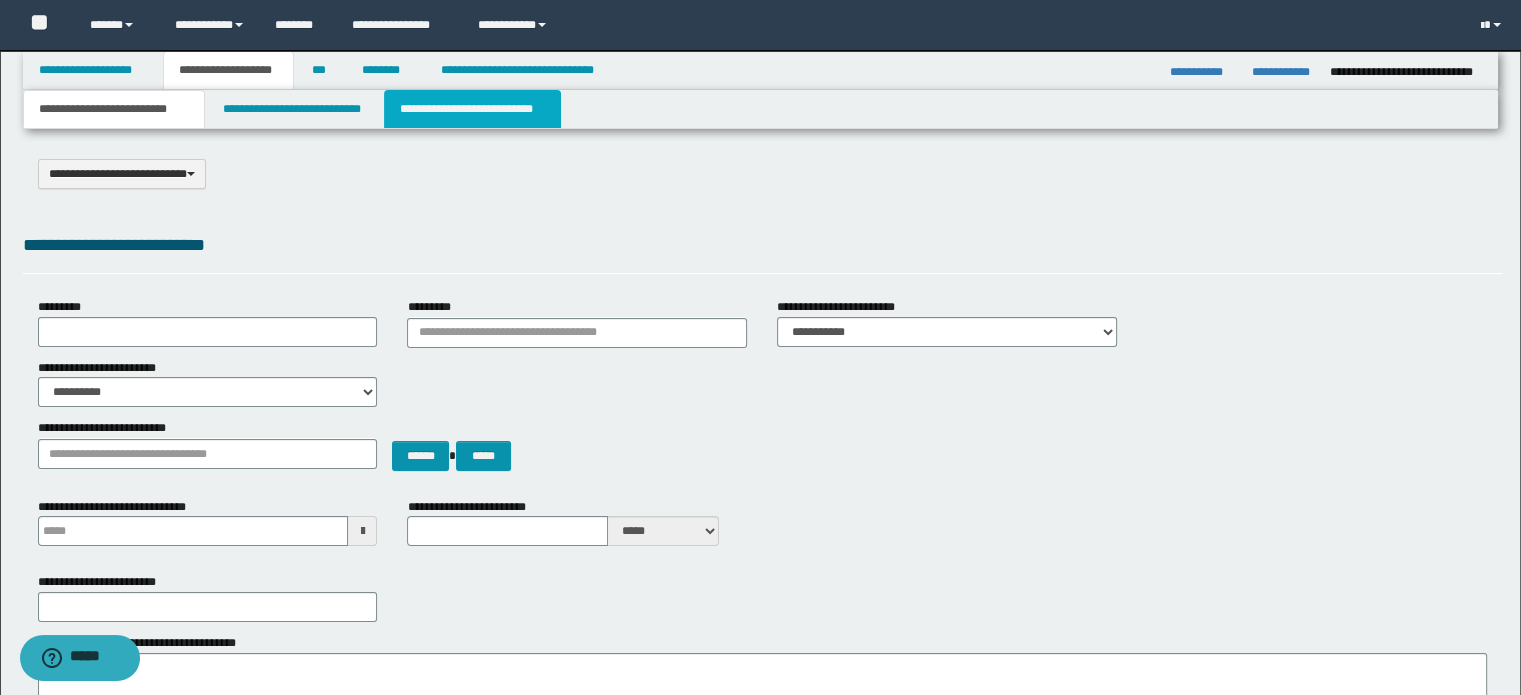 click on "**********" at bounding box center (472, 109) 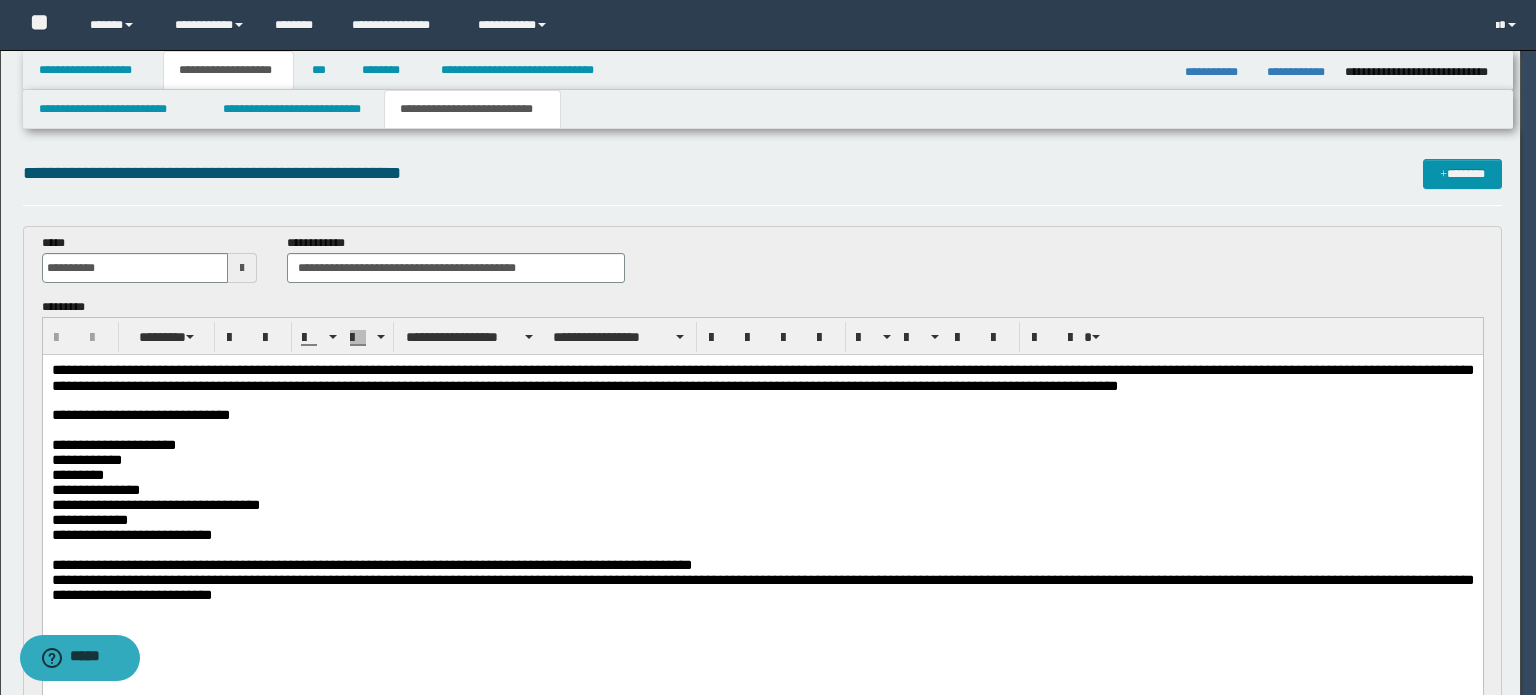 scroll, scrollTop: 0, scrollLeft: 0, axis: both 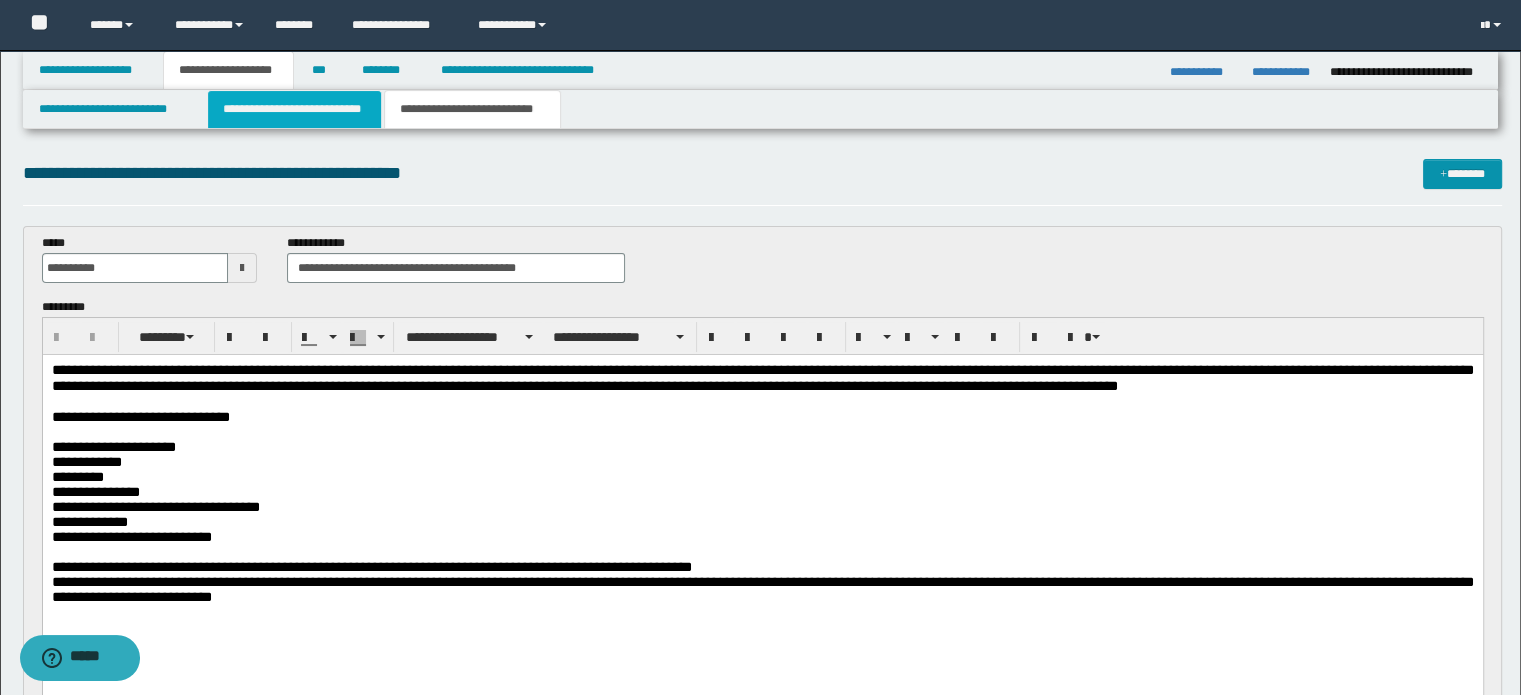 click on "**********" at bounding box center [294, 109] 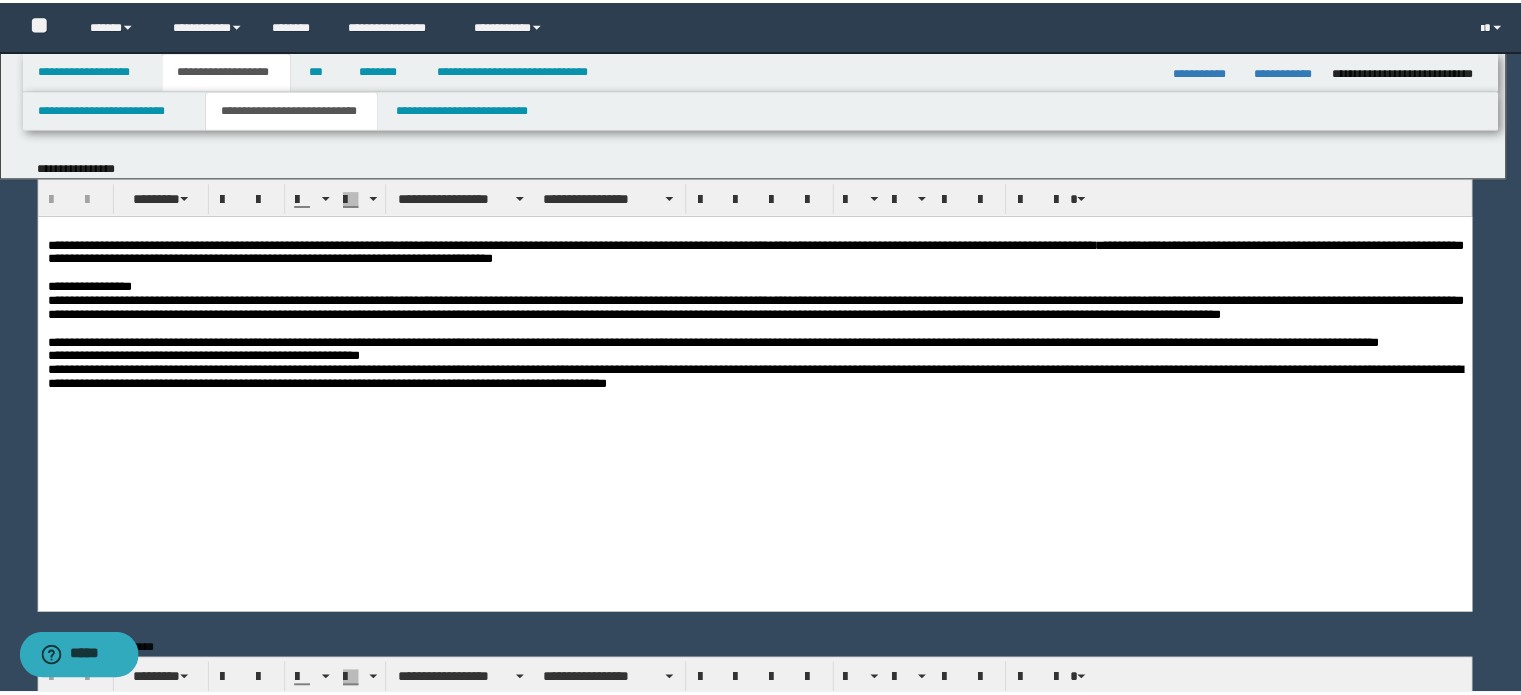 scroll, scrollTop: 0, scrollLeft: 0, axis: both 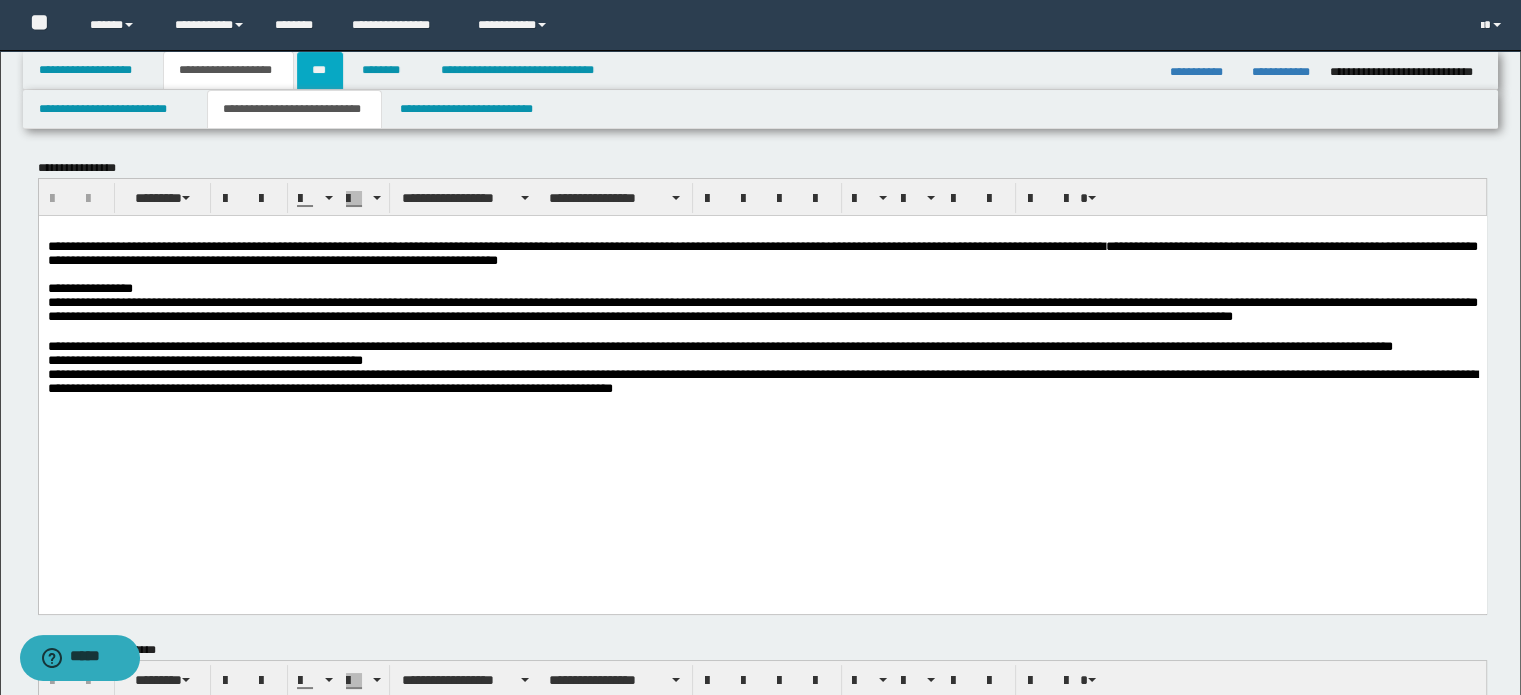 click on "***" at bounding box center [320, 70] 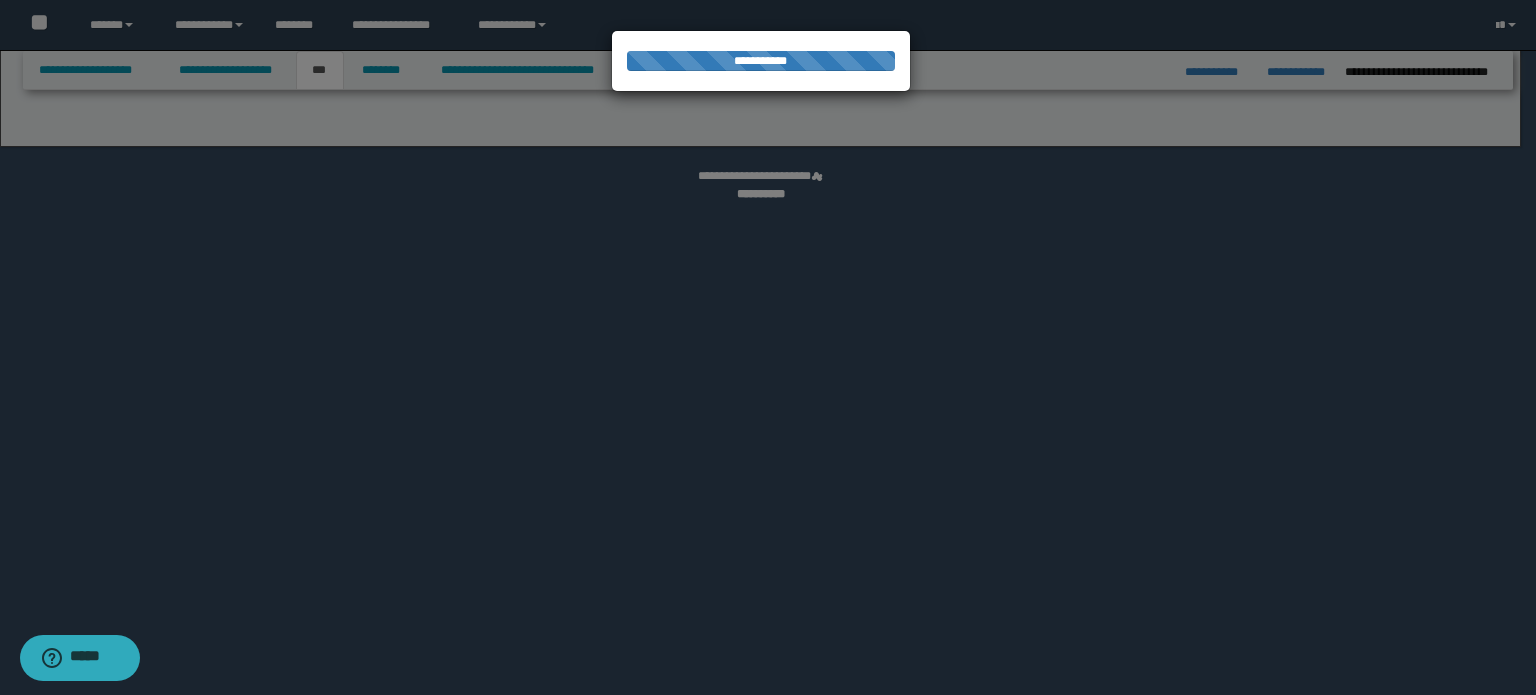 select on "*" 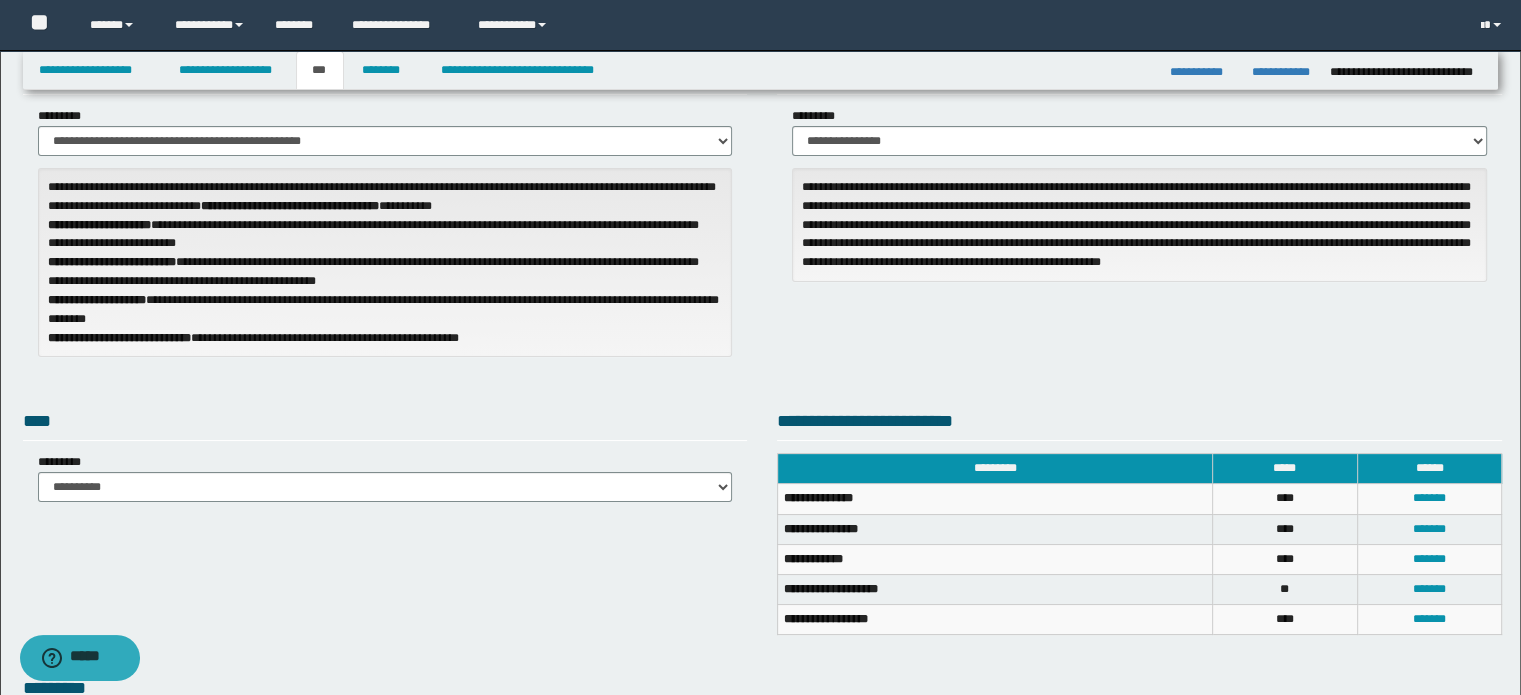 scroll, scrollTop: 0, scrollLeft: 0, axis: both 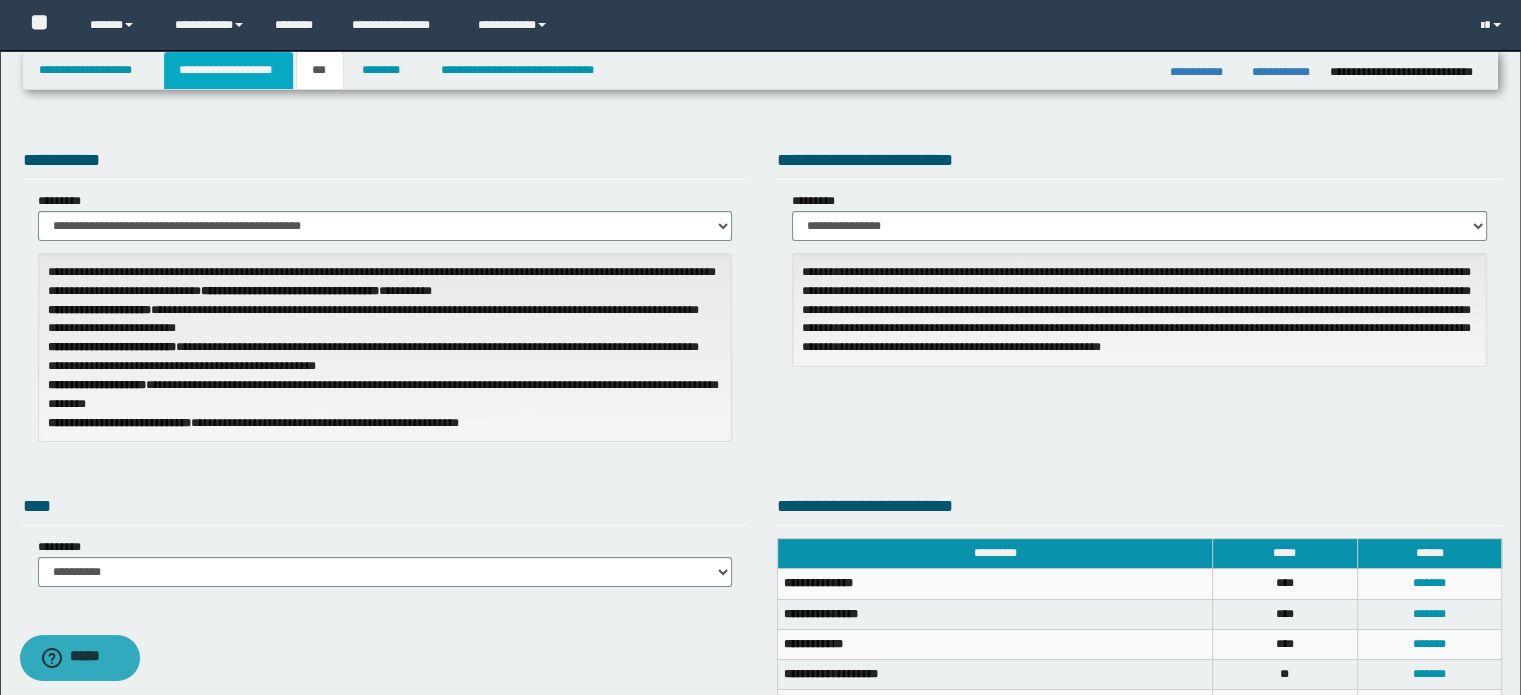 click on "**********" at bounding box center [228, 70] 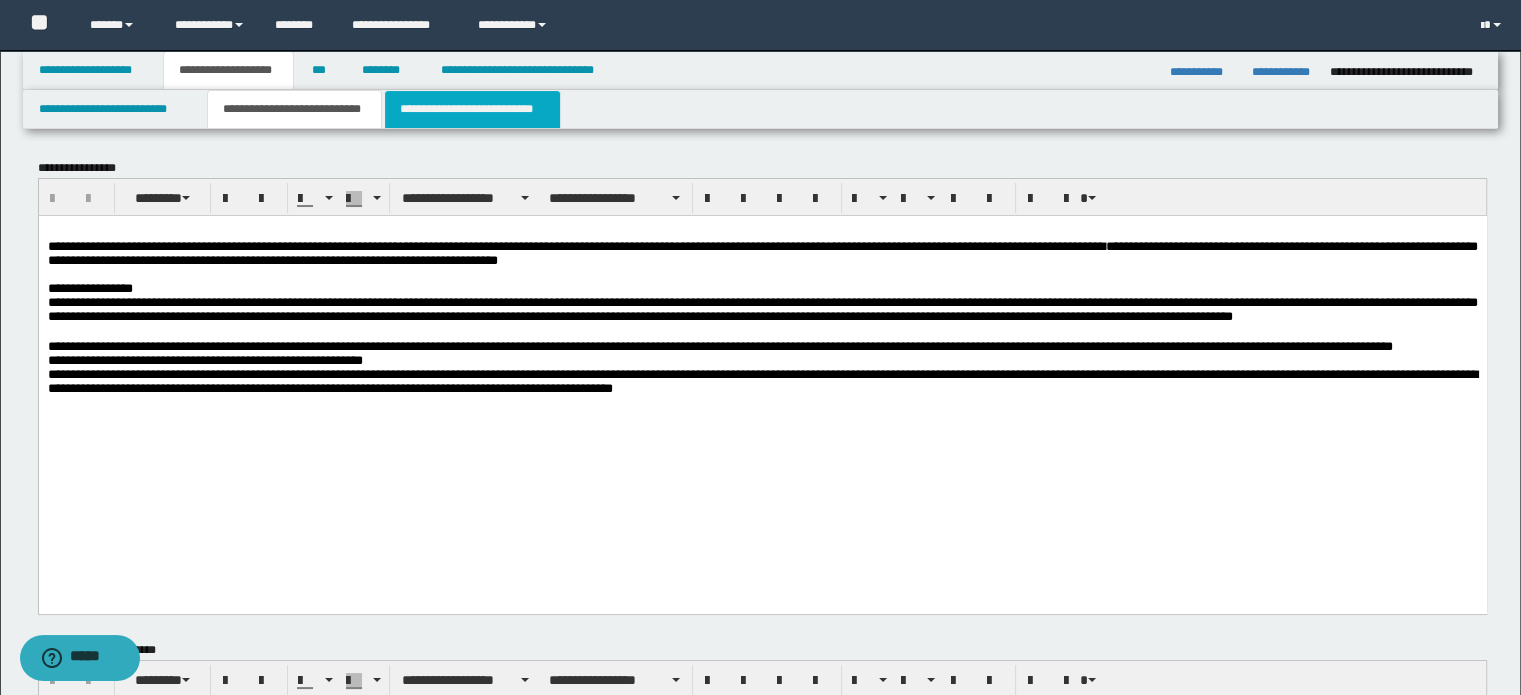 click on "**********" at bounding box center [472, 109] 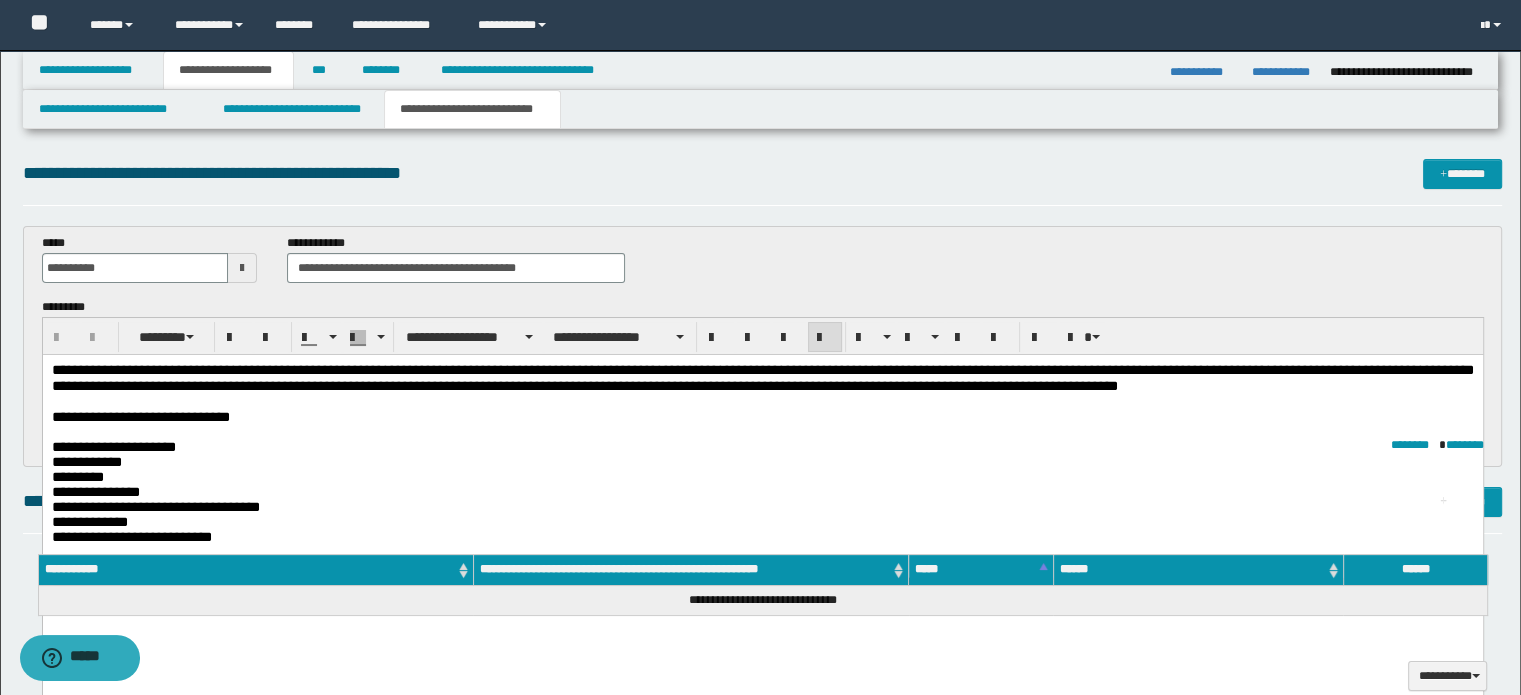 click on "**********" at bounding box center [762, 377] 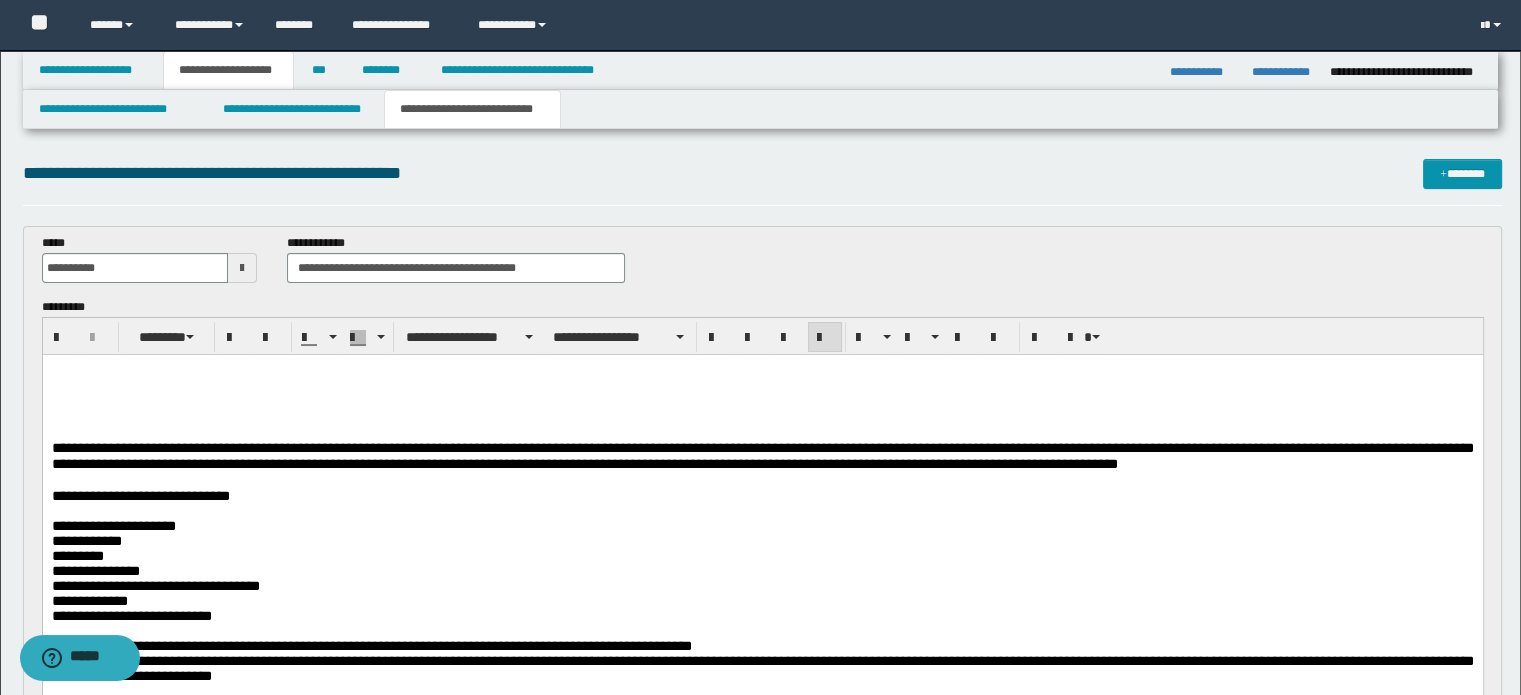 click at bounding box center (762, 370) 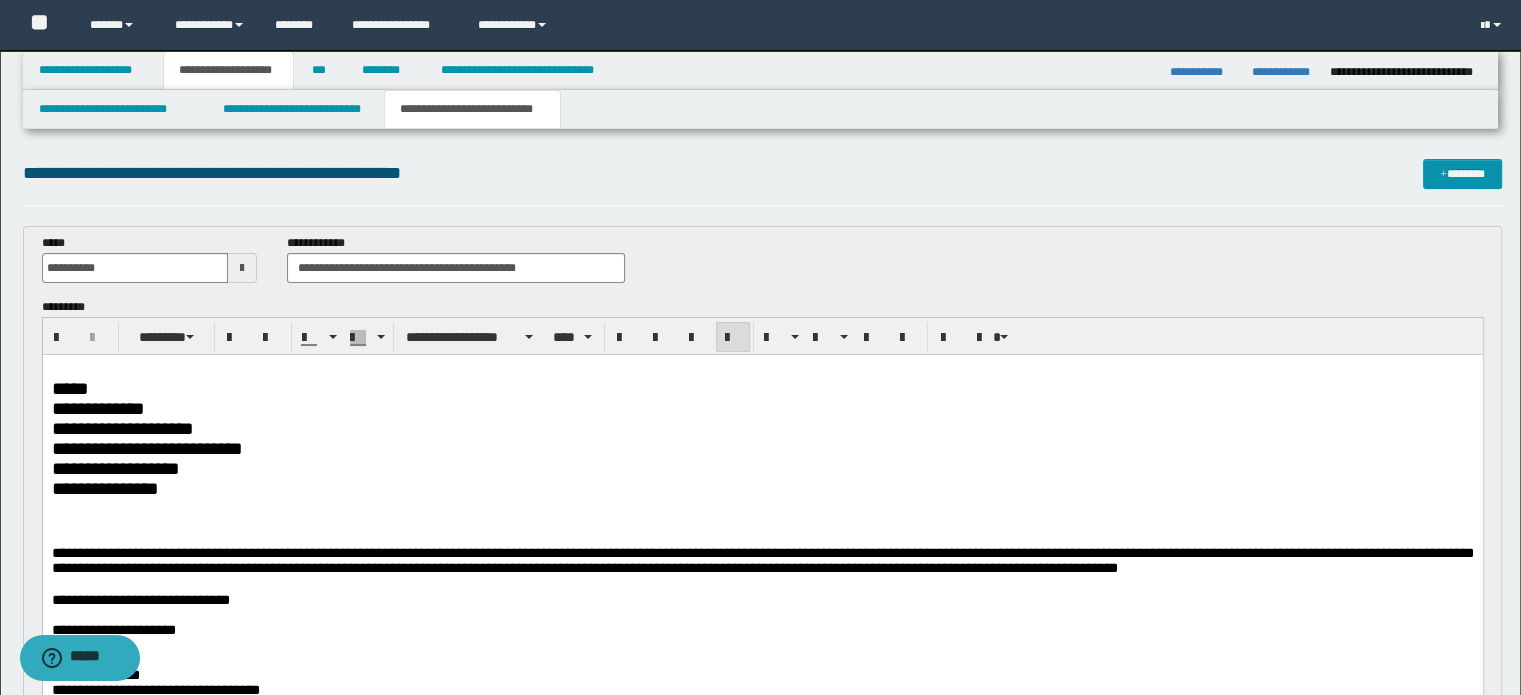 click on "*****" at bounding box center (762, 388) 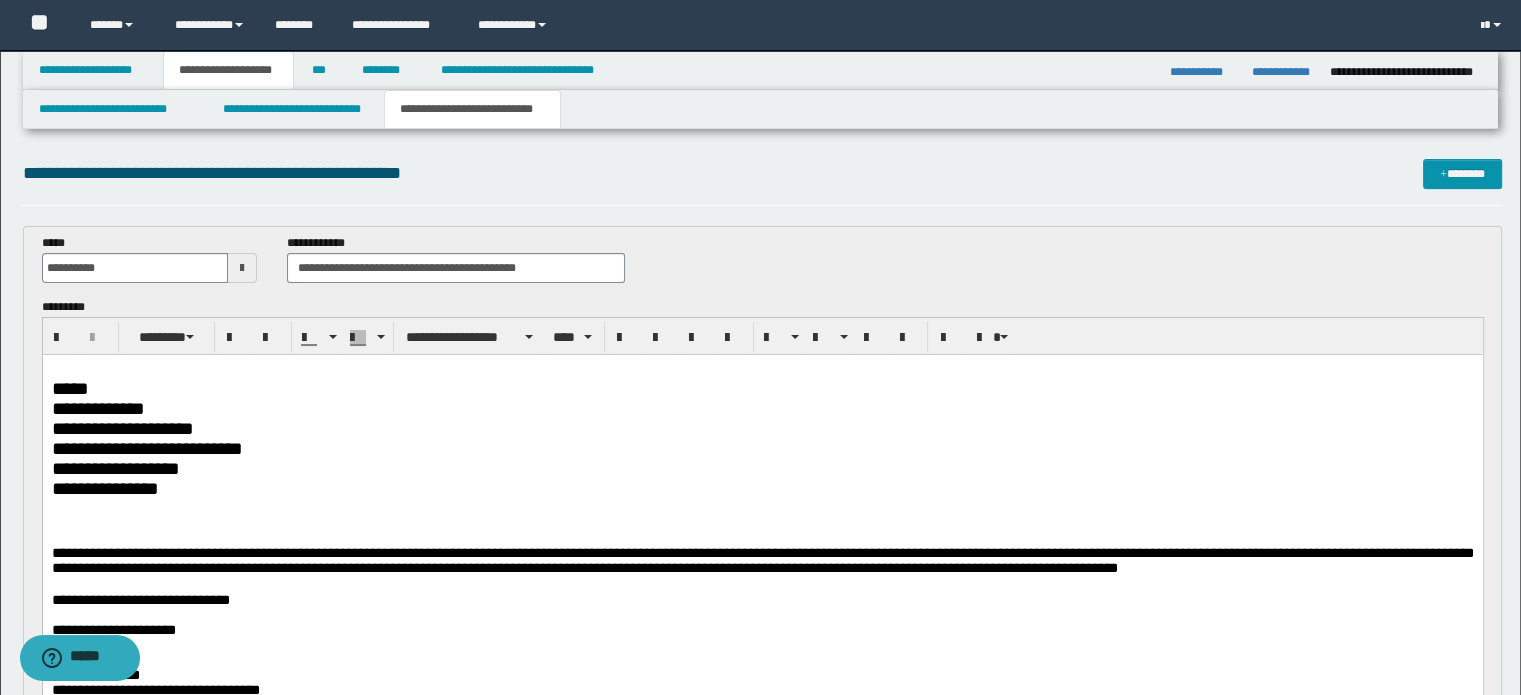 type 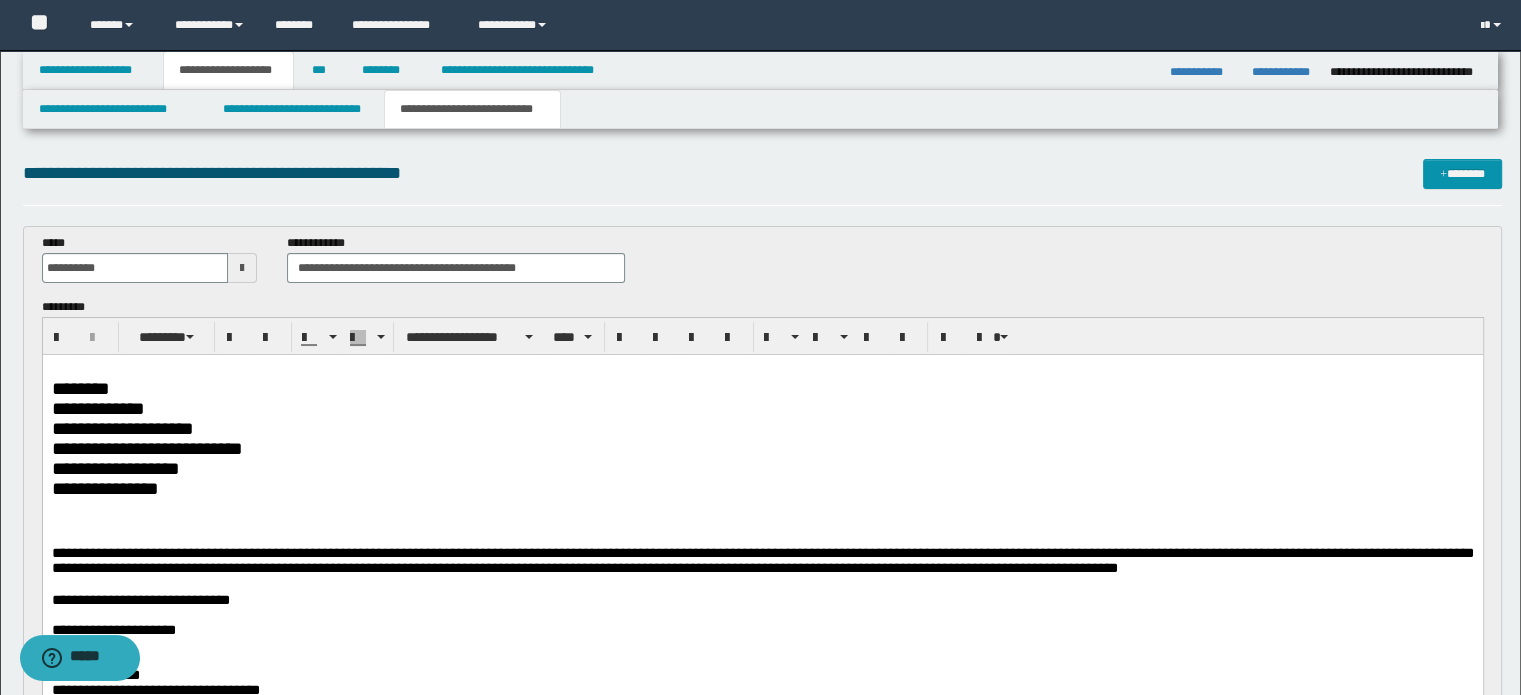 click on "**********" at bounding box center [762, 408] 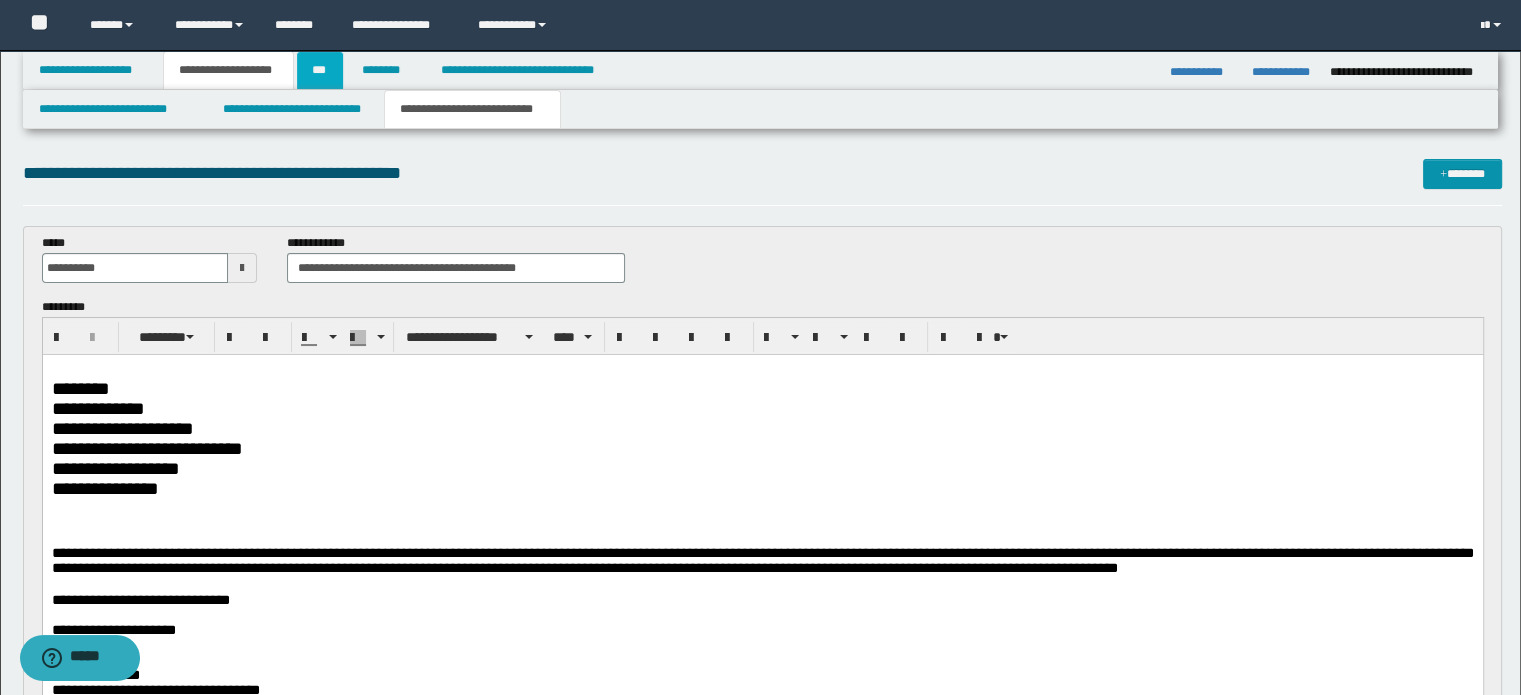 click on "***" at bounding box center [320, 70] 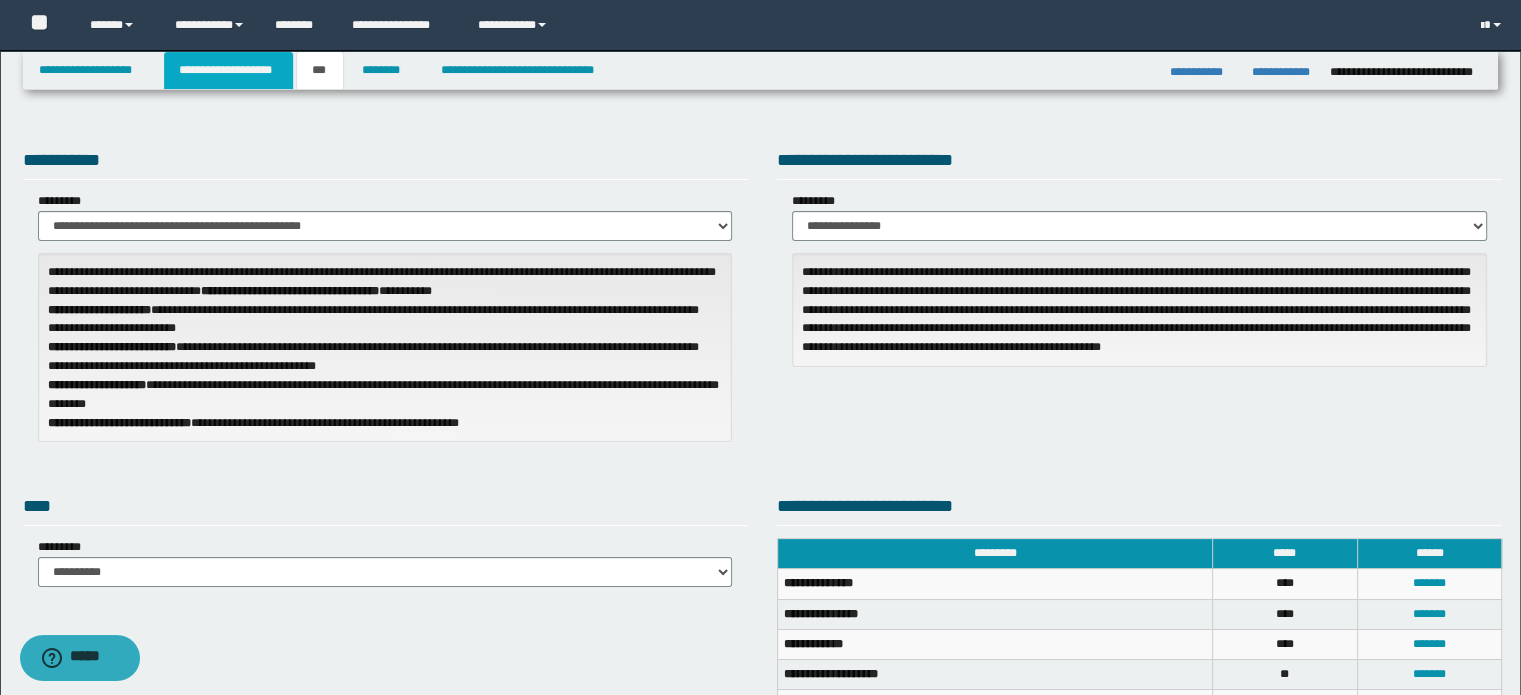 click on "**********" at bounding box center [228, 70] 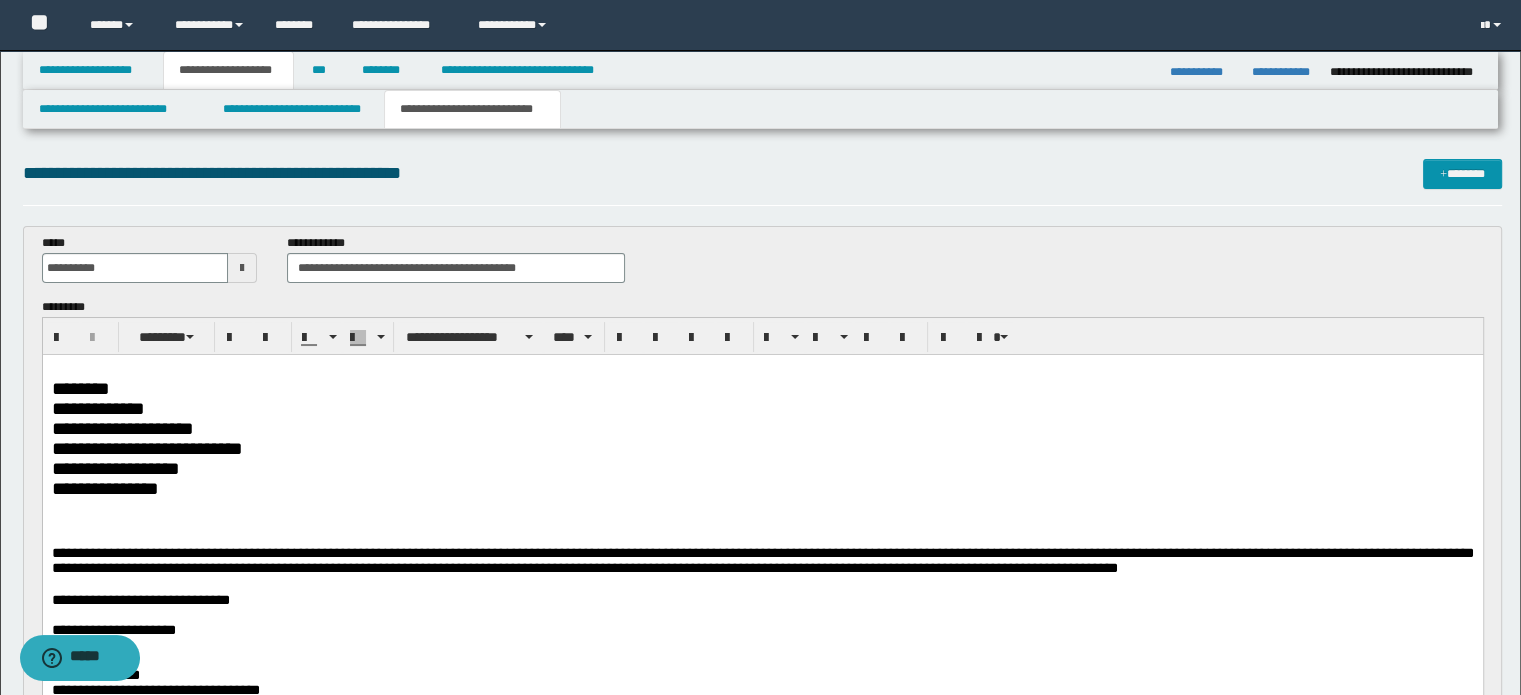 click on "**********" at bounding box center [762, 408] 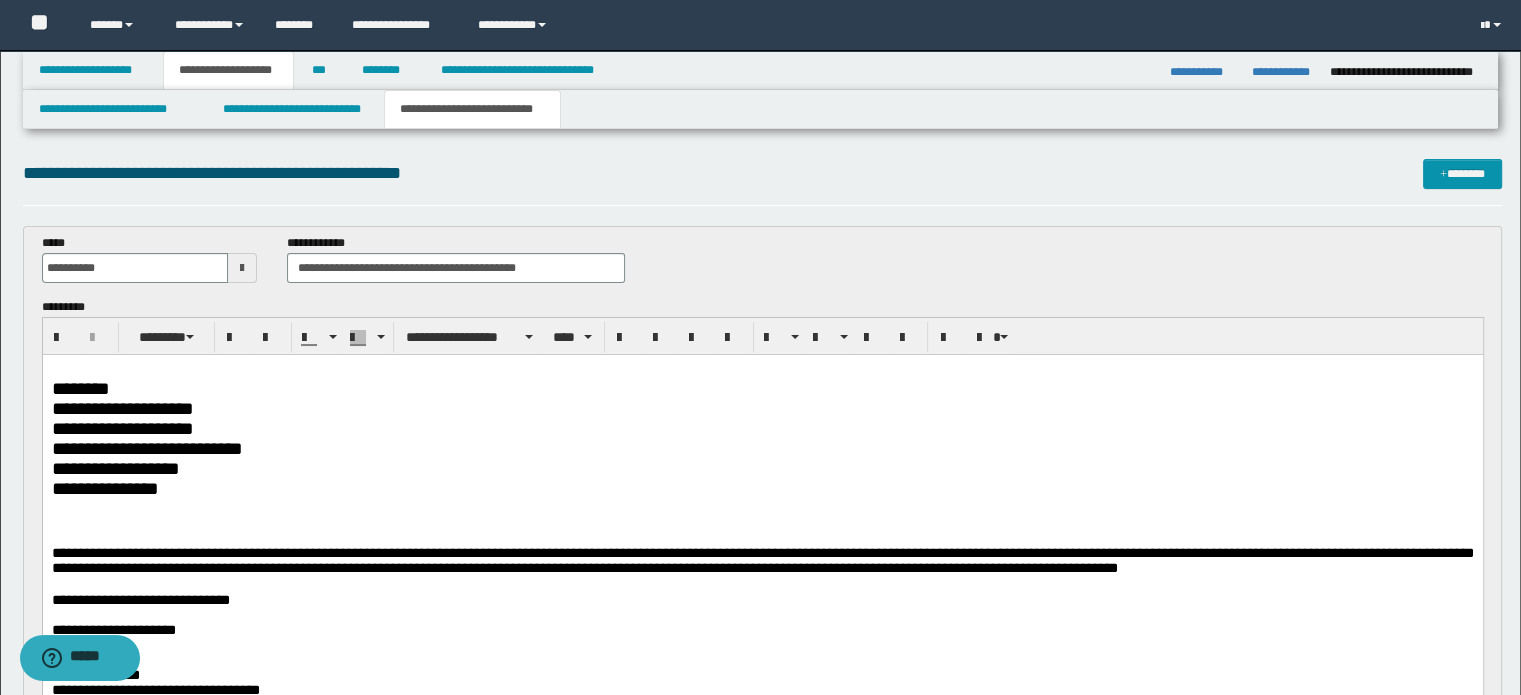 click on "**********" at bounding box center [762, 428] 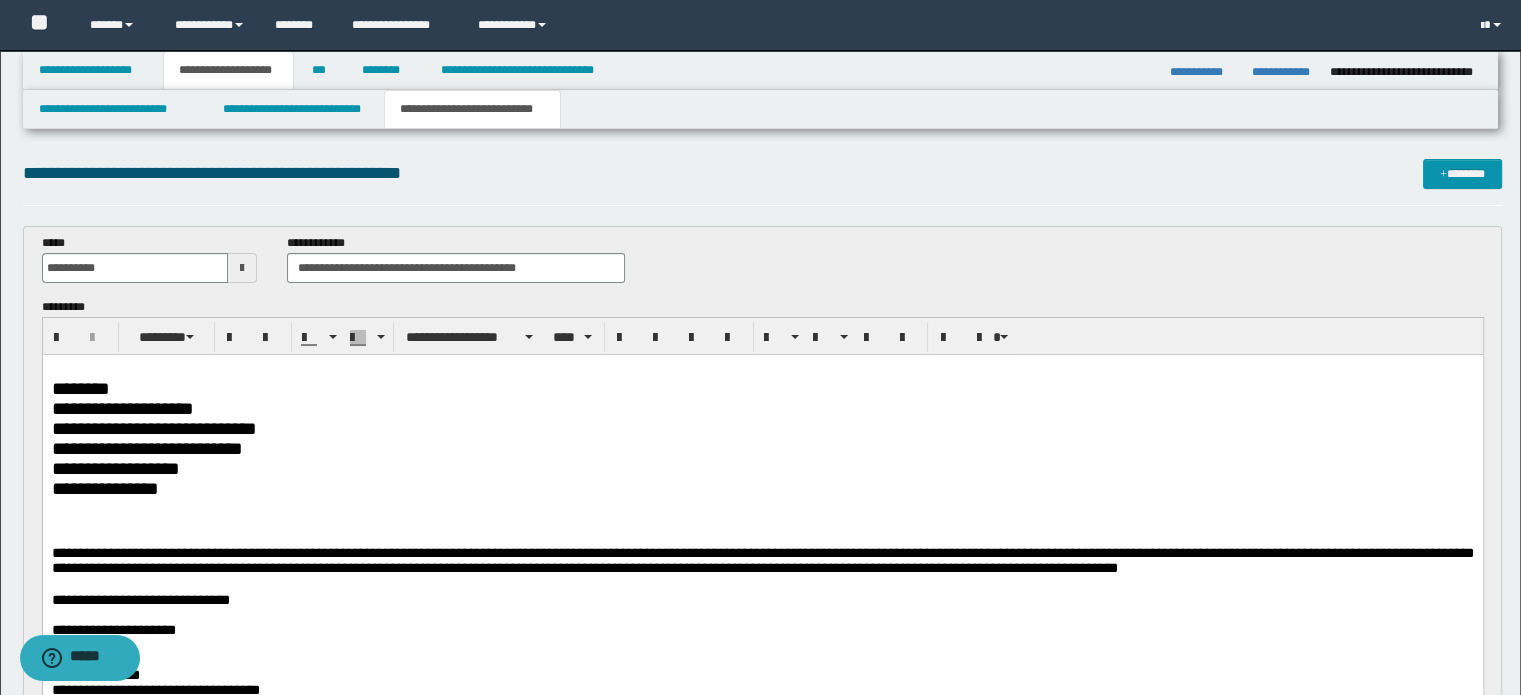click on "**********" at bounding box center [762, 448] 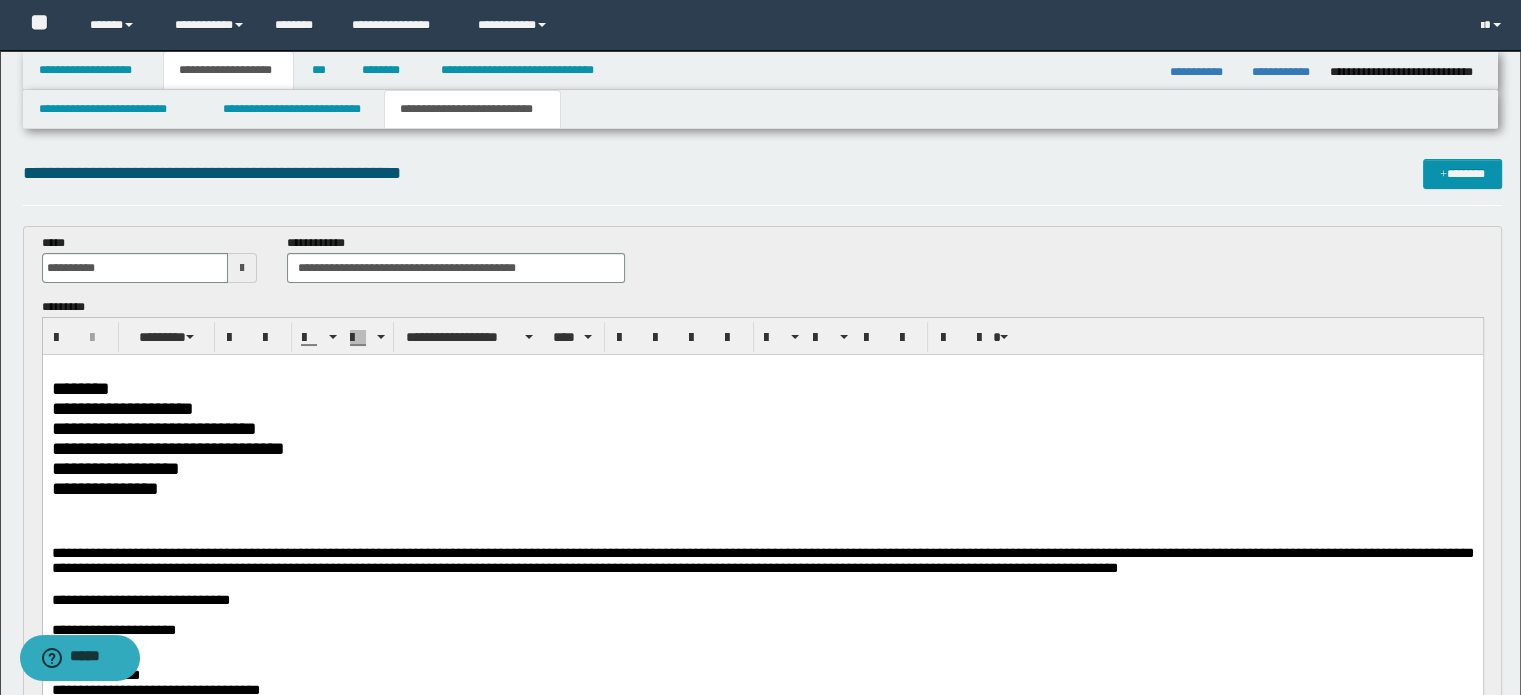 click on "**********" at bounding box center [762, 468] 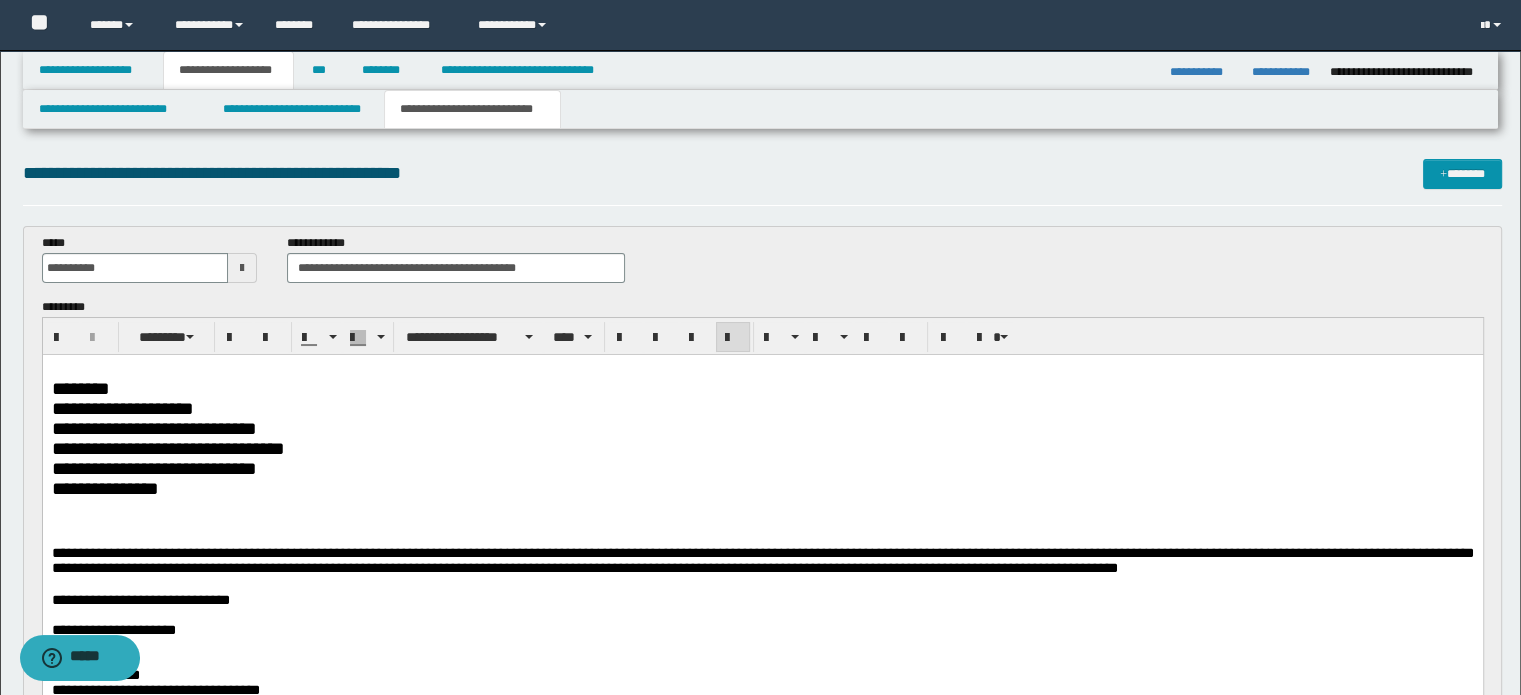 click on "**********" at bounding box center (762, 488) 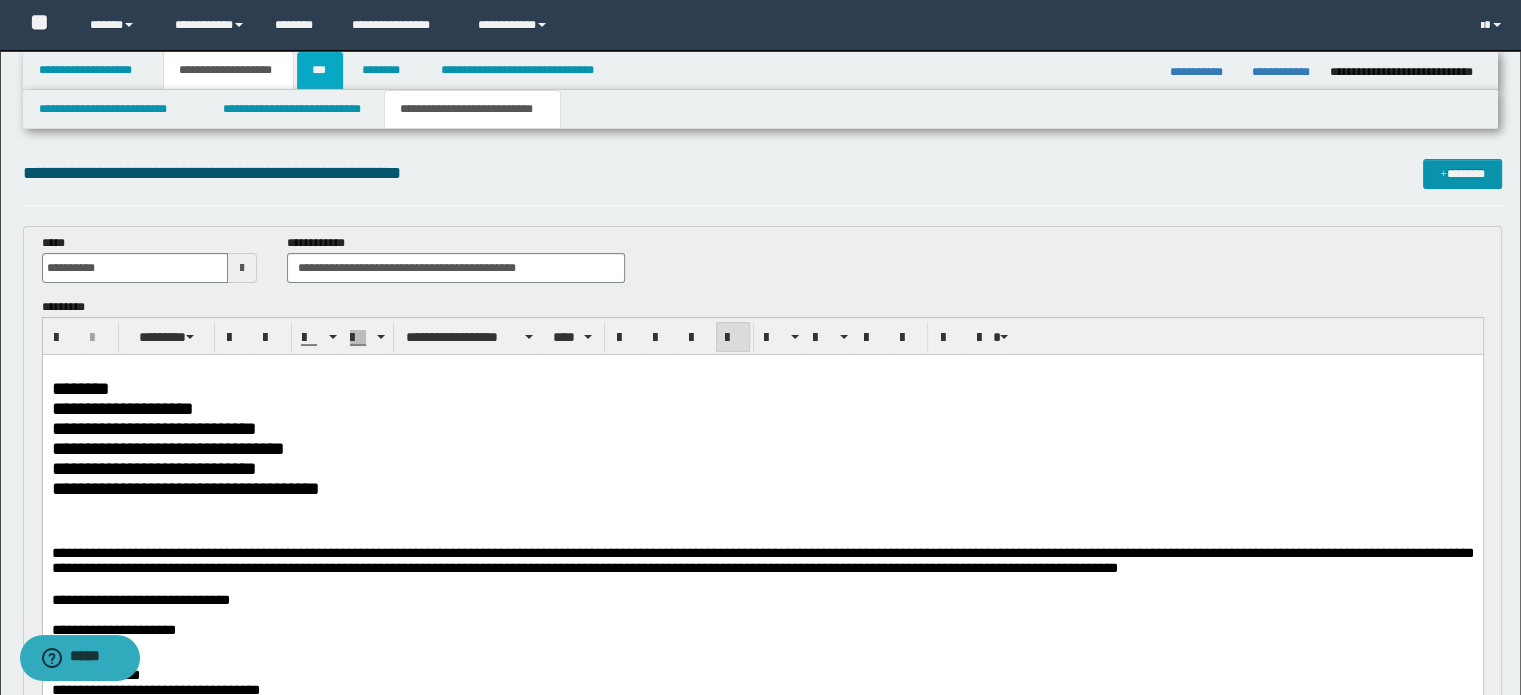 click on "***" at bounding box center (320, 70) 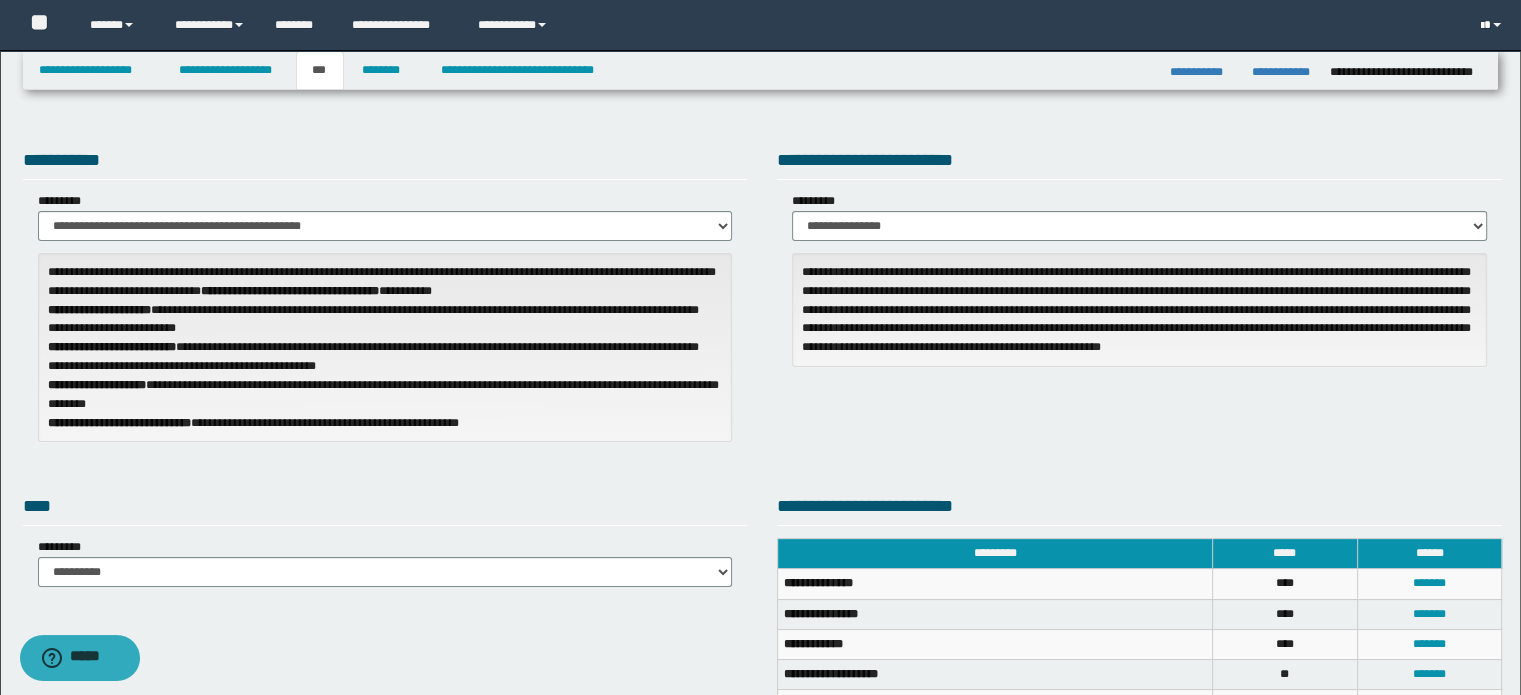 click at bounding box center [1493, 25] 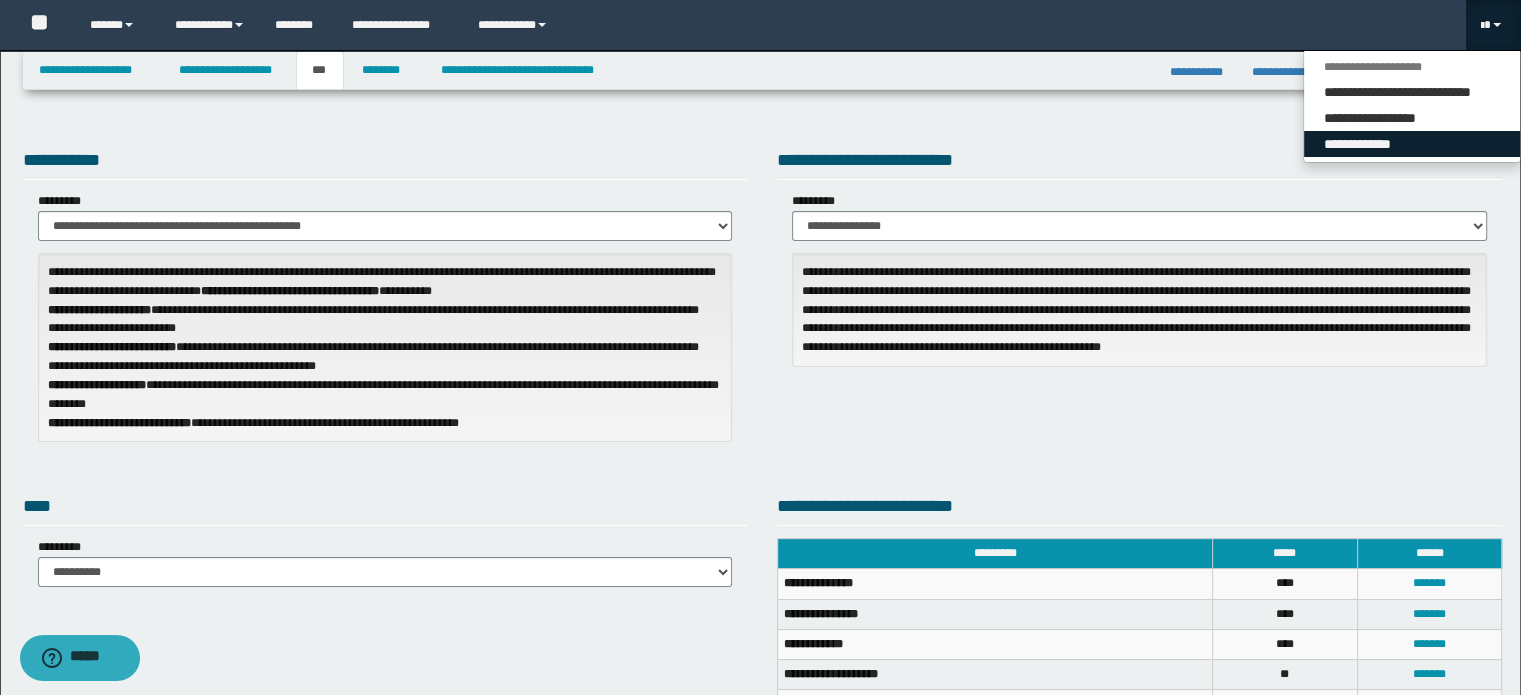 click on "**********" at bounding box center [1412, 144] 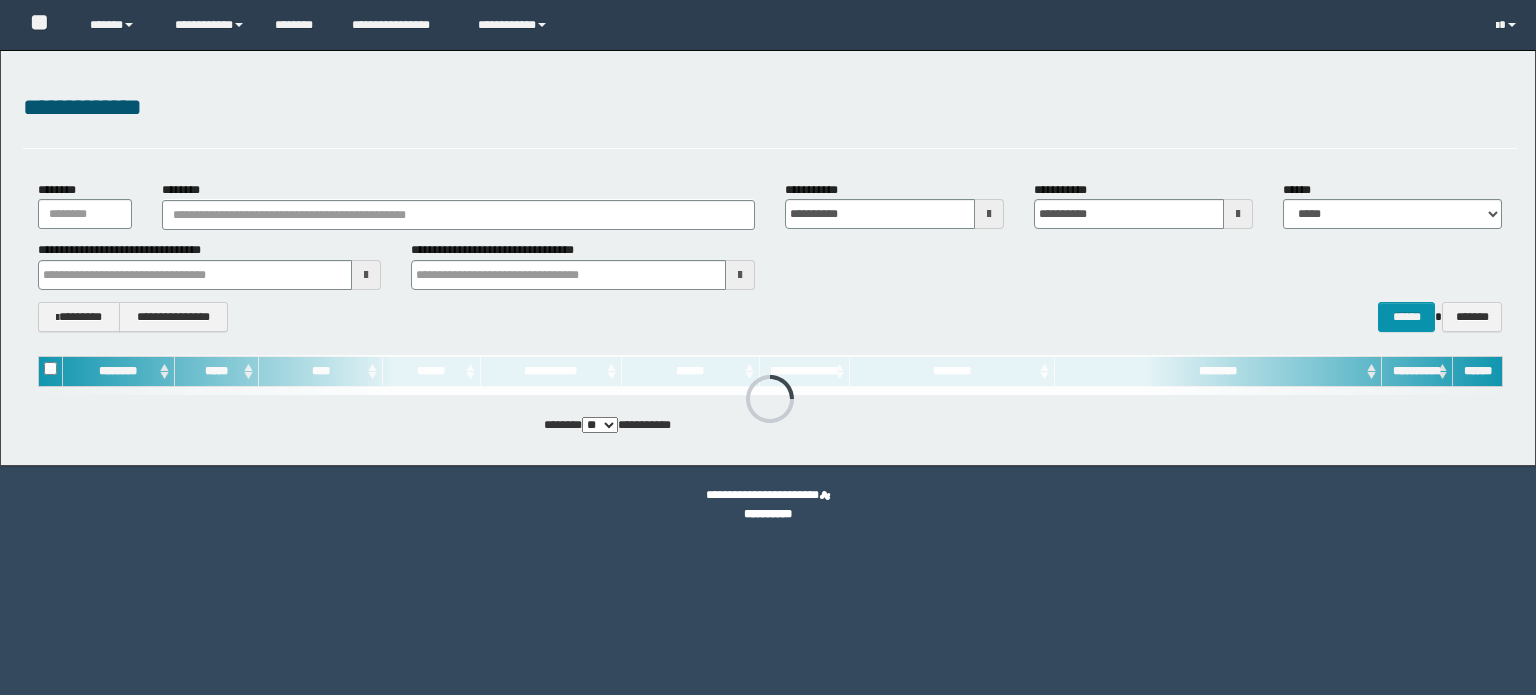 scroll, scrollTop: 0, scrollLeft: 0, axis: both 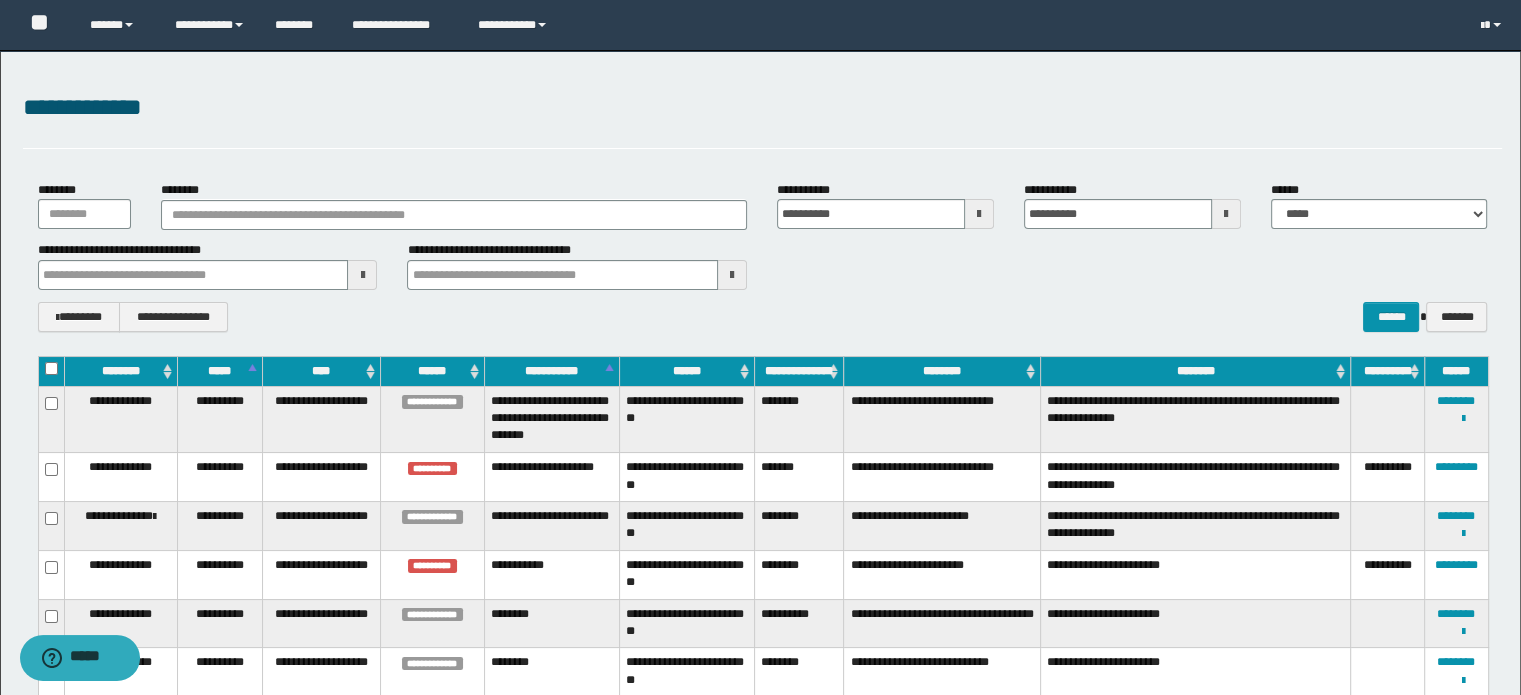 click on "********" at bounding box center [183, 190] 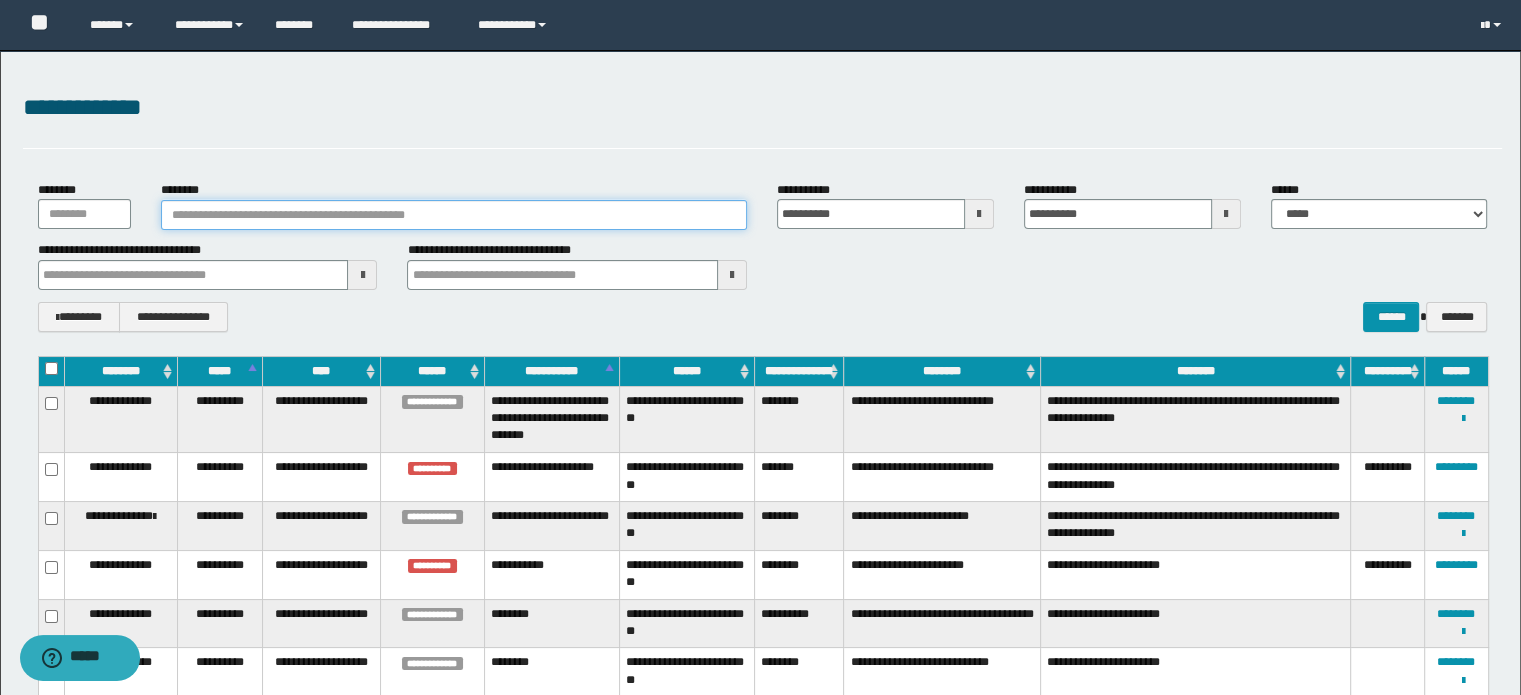 click on "********" at bounding box center (454, 215) 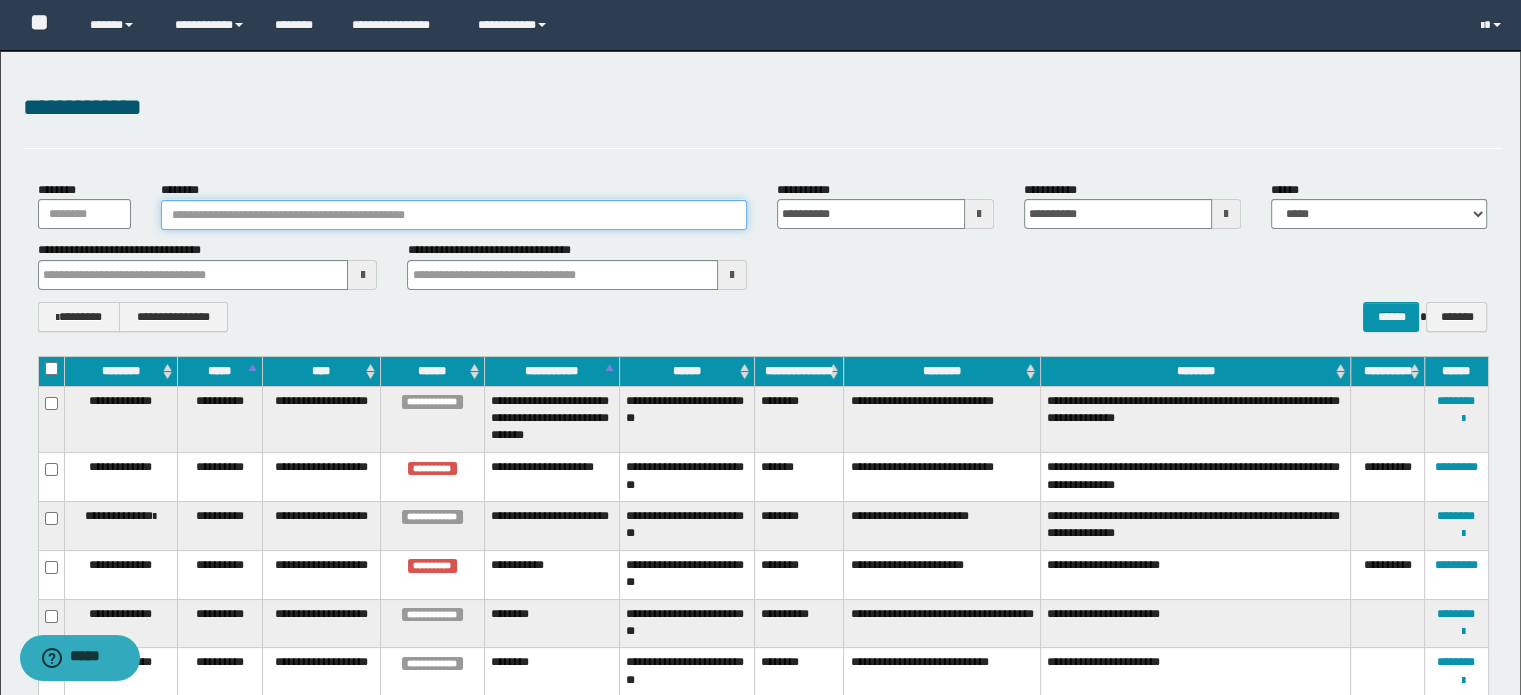 paste on "**********" 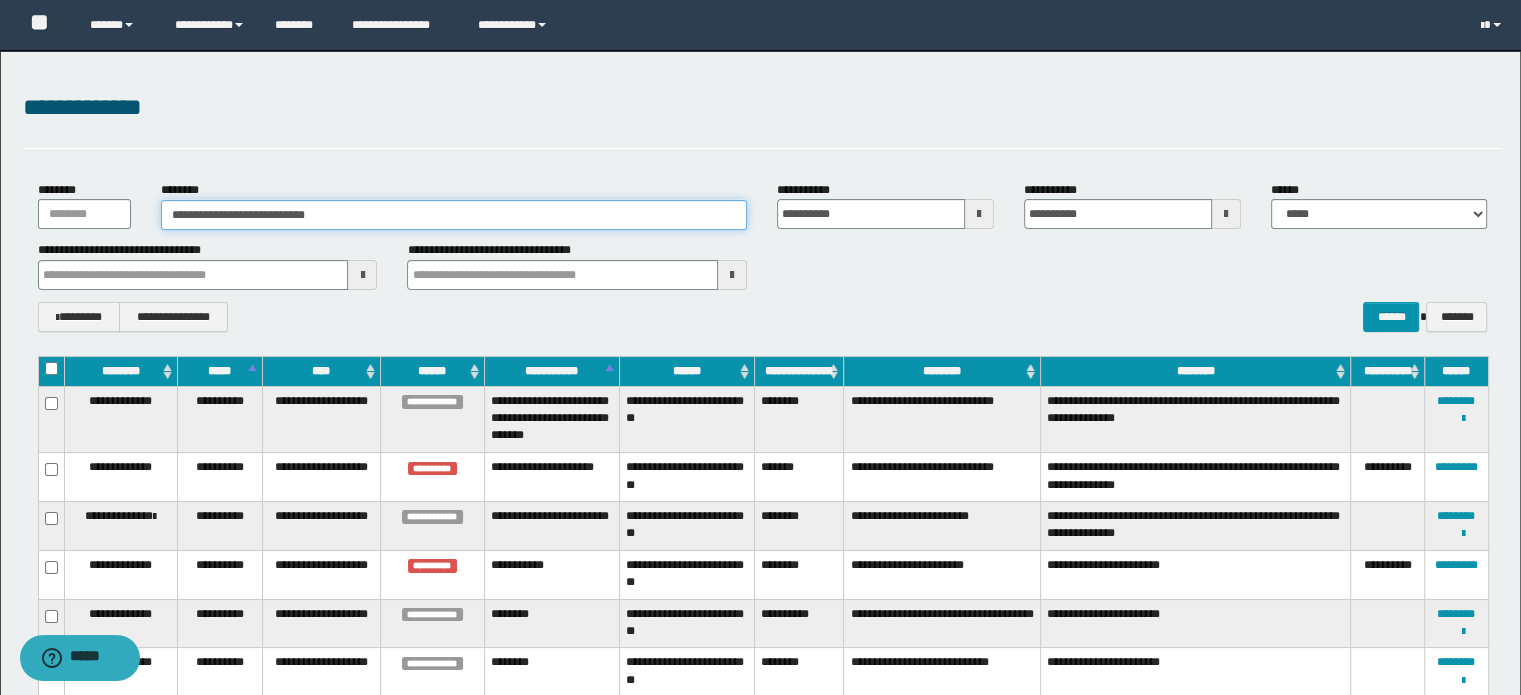 type on "**********" 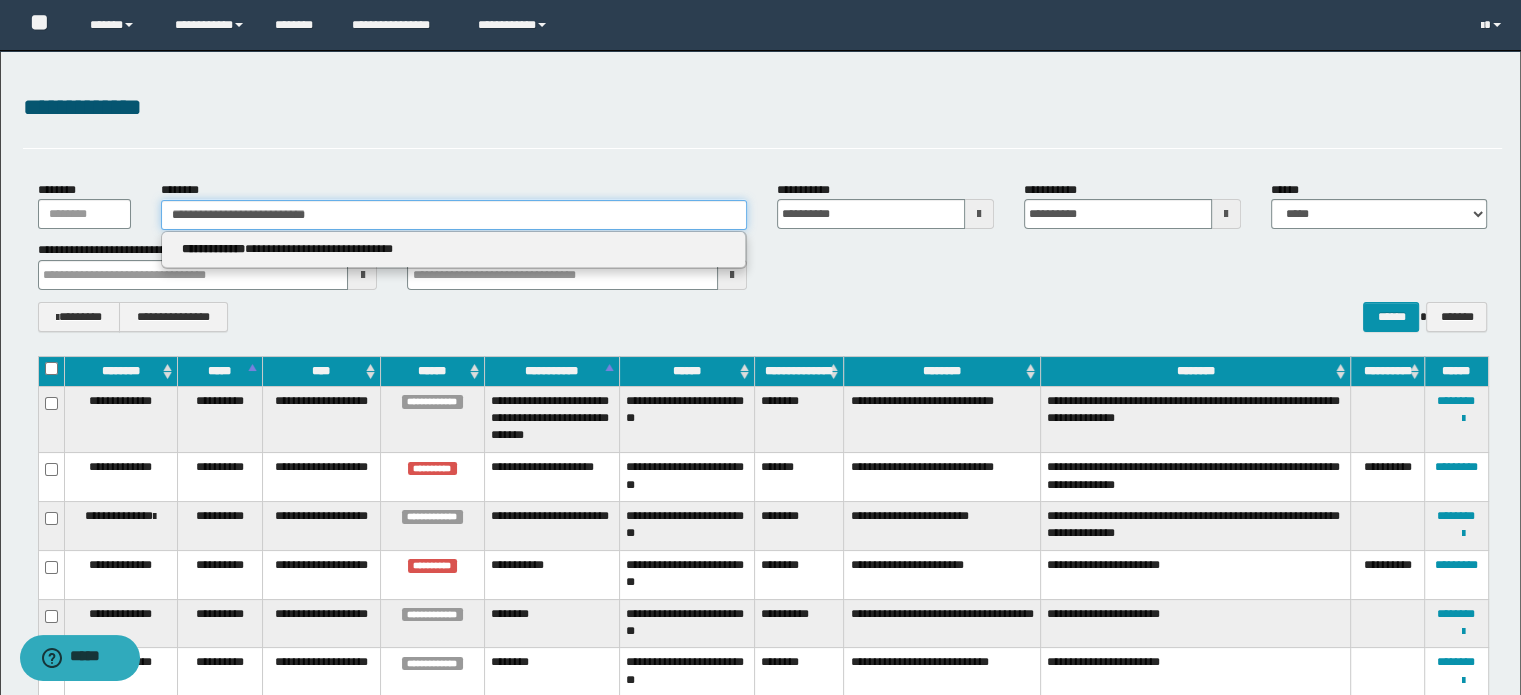 type on "**********" 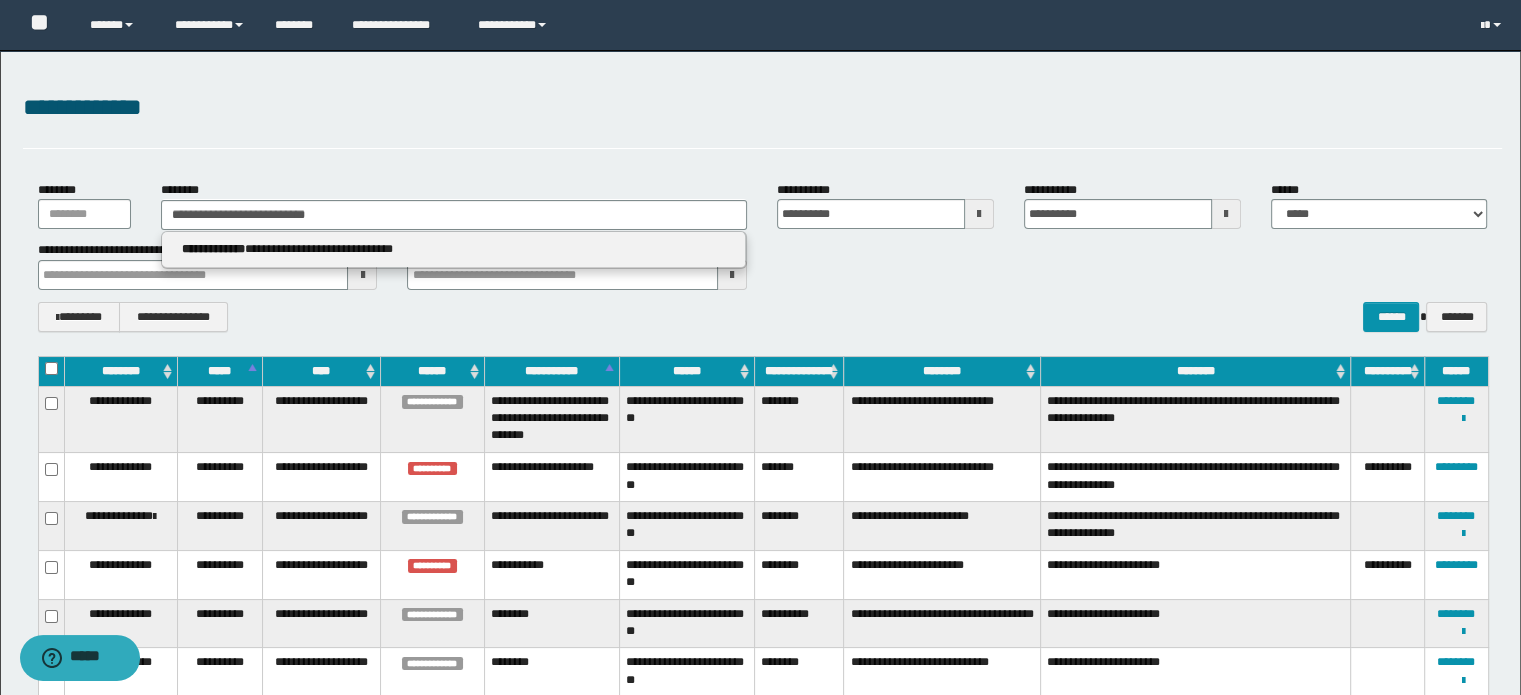 click on "**********" at bounding box center [454, 250] 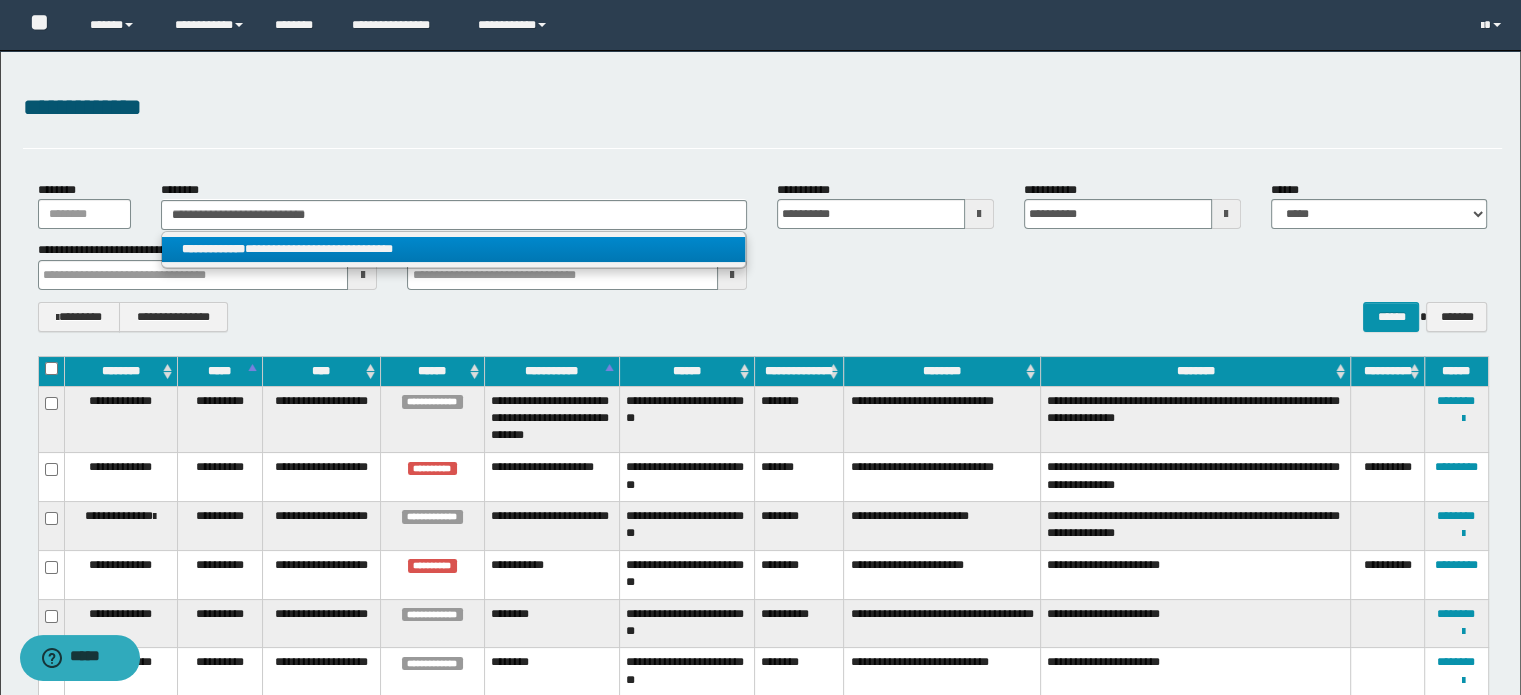 click on "**********" at bounding box center (454, 249) 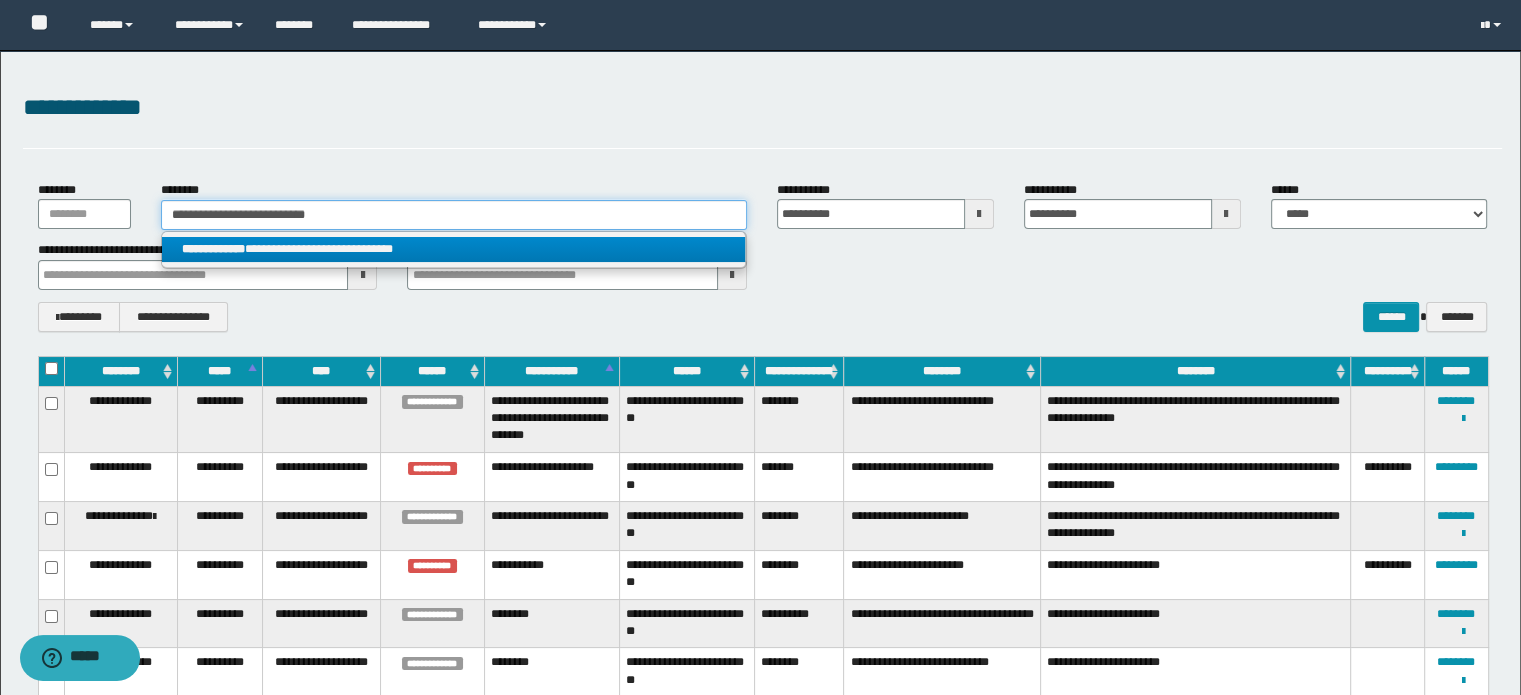 type 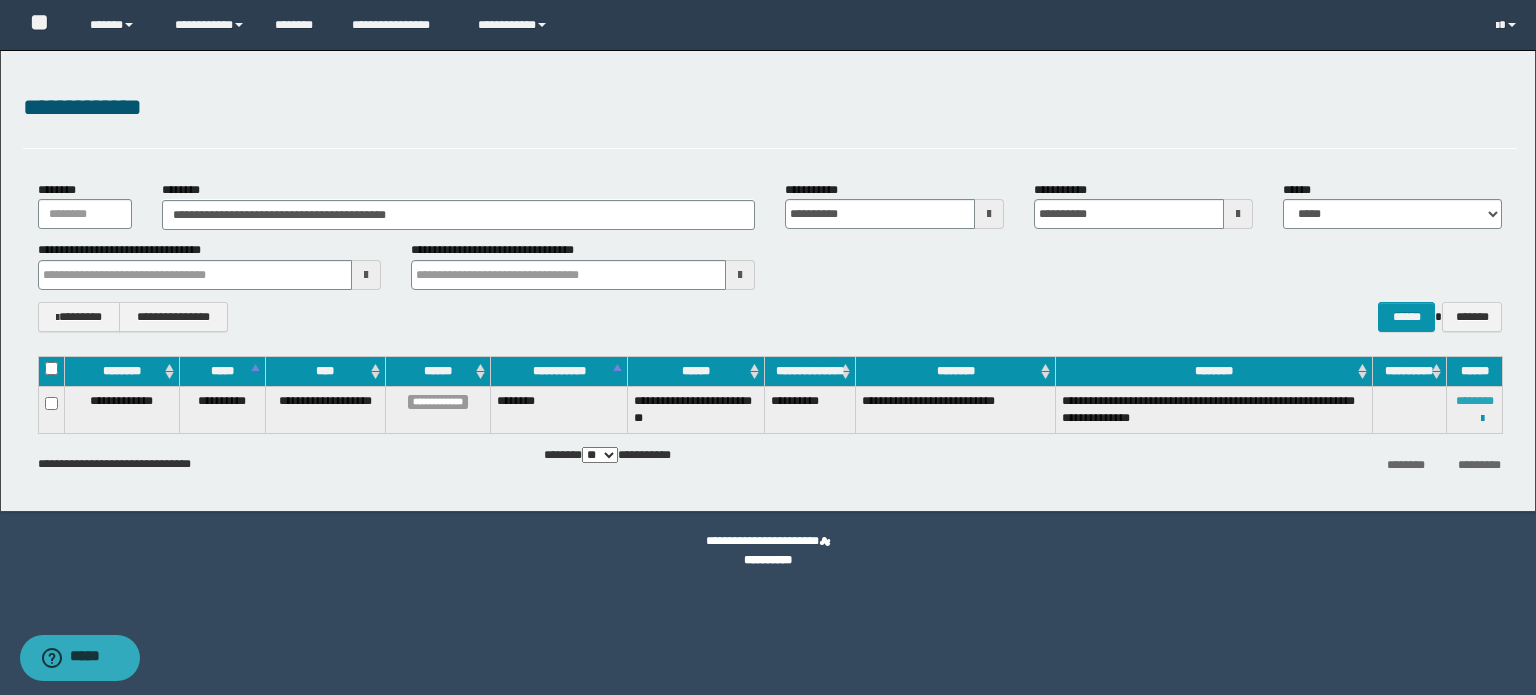 click on "********" at bounding box center [1475, 401] 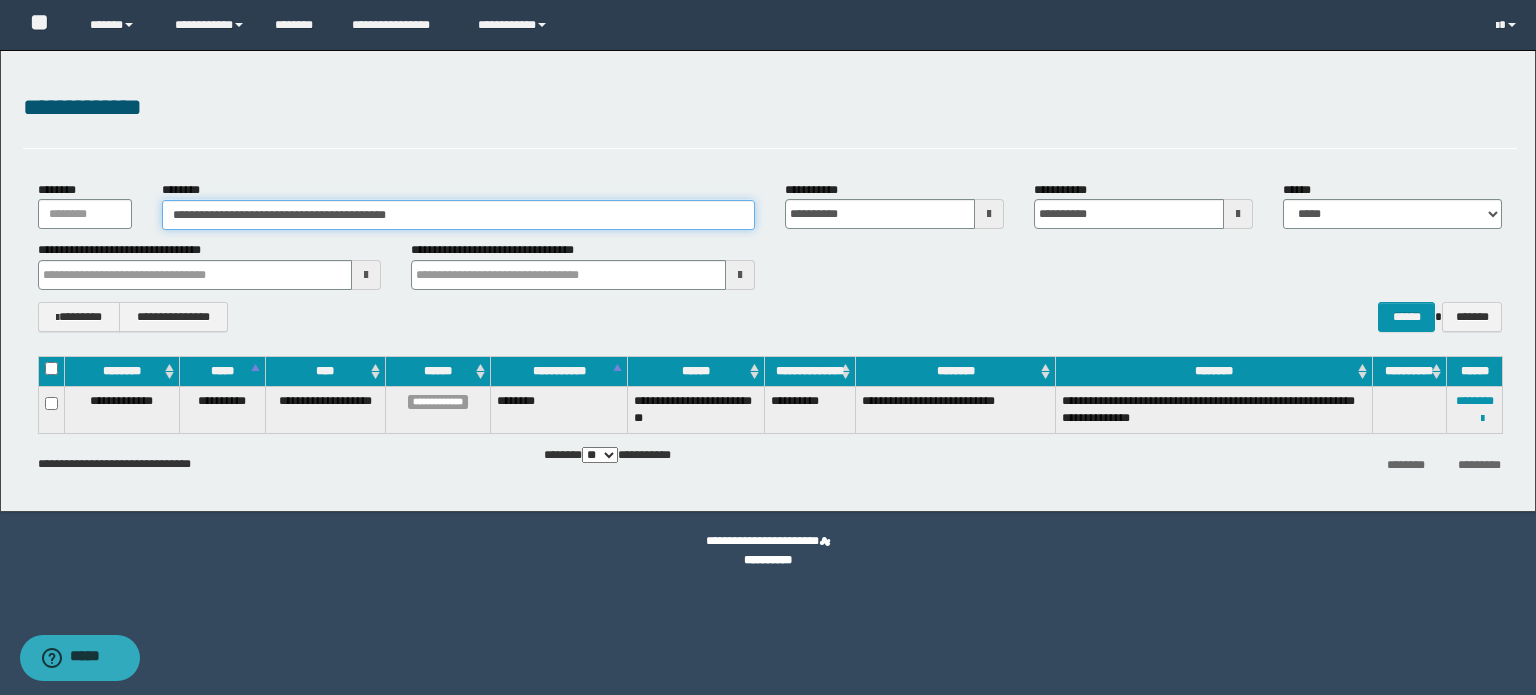 type on "*" 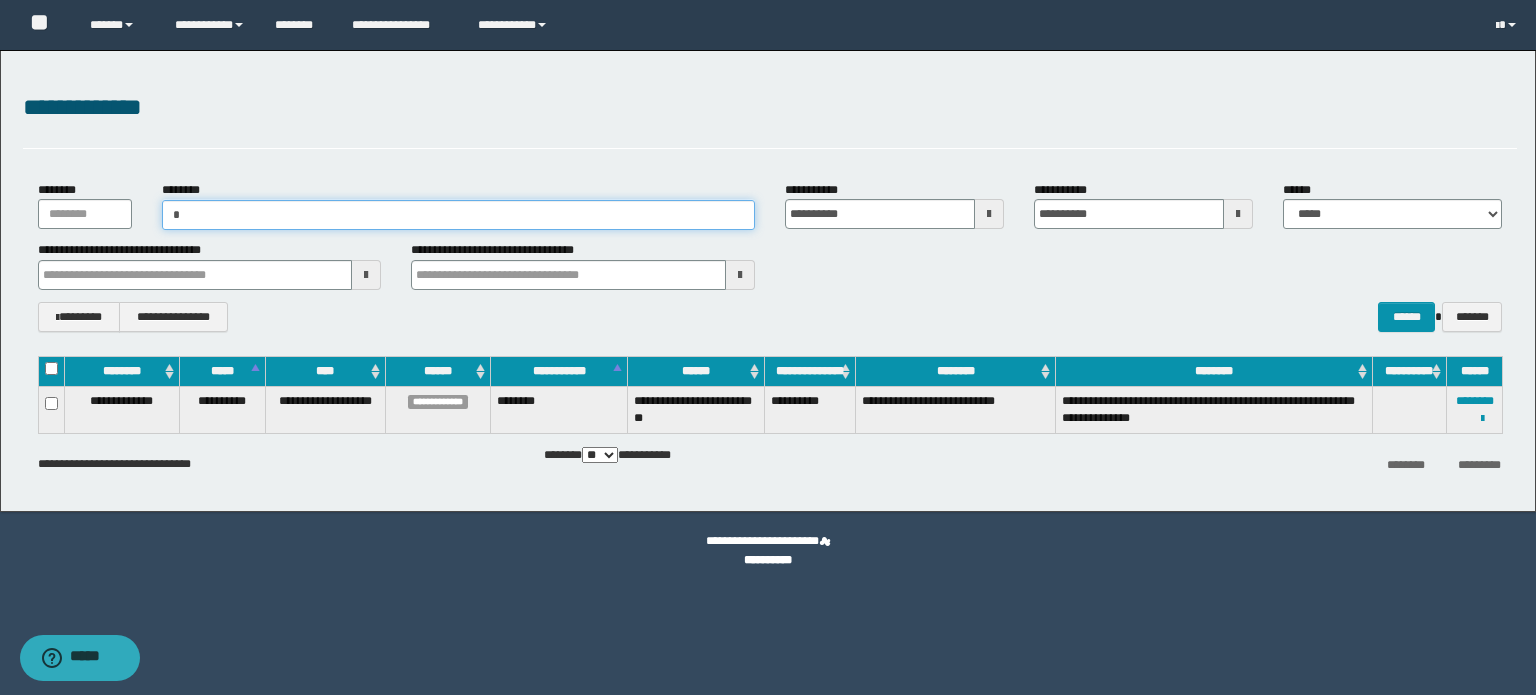 paste on "**********" 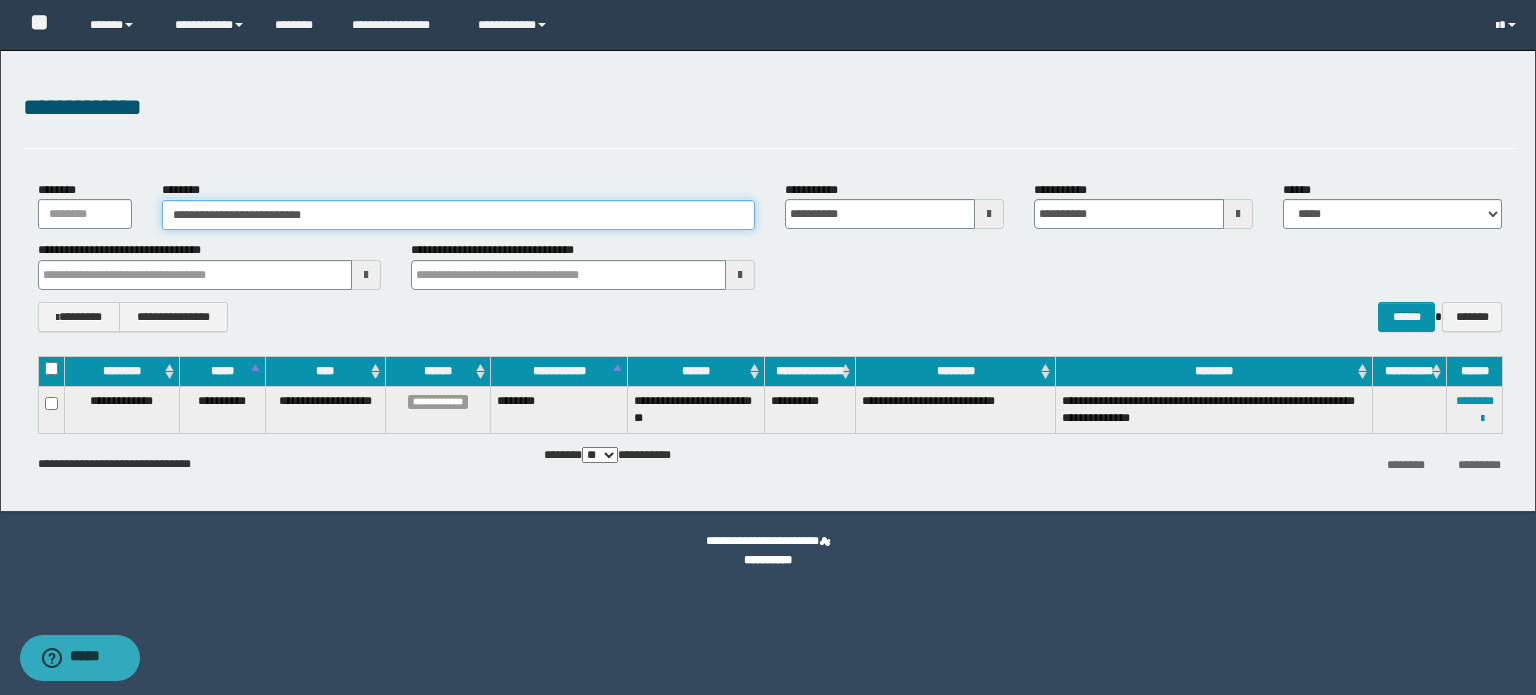 type on "**********" 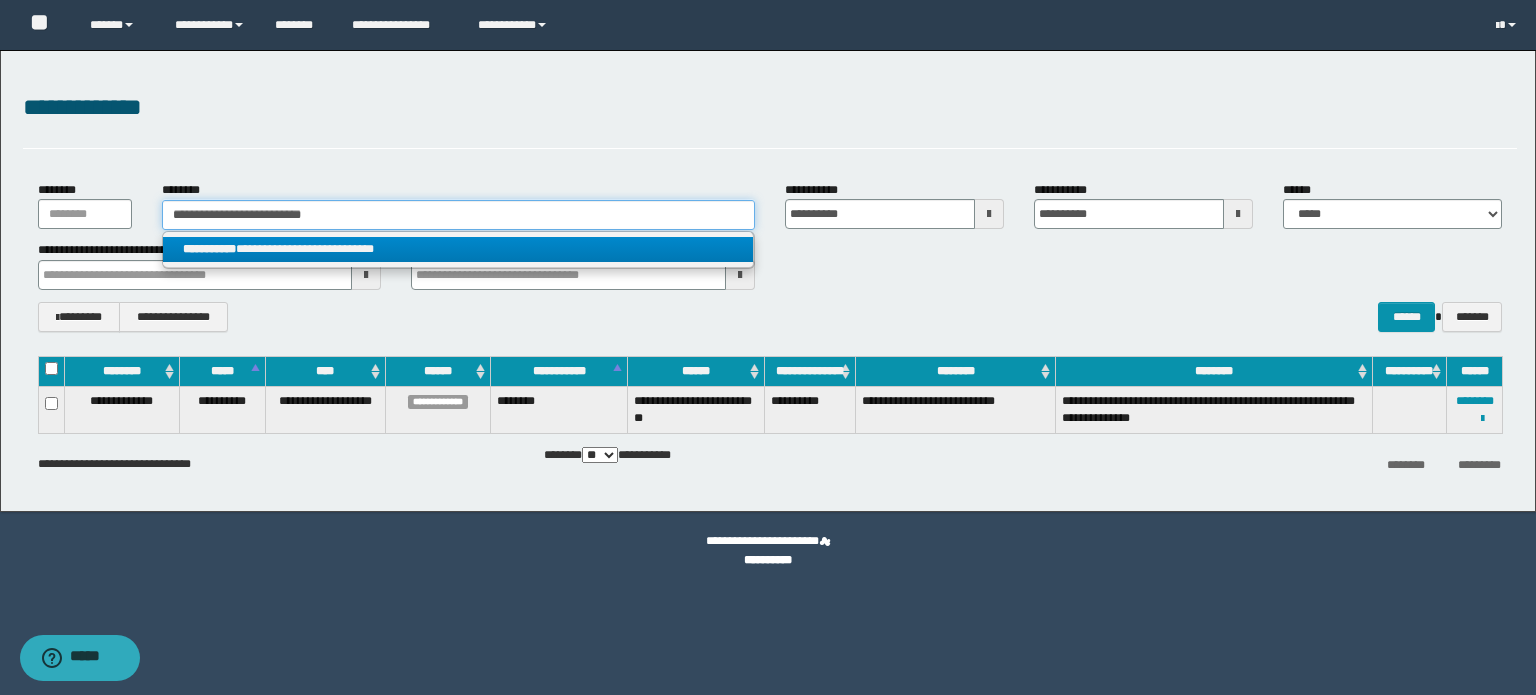 type on "**********" 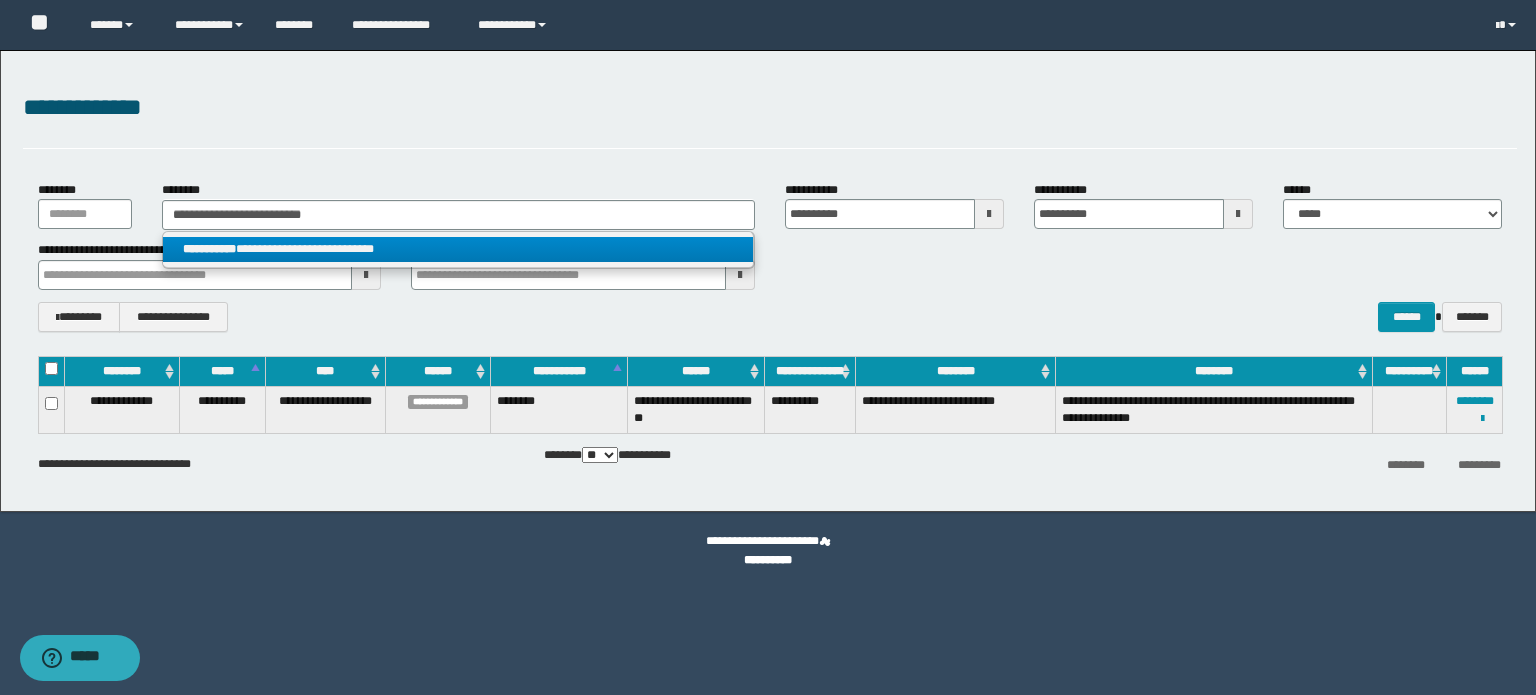 click on "**********" at bounding box center [458, 249] 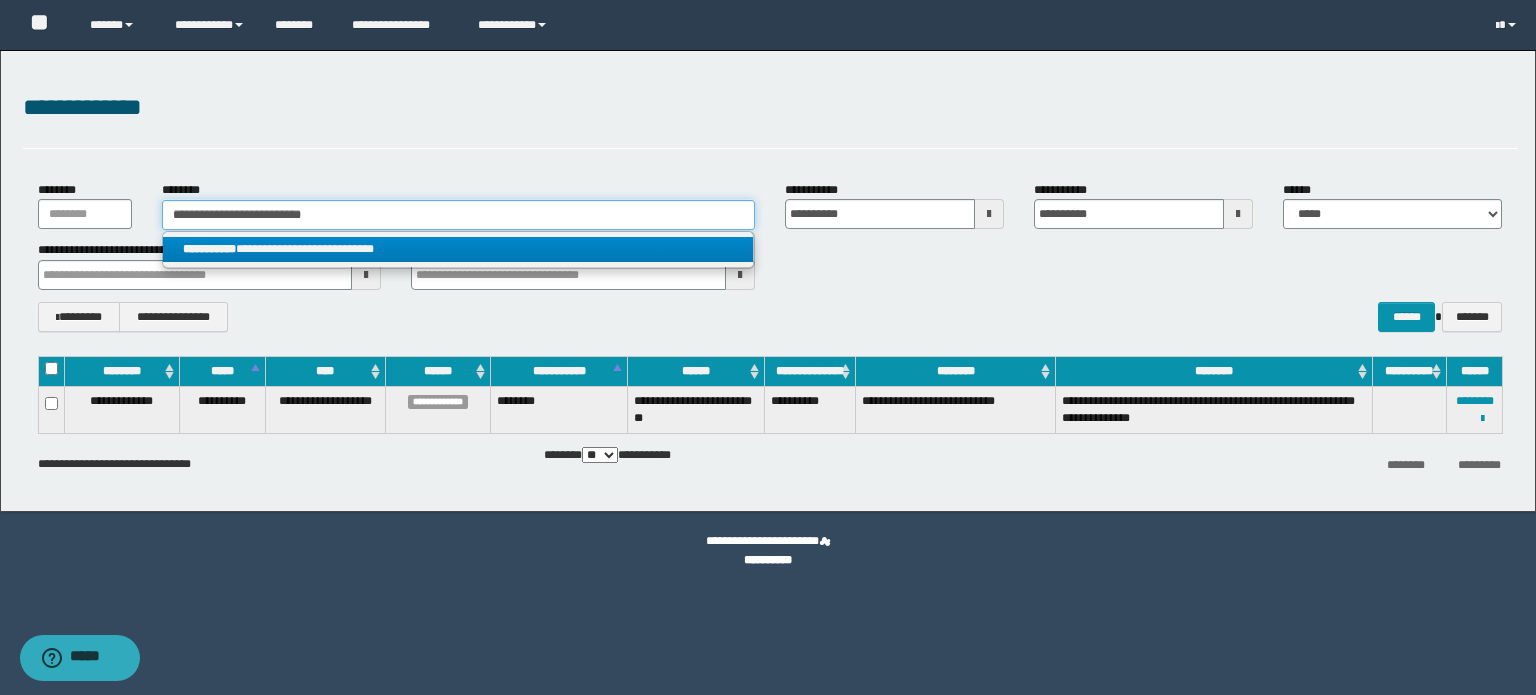 type 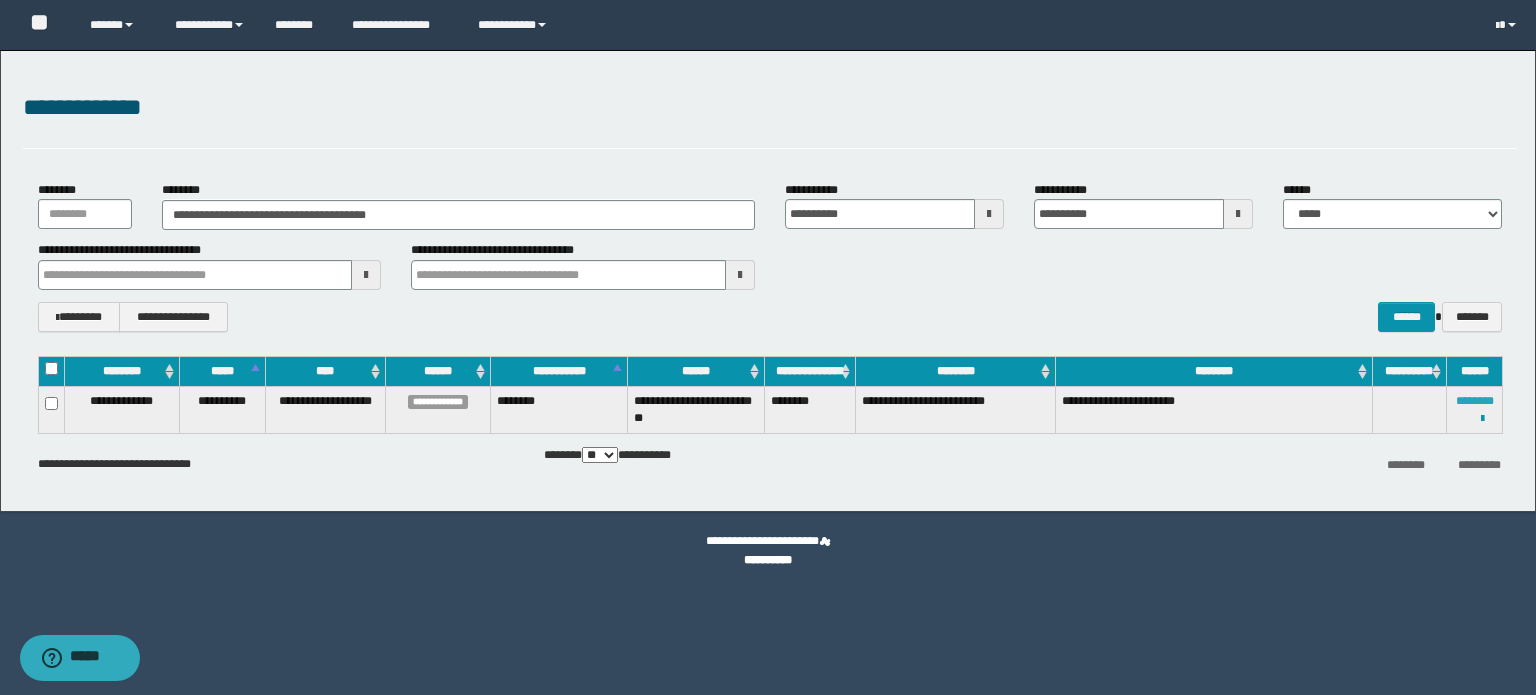click on "********" at bounding box center [1475, 401] 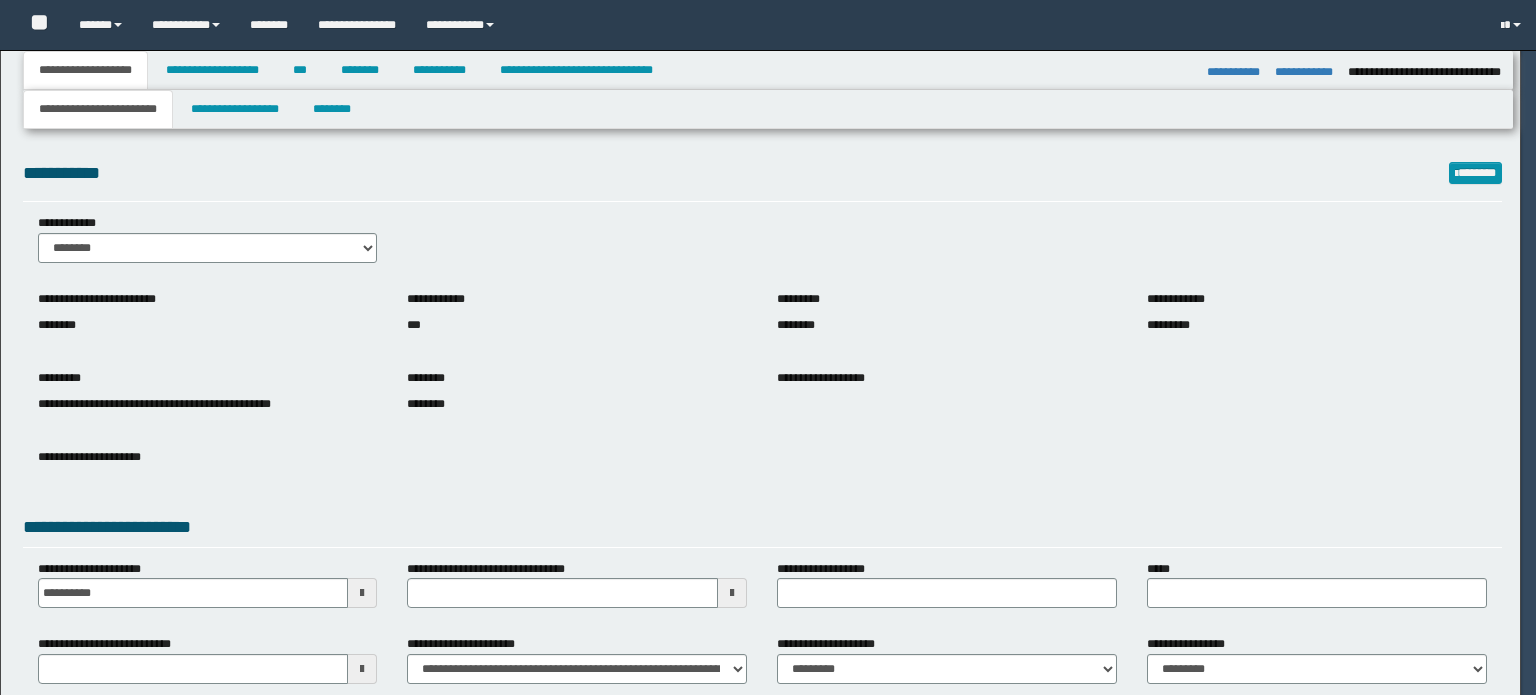select on "*" 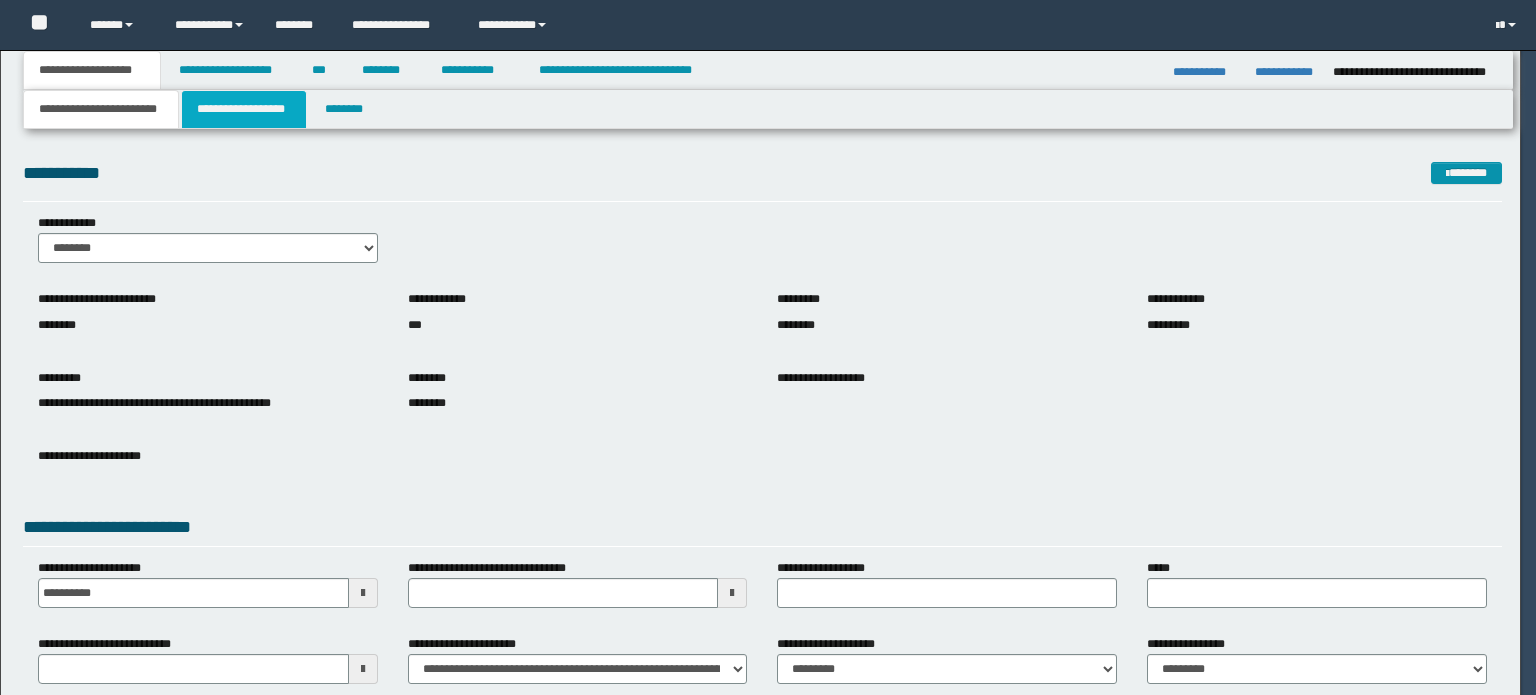 scroll, scrollTop: 0, scrollLeft: 0, axis: both 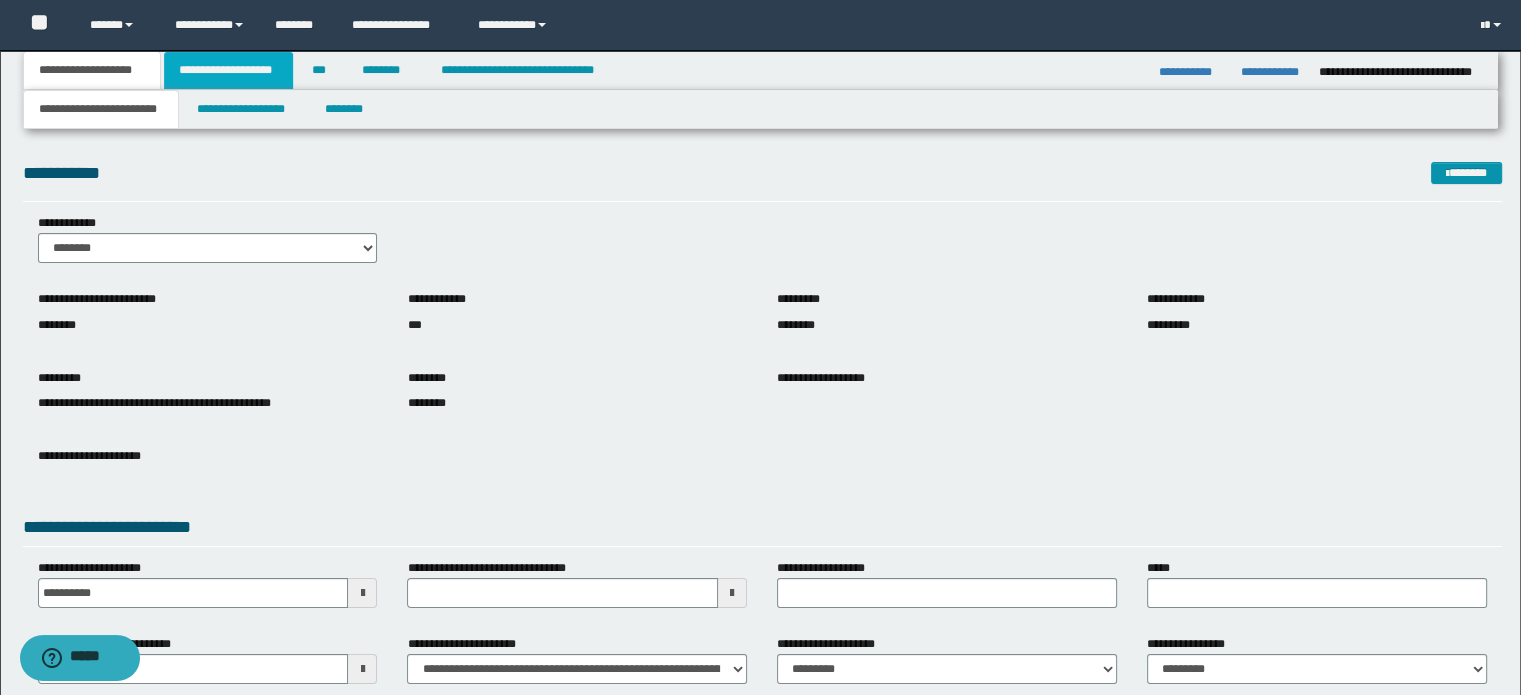 click on "**********" at bounding box center (228, 70) 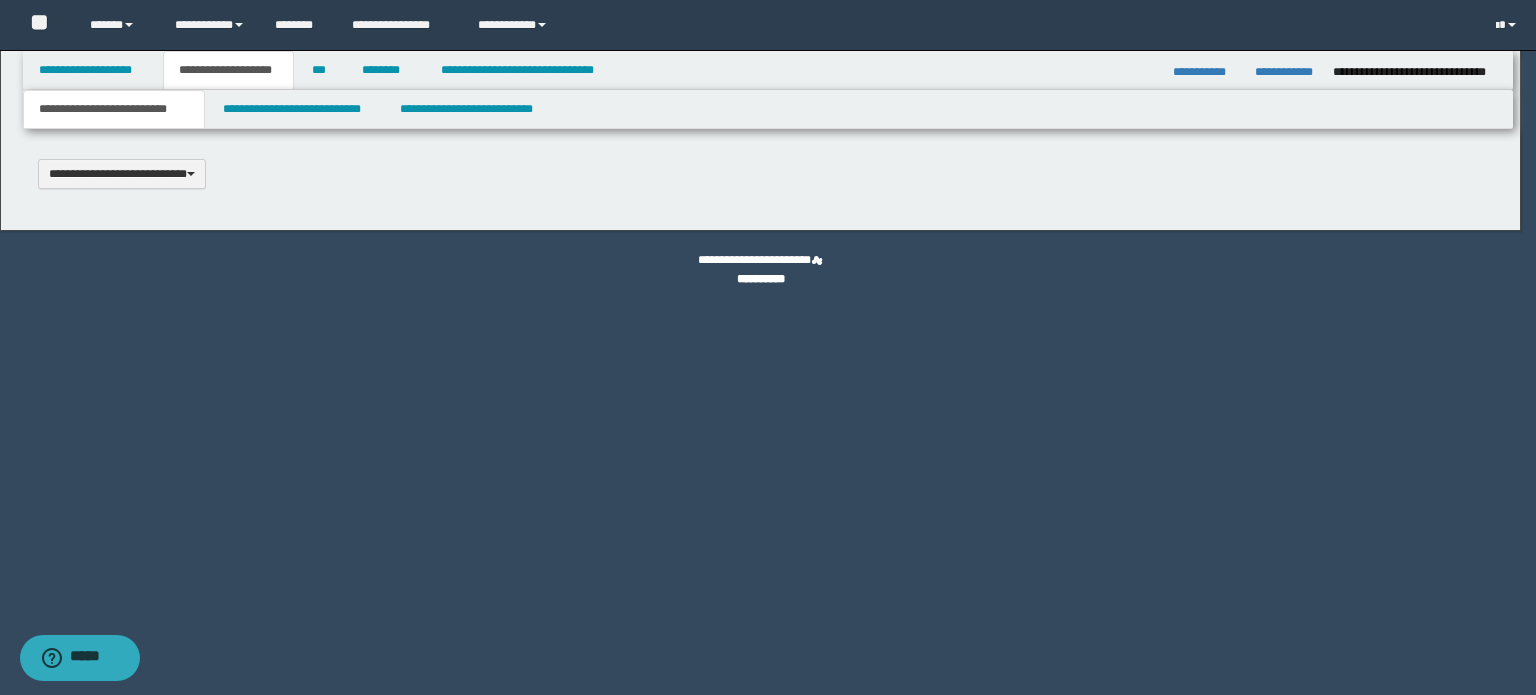 type 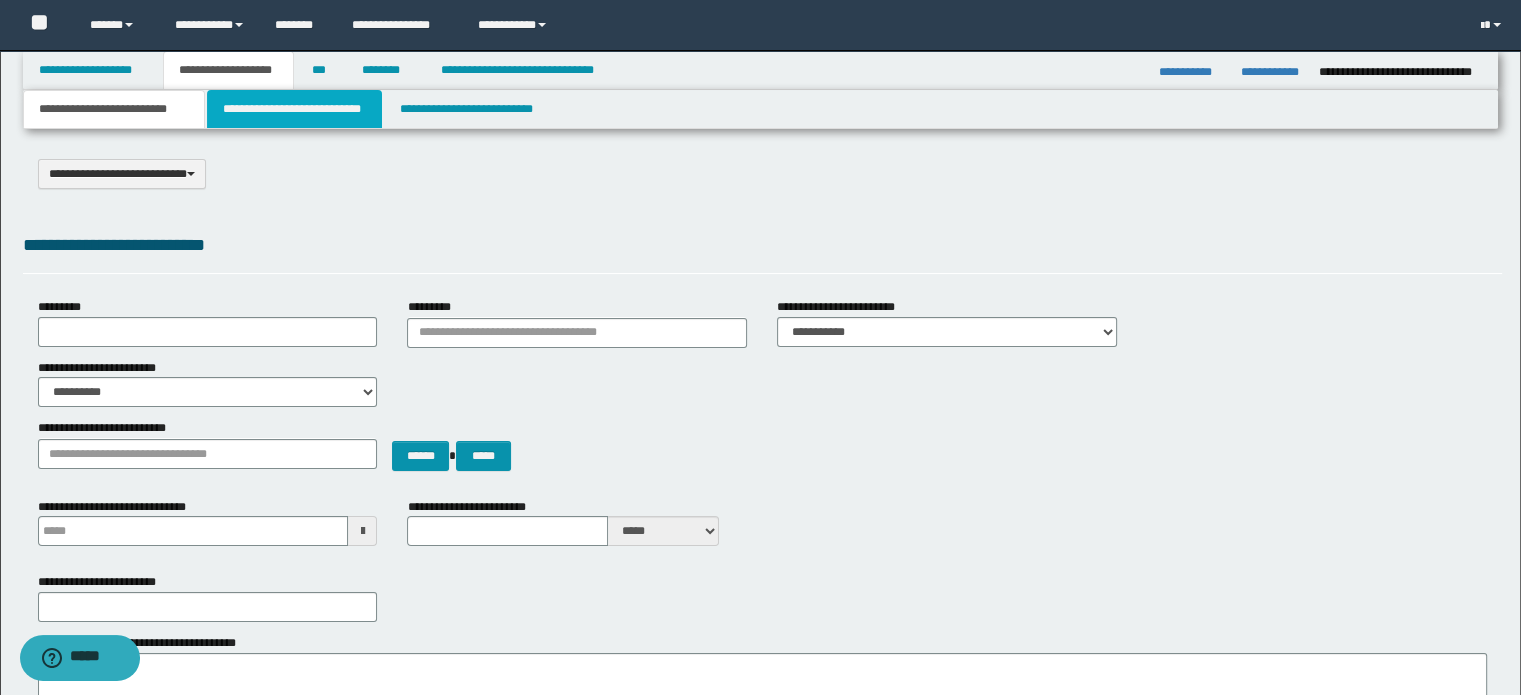 click on "**********" at bounding box center (294, 109) 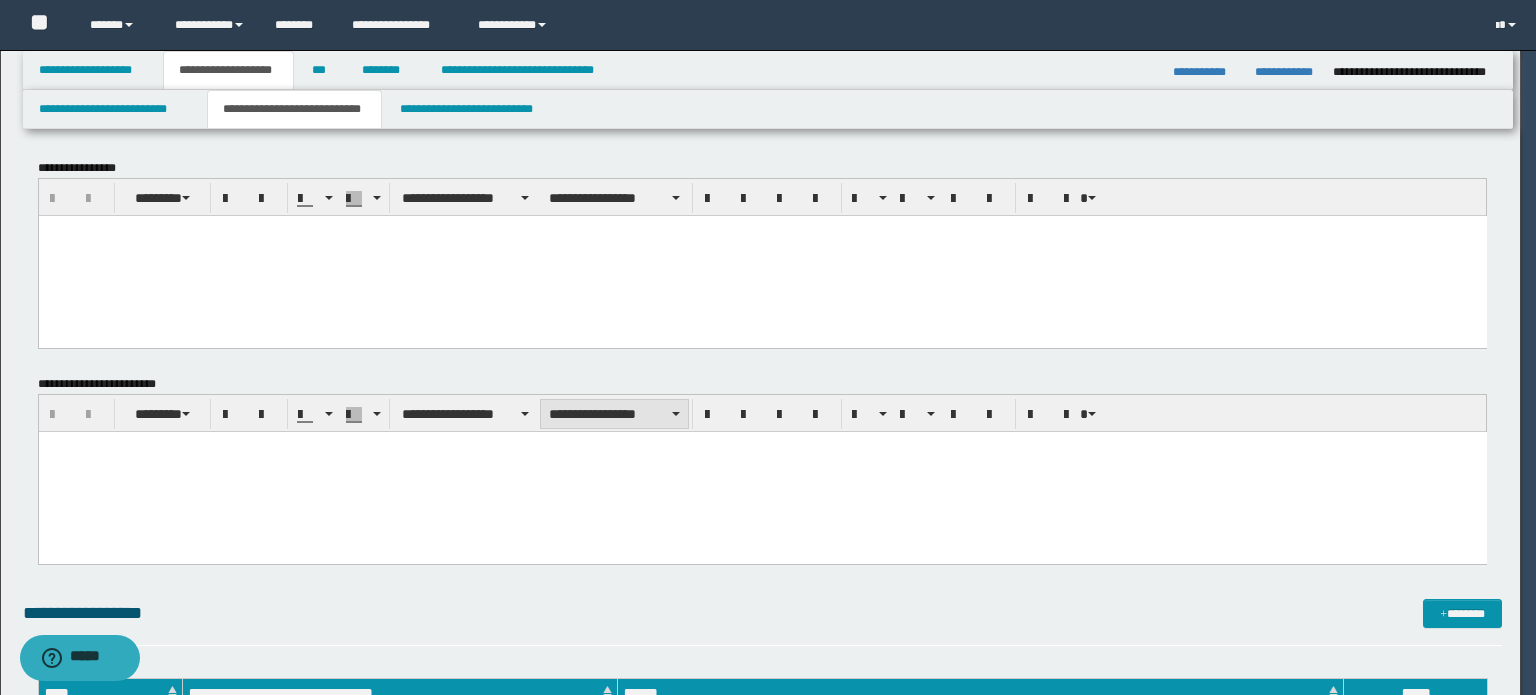 scroll, scrollTop: 0, scrollLeft: 0, axis: both 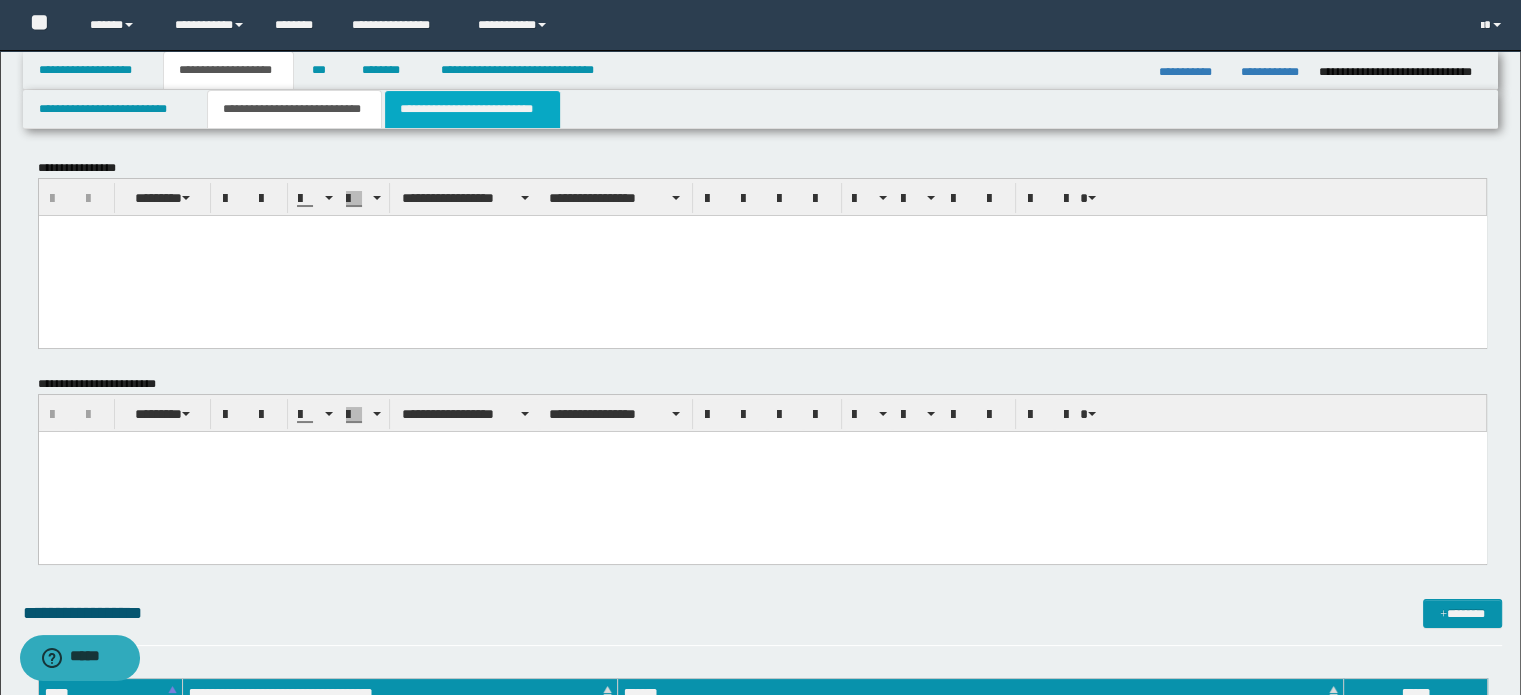 click on "**********" at bounding box center (472, 109) 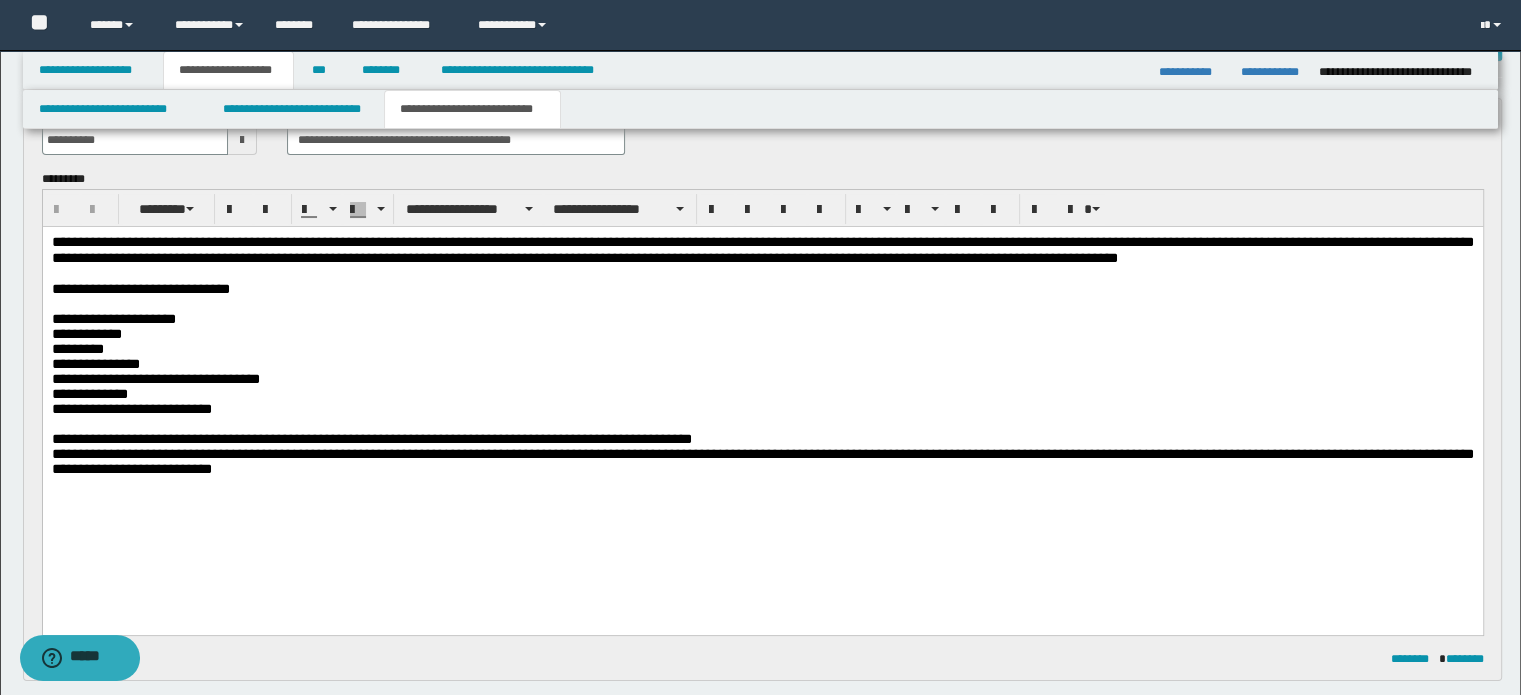 scroll, scrollTop: 0, scrollLeft: 0, axis: both 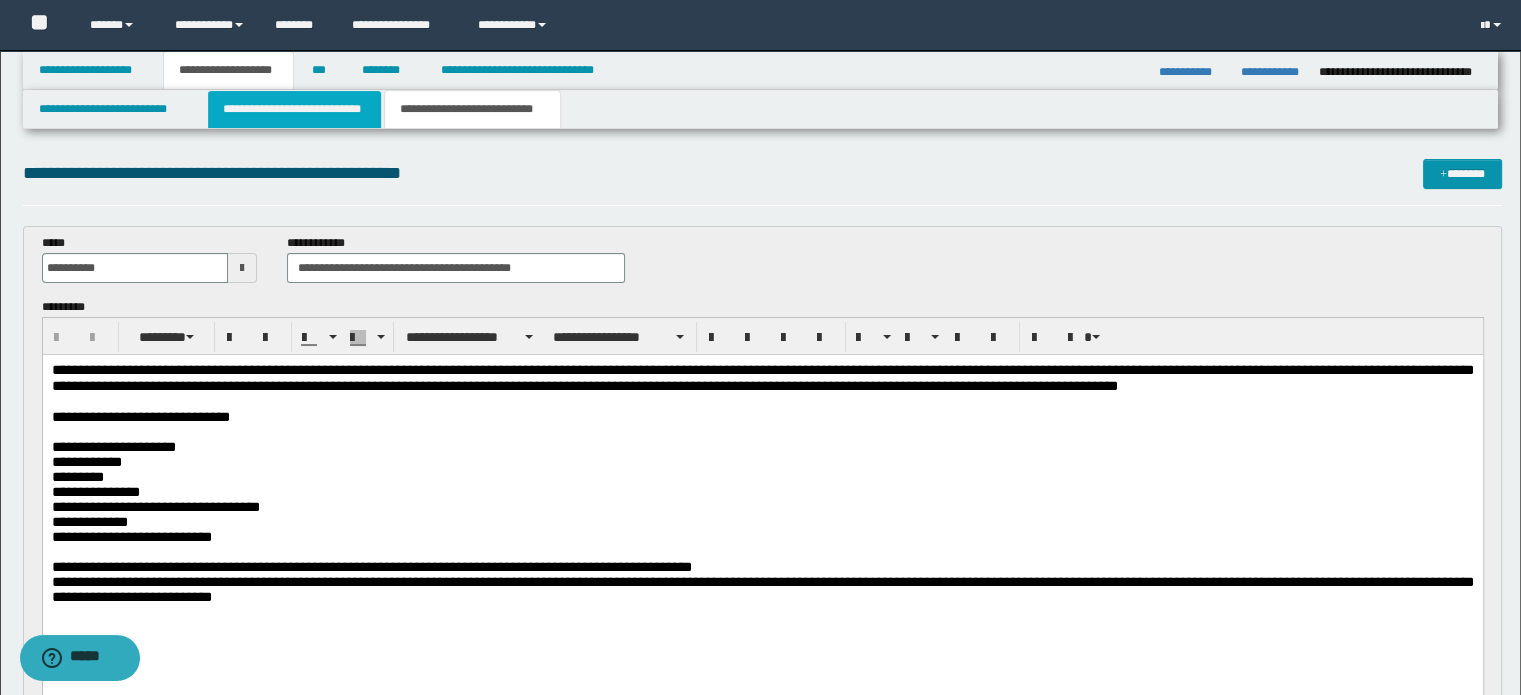 click on "**********" at bounding box center (294, 109) 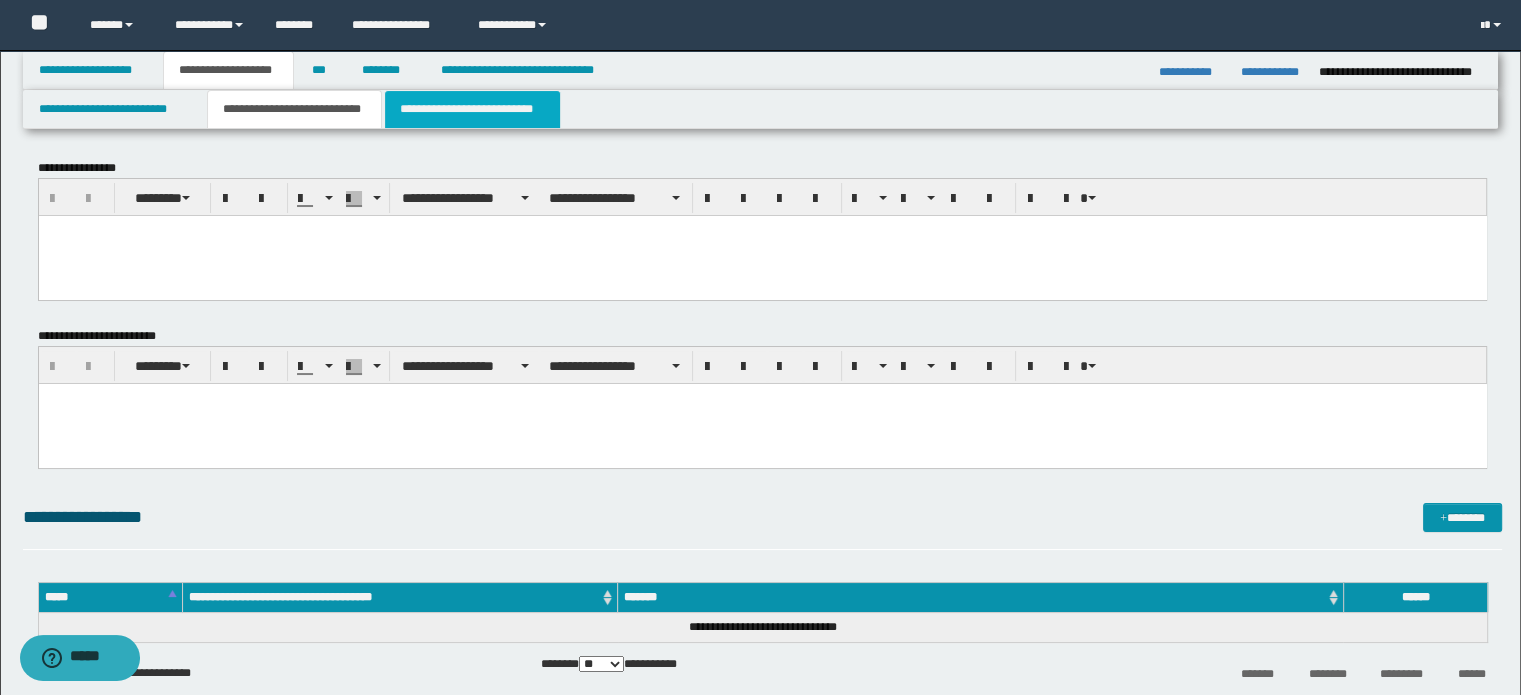 click on "**********" at bounding box center [472, 109] 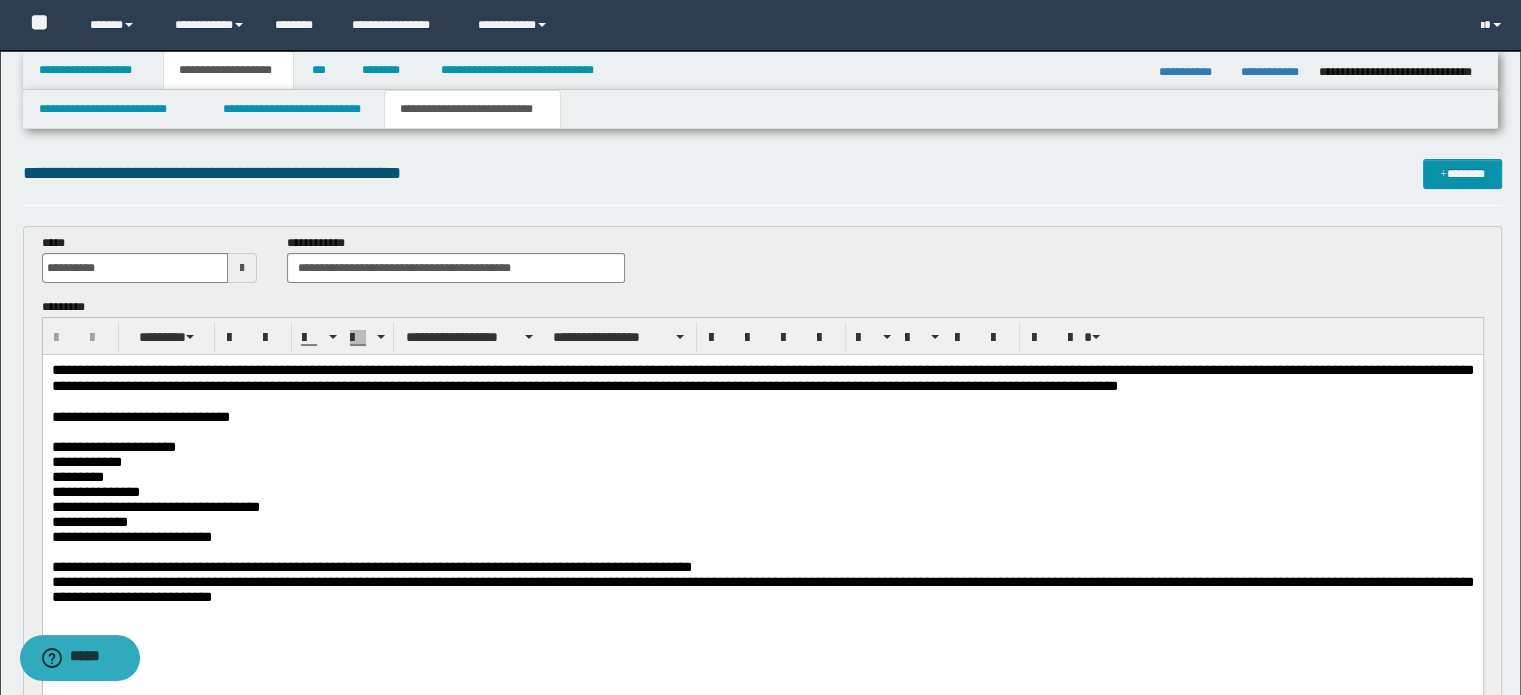click on "**********" at bounding box center [762, 377] 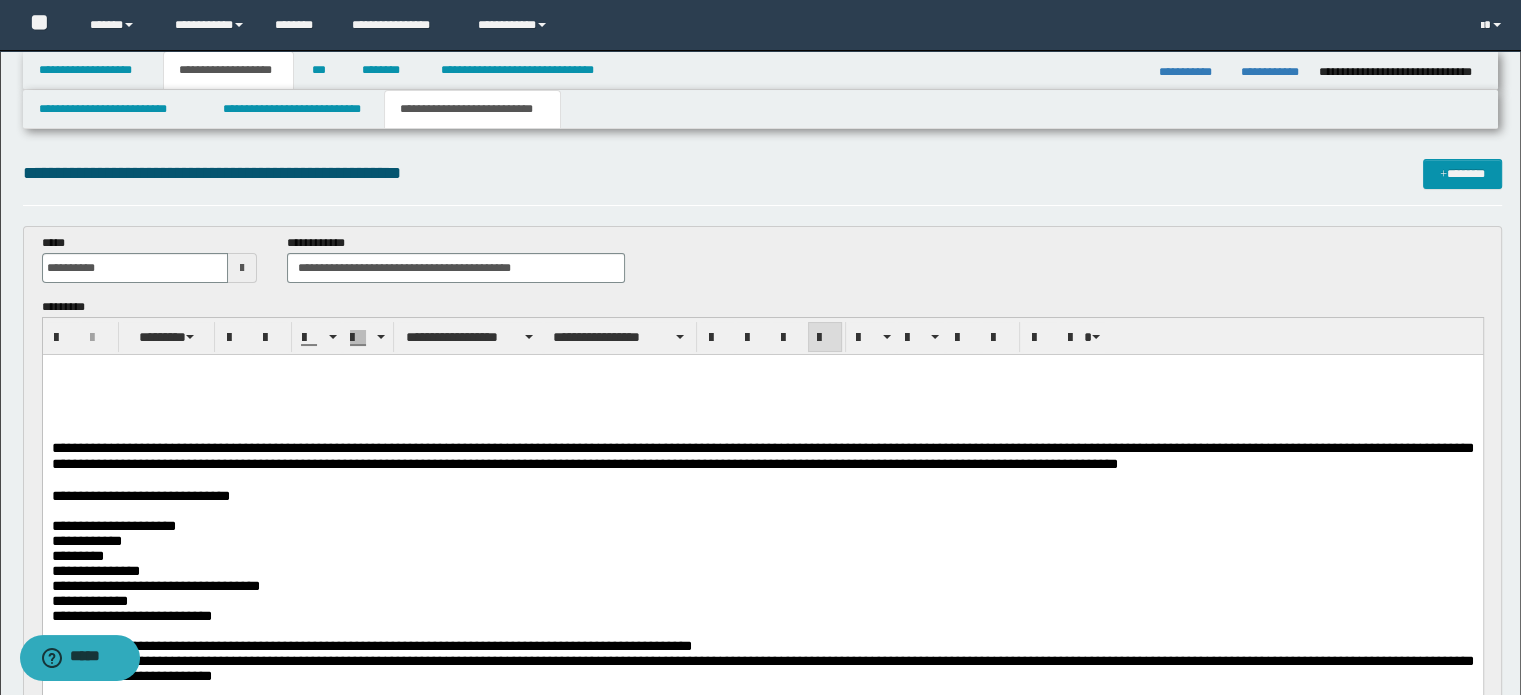 click at bounding box center (762, 370) 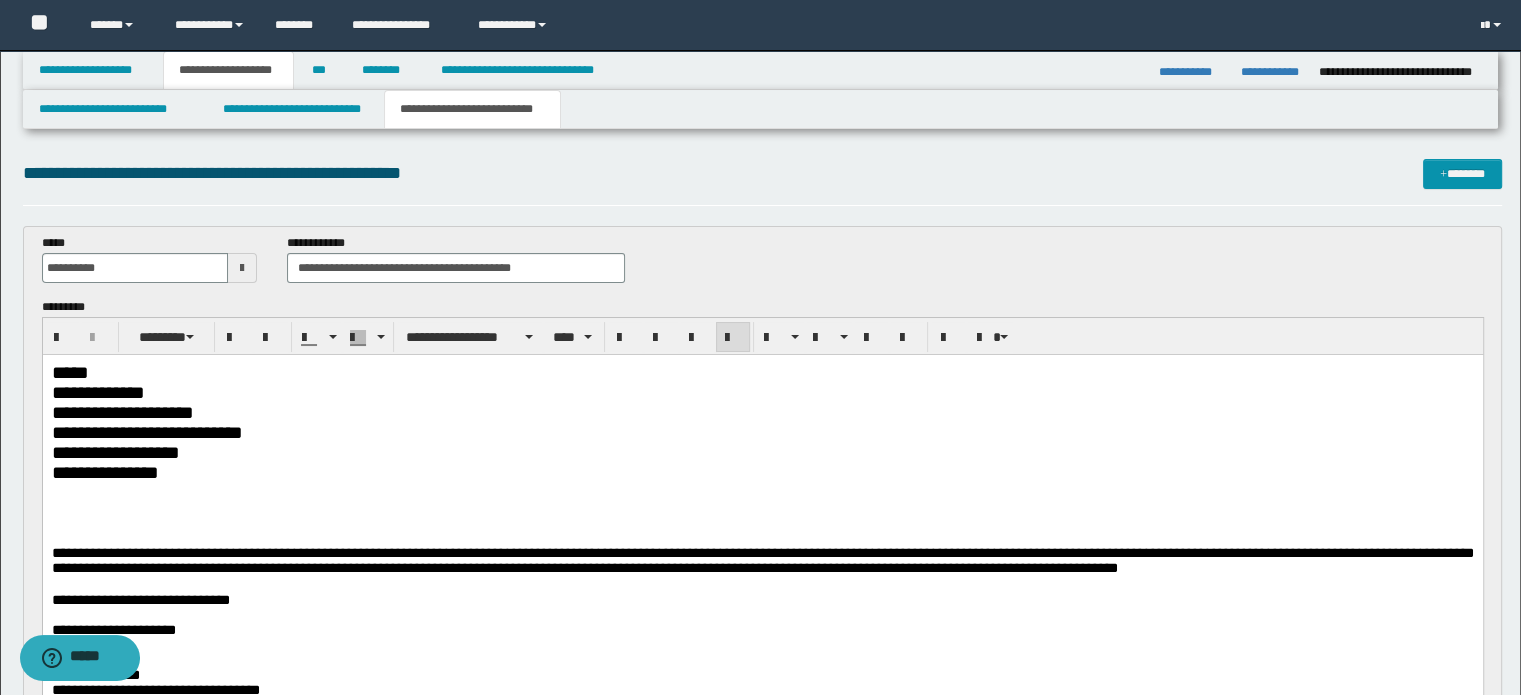 click on "*****" at bounding box center [762, 372] 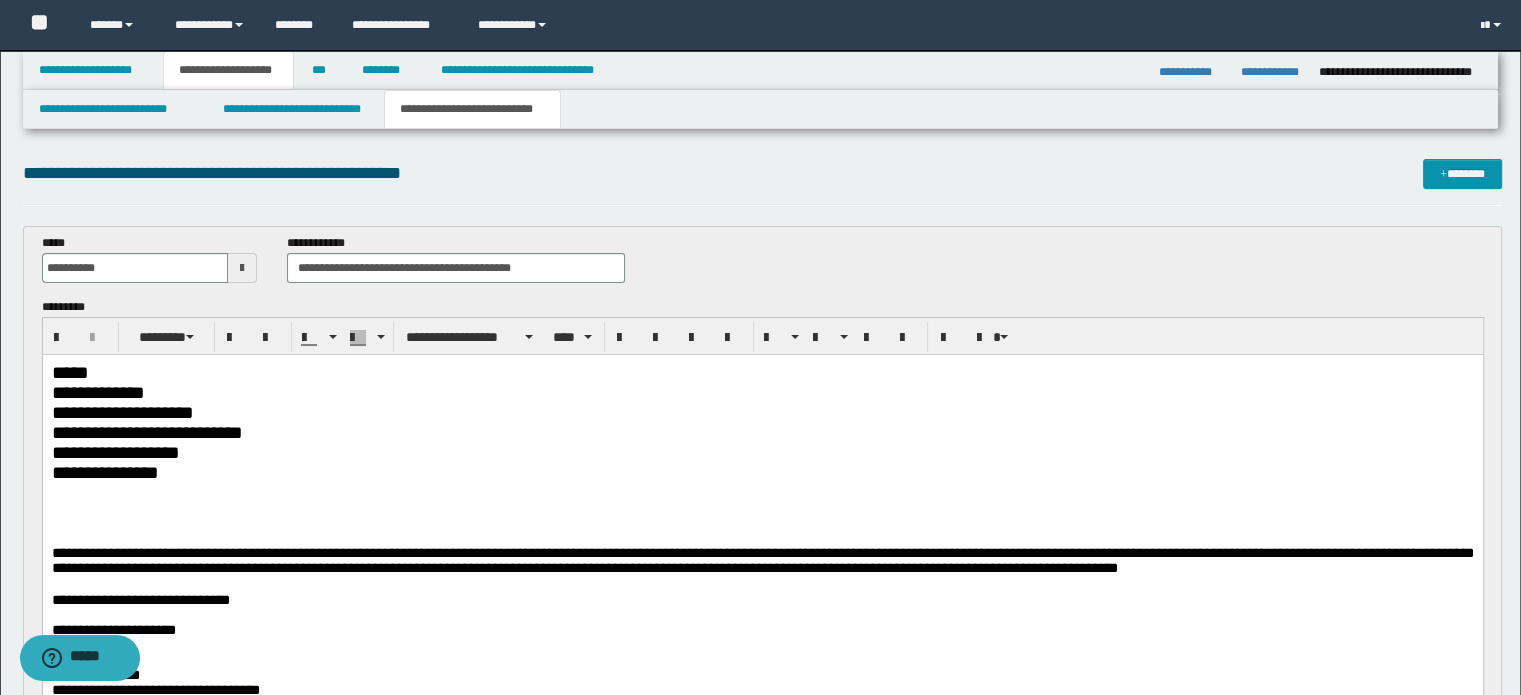 type 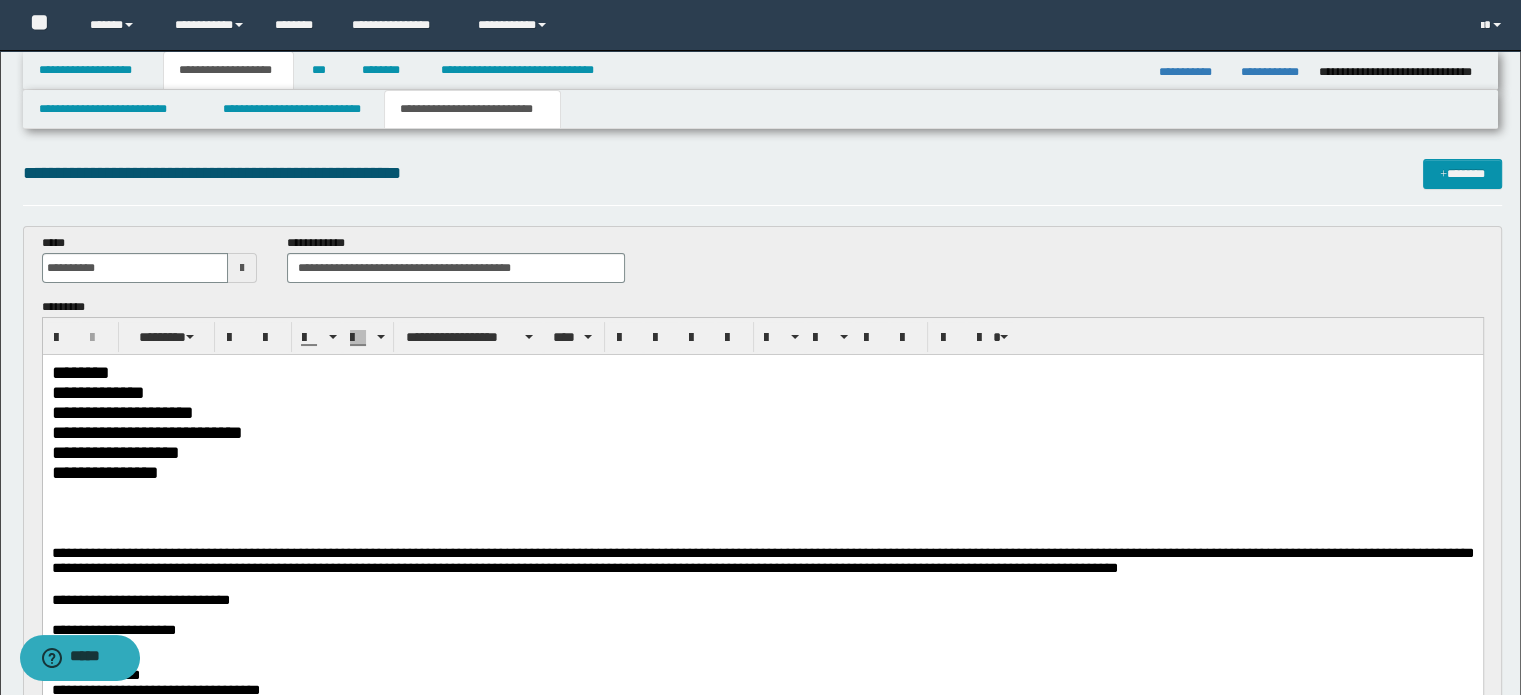 click on "**********" at bounding box center [762, 392] 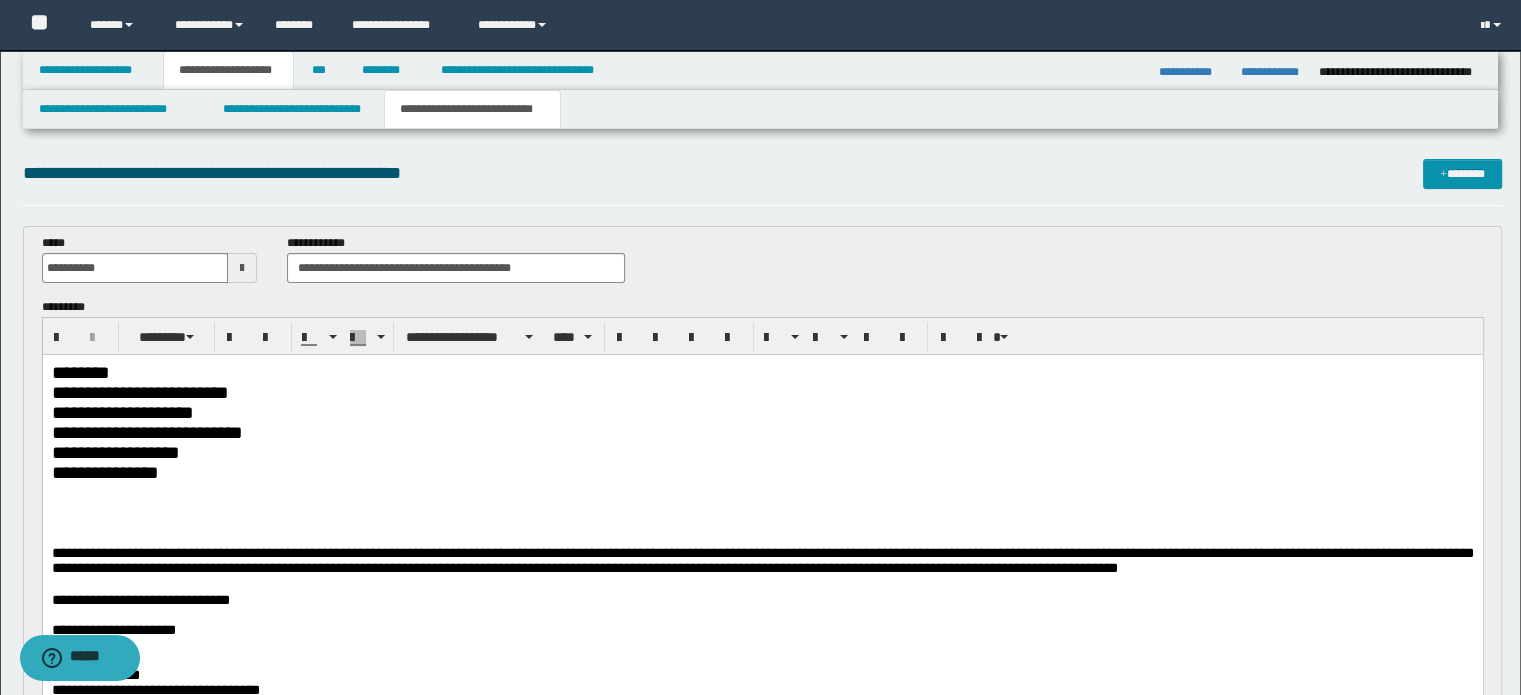 click on "**********" at bounding box center [762, 412] 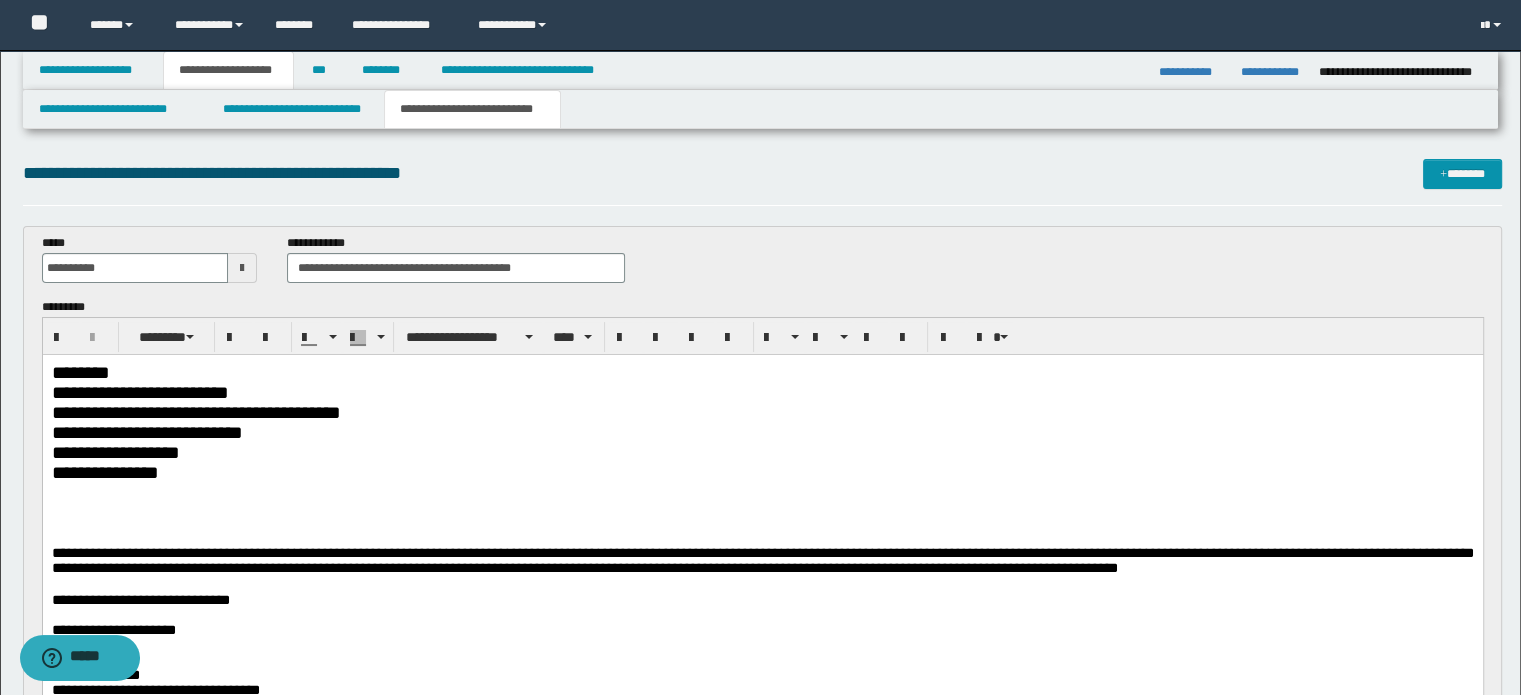 click on "**********" at bounding box center [762, 432] 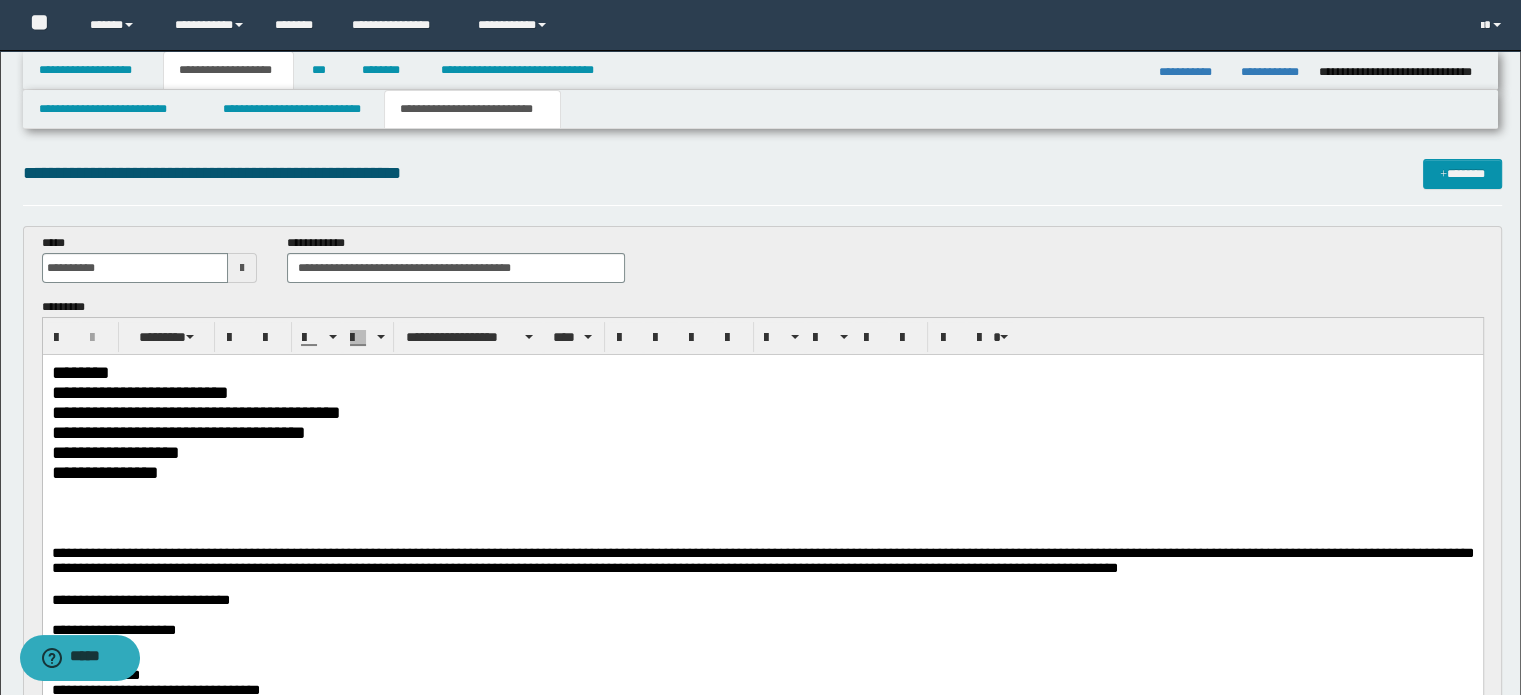 click on "**********" at bounding box center [762, 452] 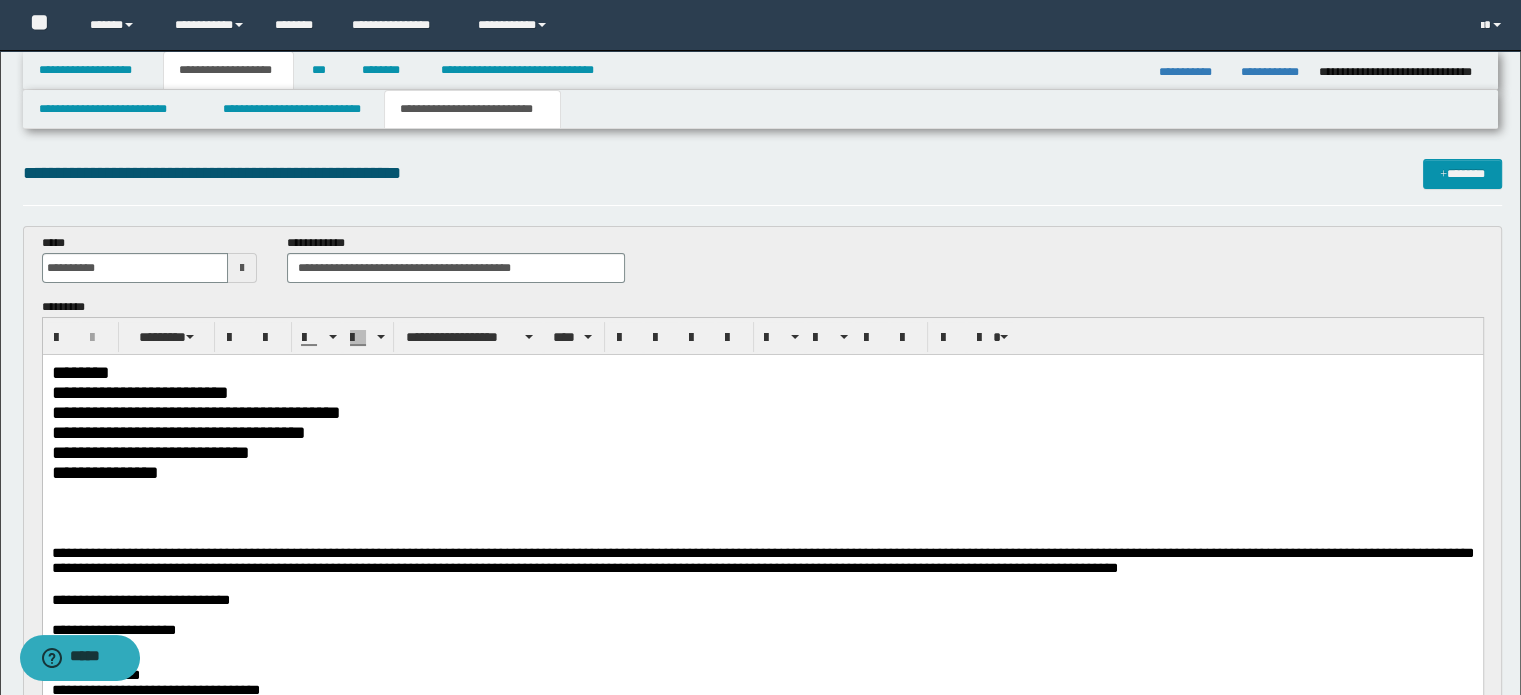 click on "**********" at bounding box center (762, 472) 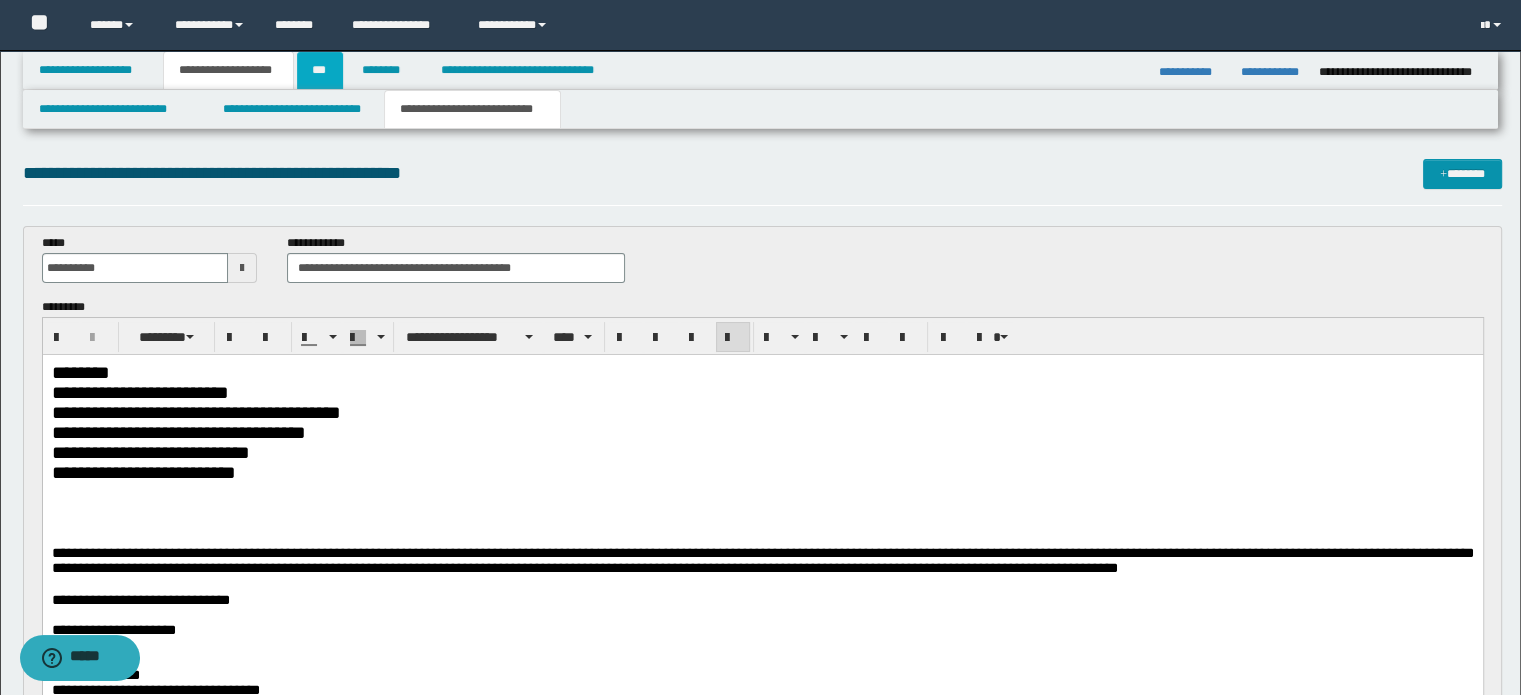 click on "***" at bounding box center [320, 70] 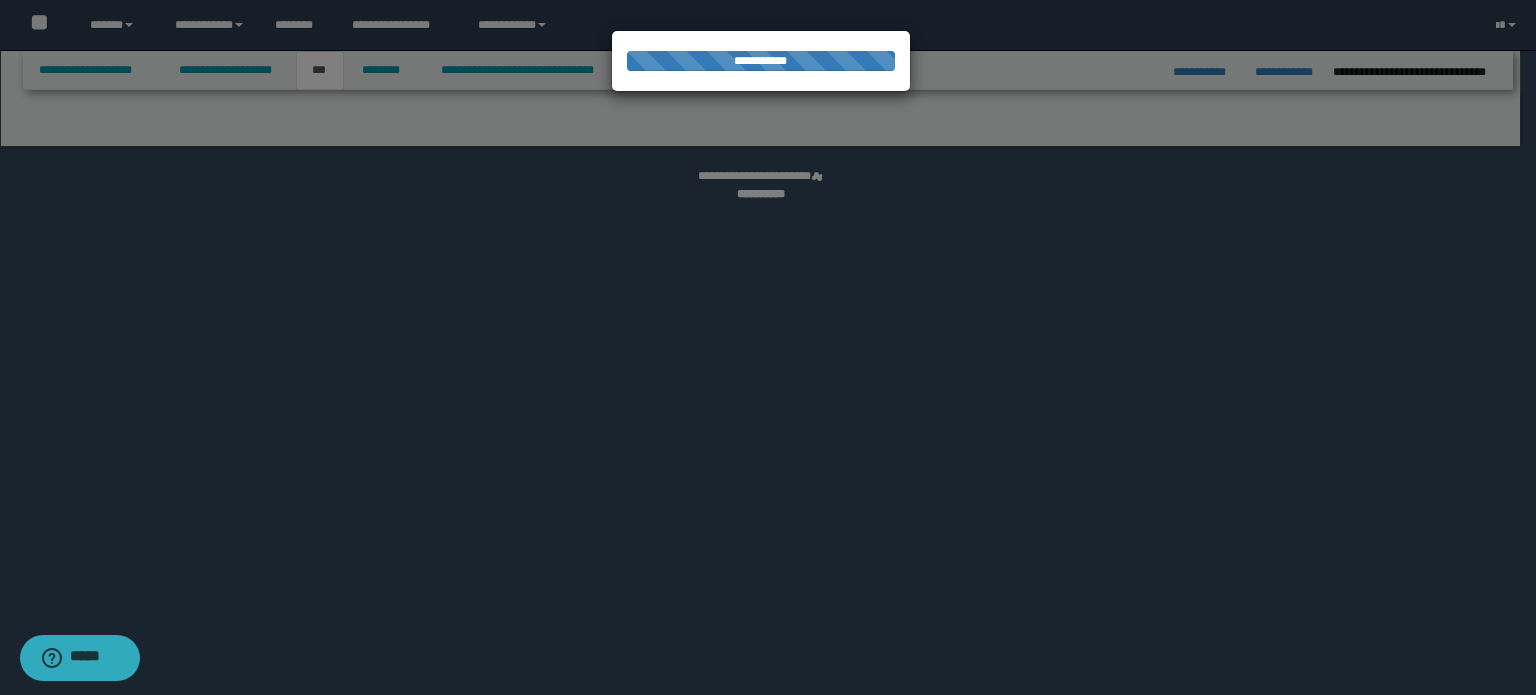 select on "*" 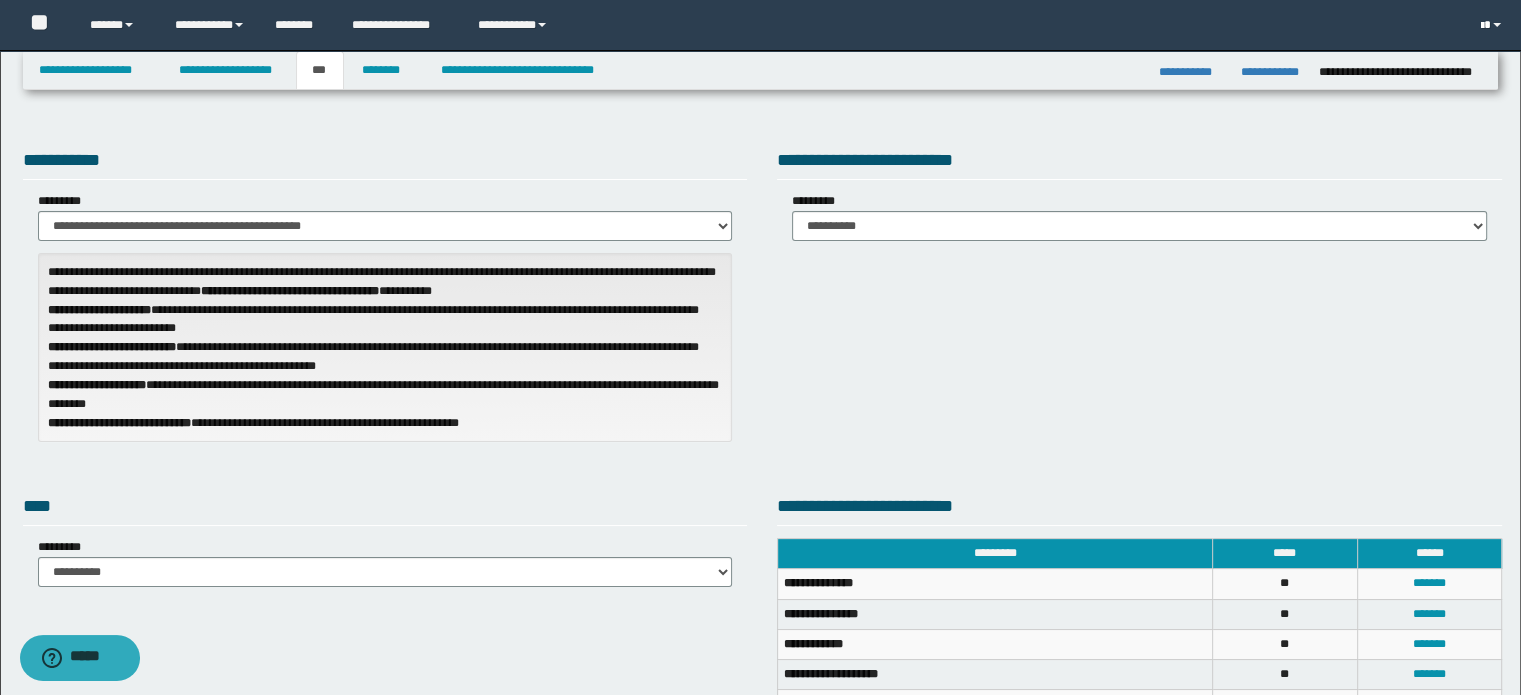 click at bounding box center (1493, 25) 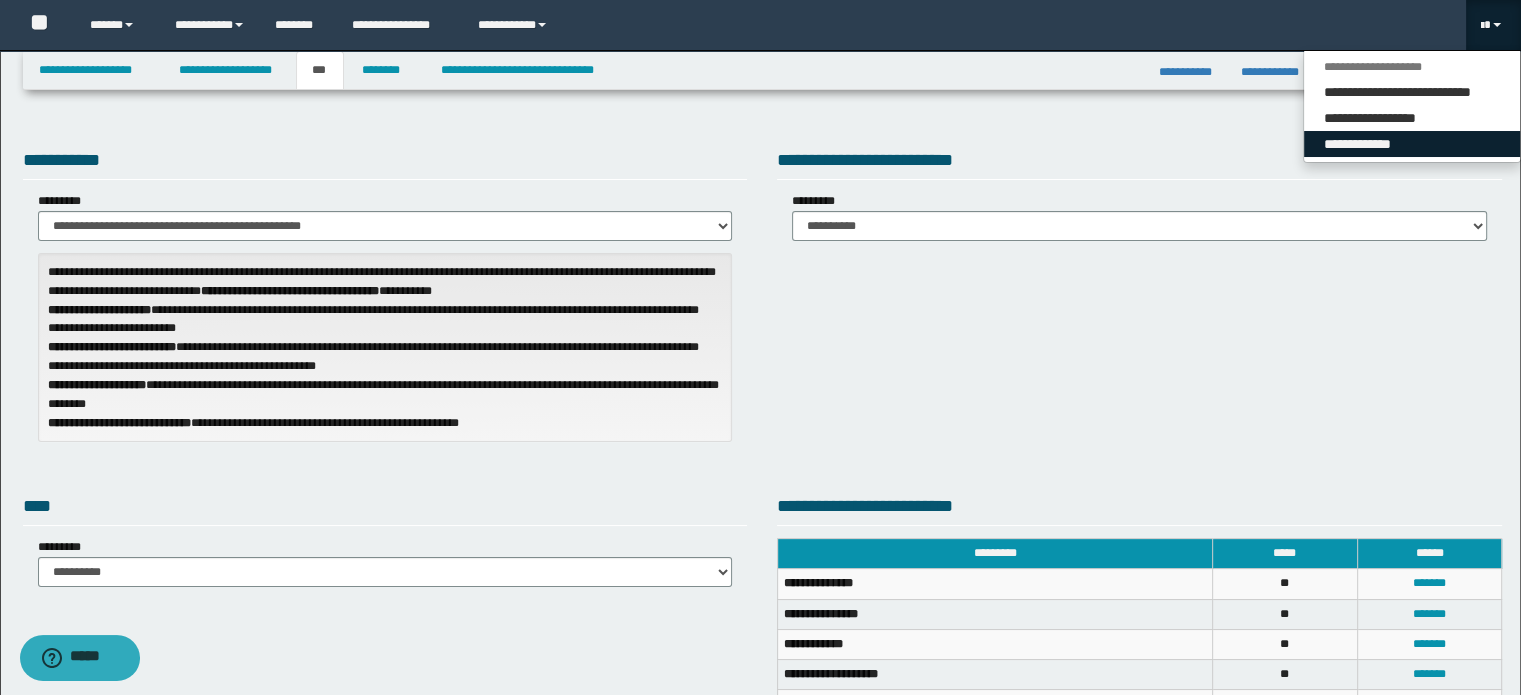 click on "**********" at bounding box center [1412, 144] 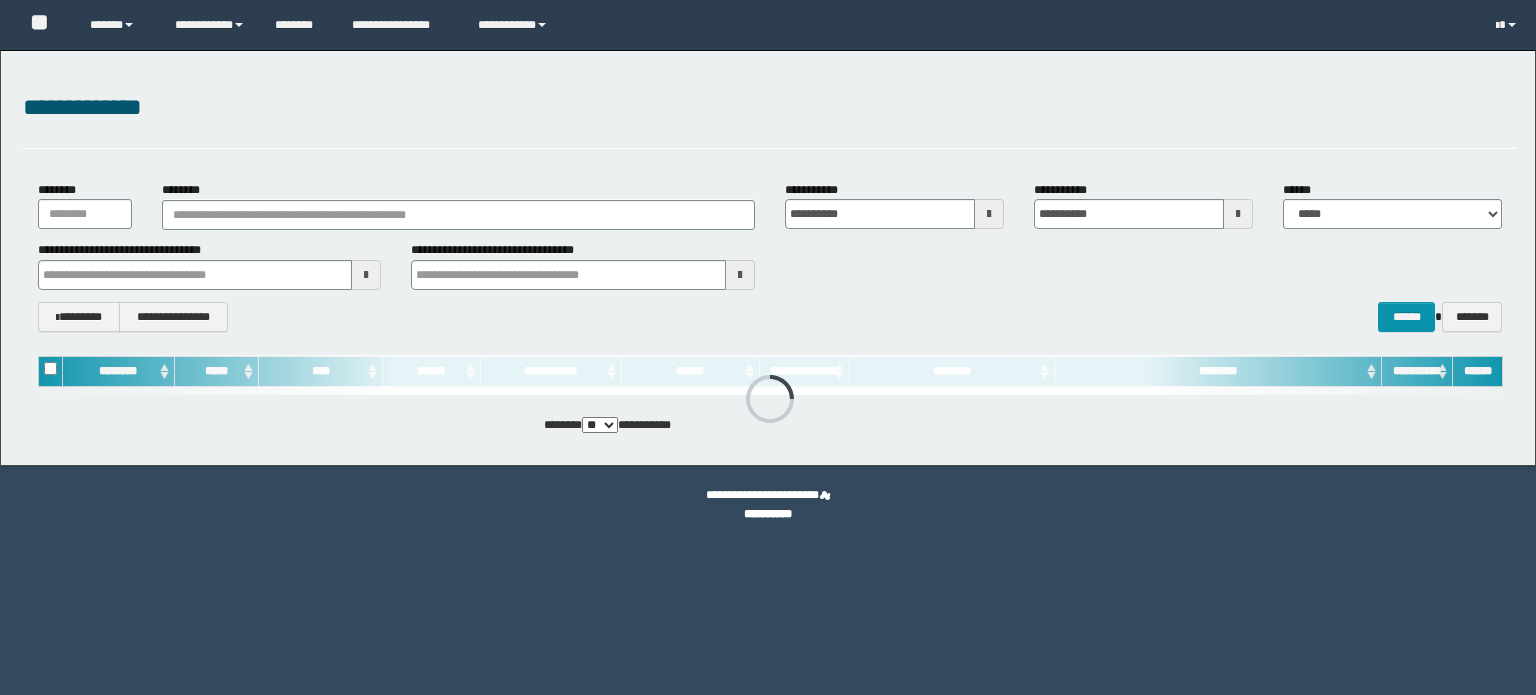 scroll, scrollTop: 0, scrollLeft: 0, axis: both 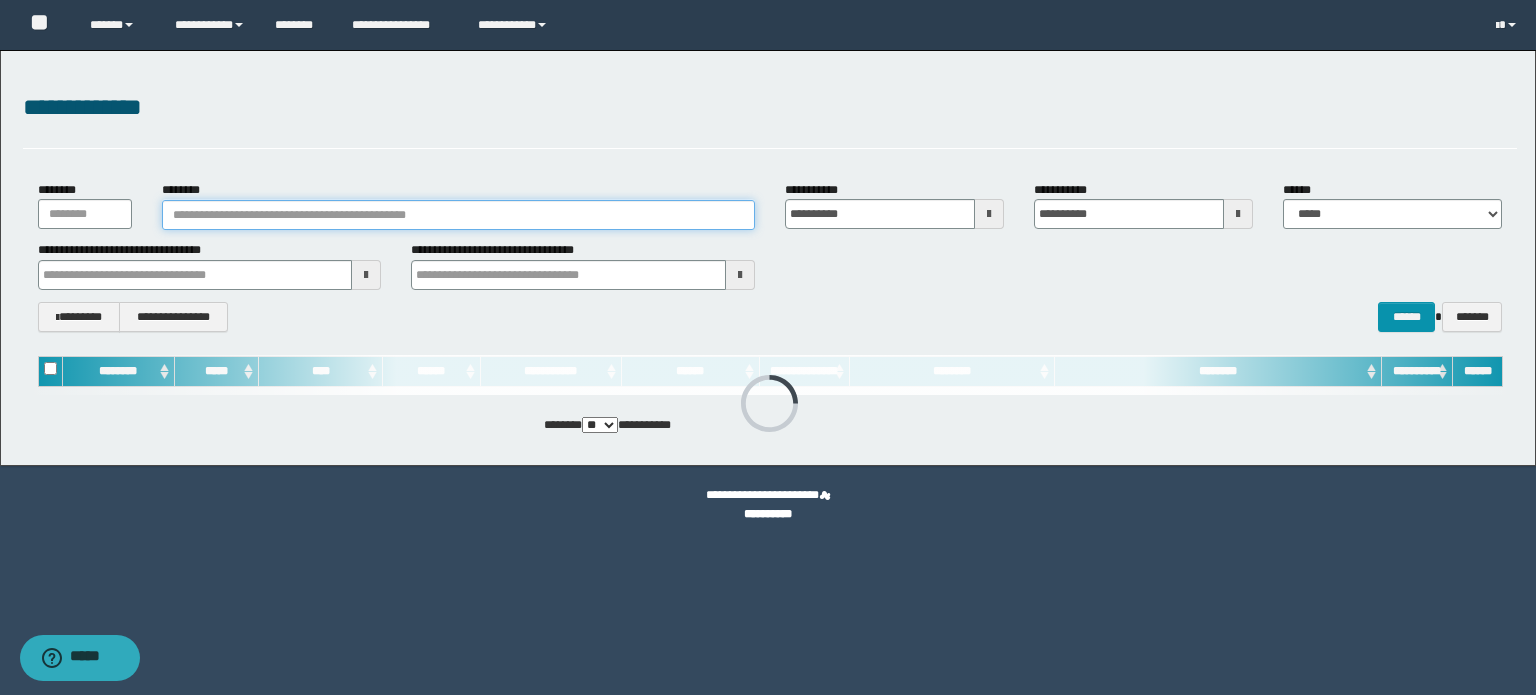 click on "********" at bounding box center [458, 215] 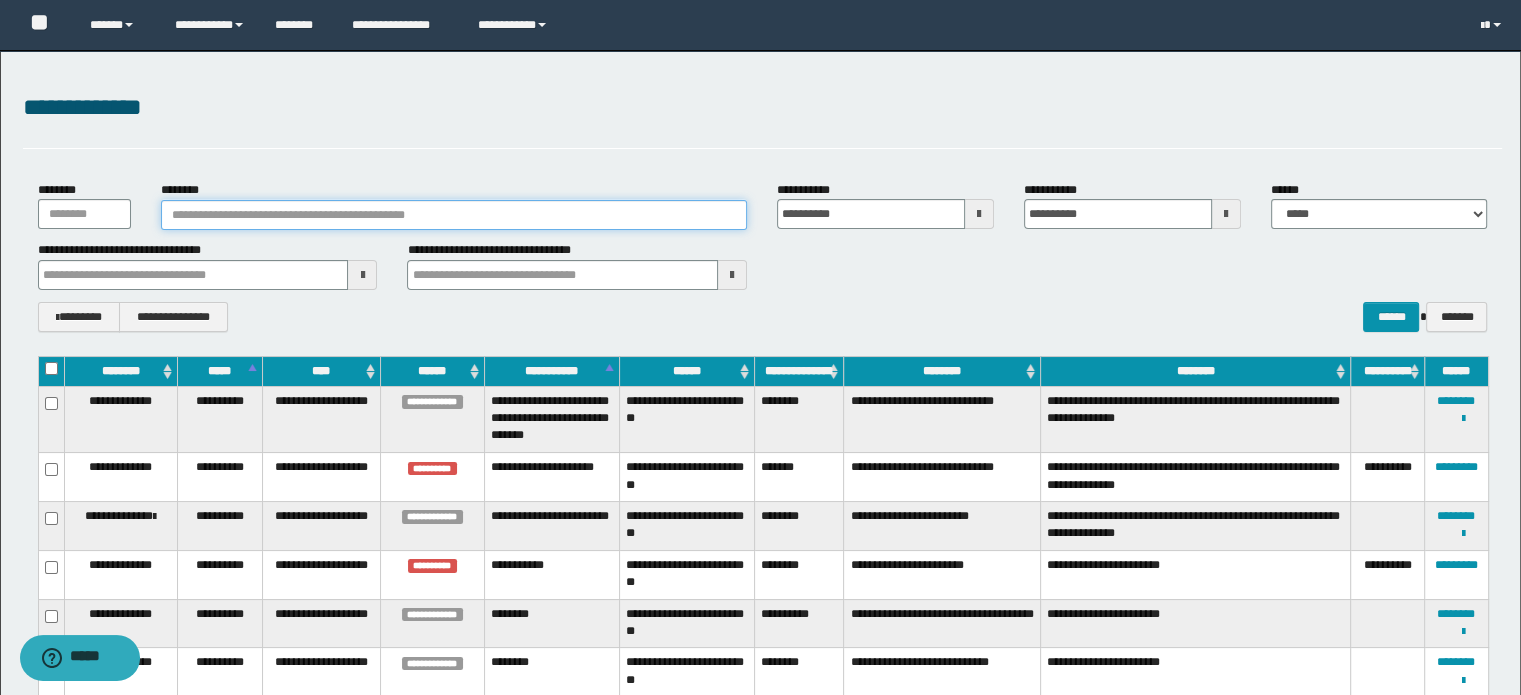 paste on "**********" 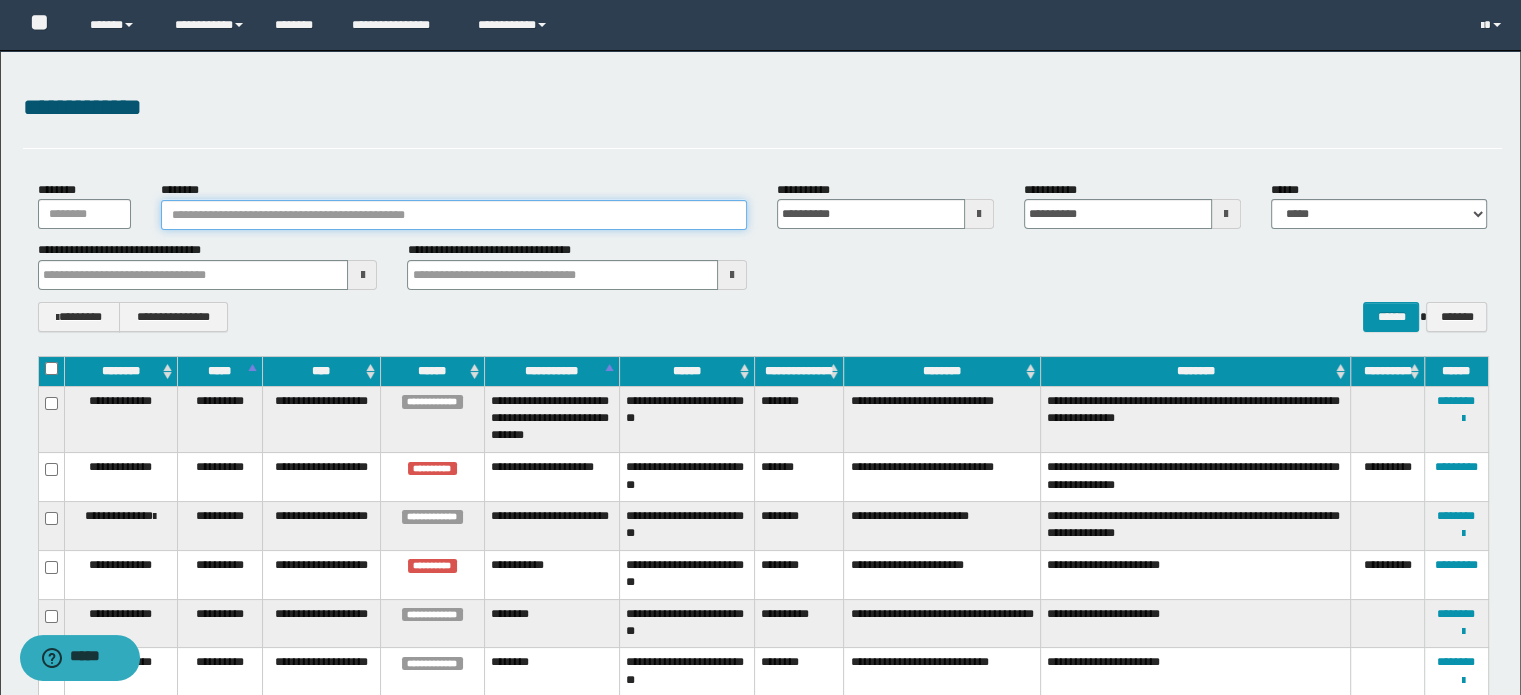 type on "**********" 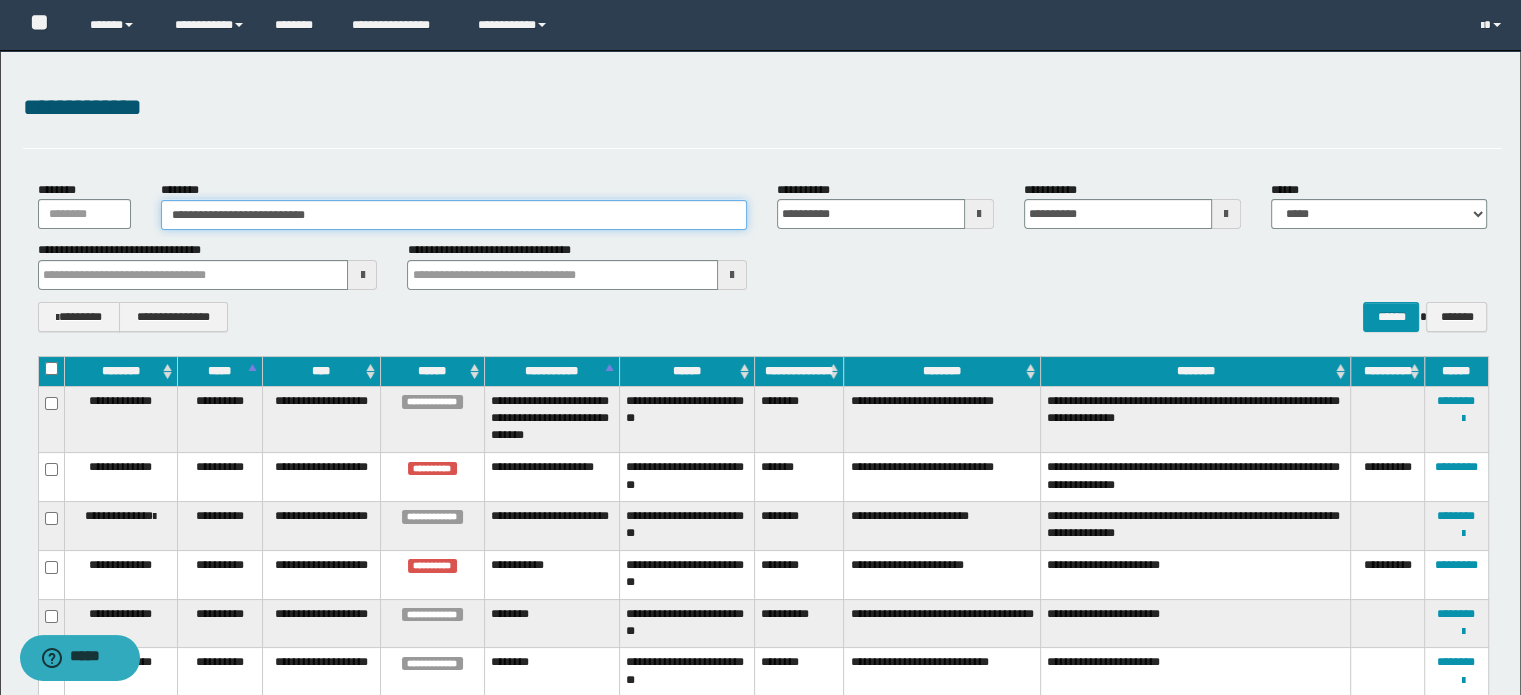 type on "**********" 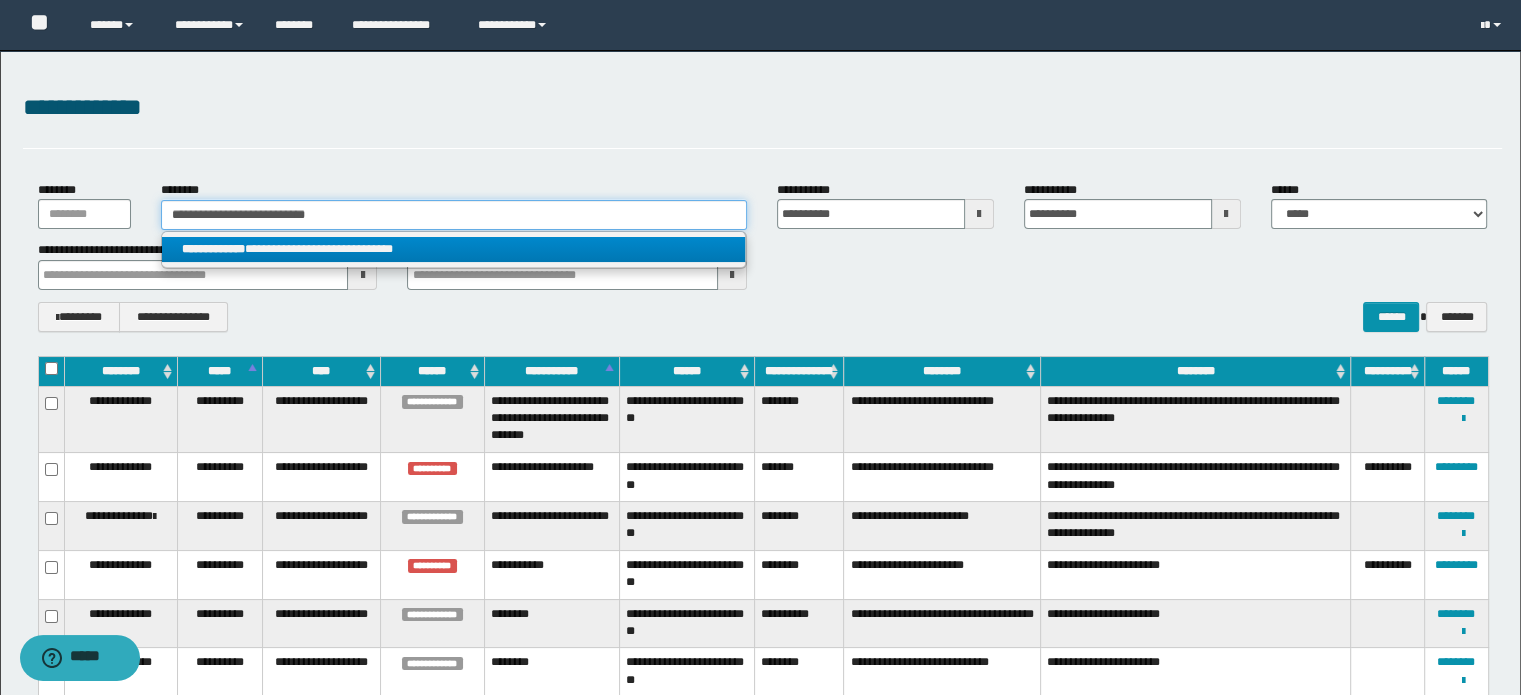 type on "**********" 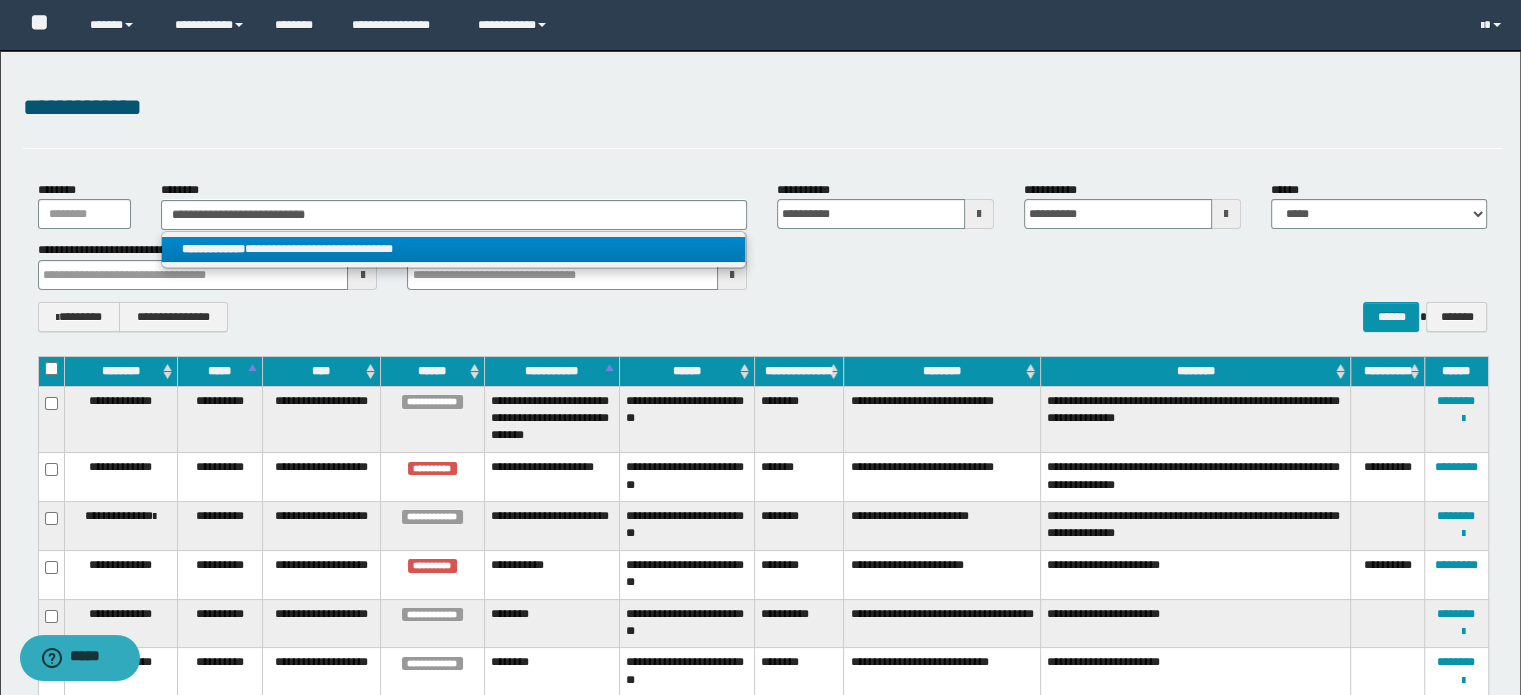 click on "**********" at bounding box center [454, 249] 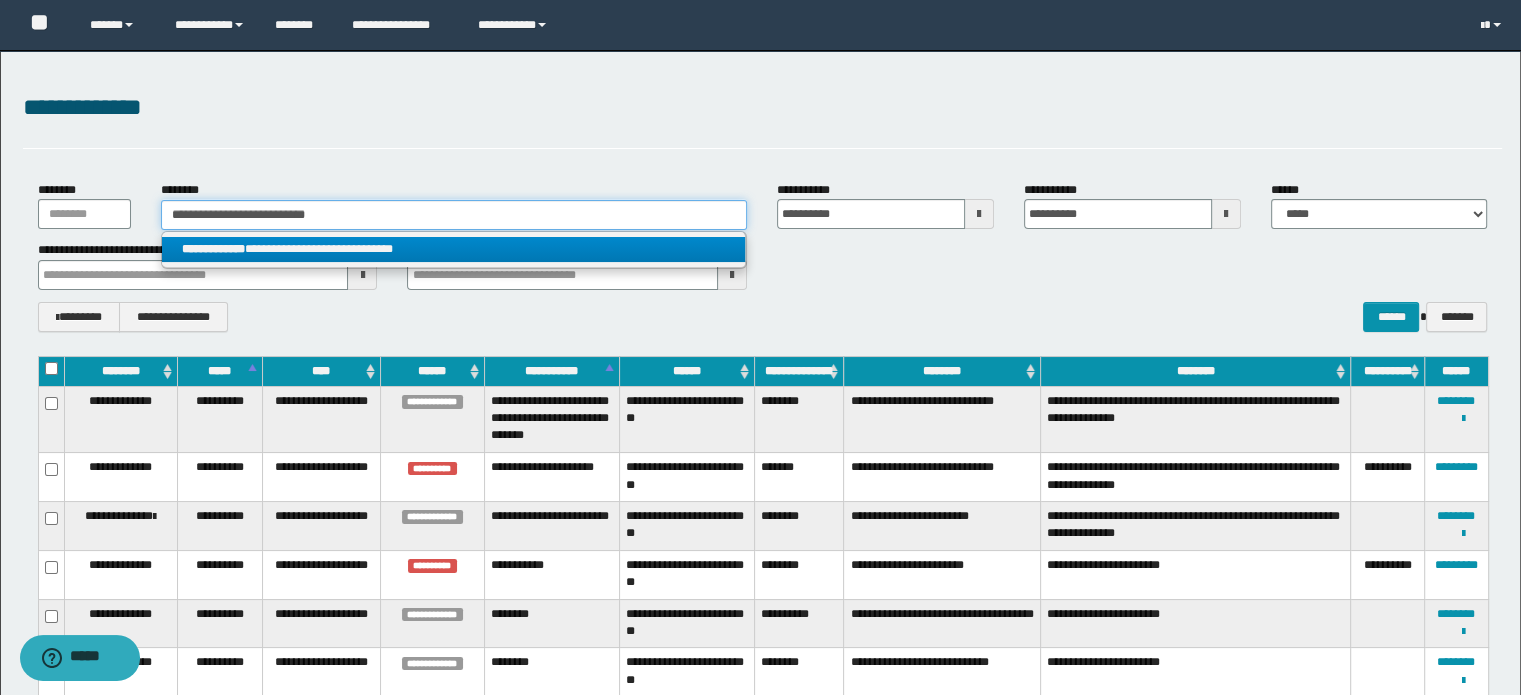 type 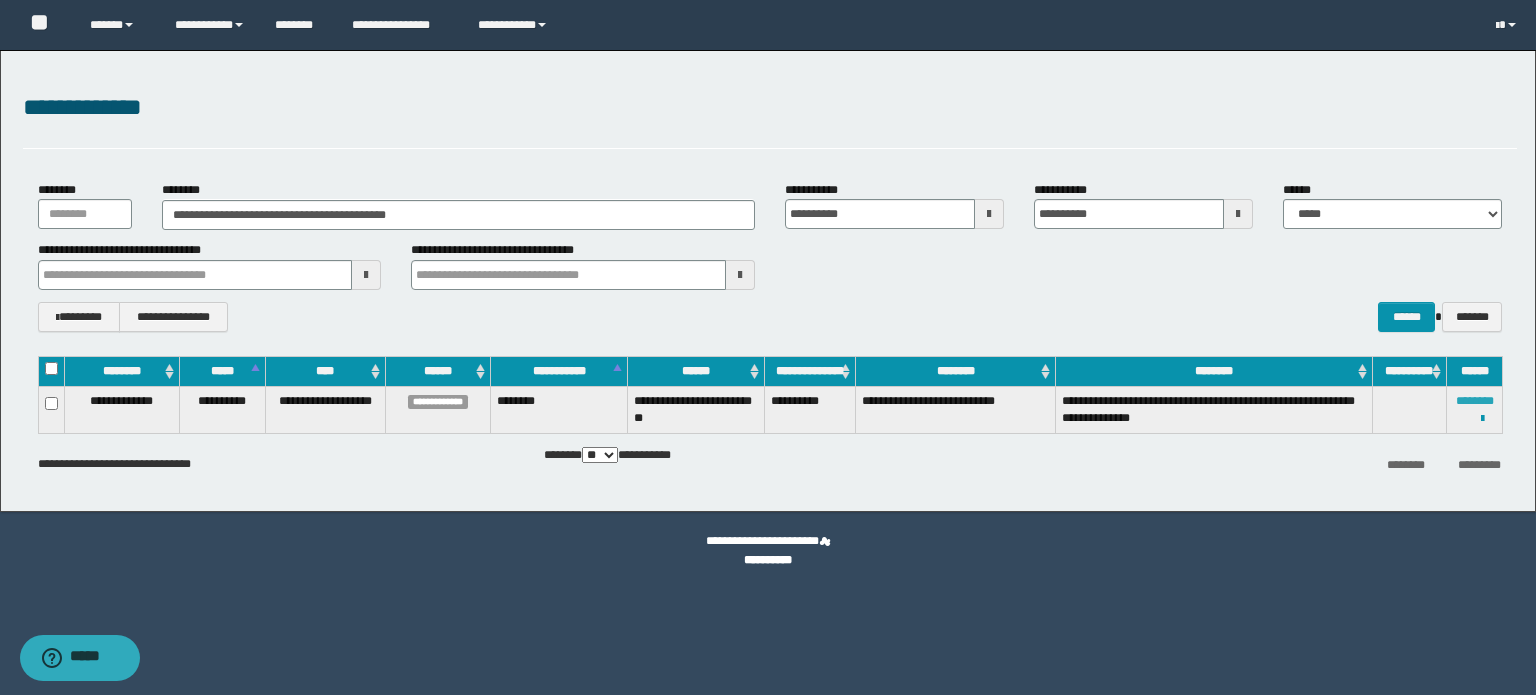 click on "********" at bounding box center (1475, 401) 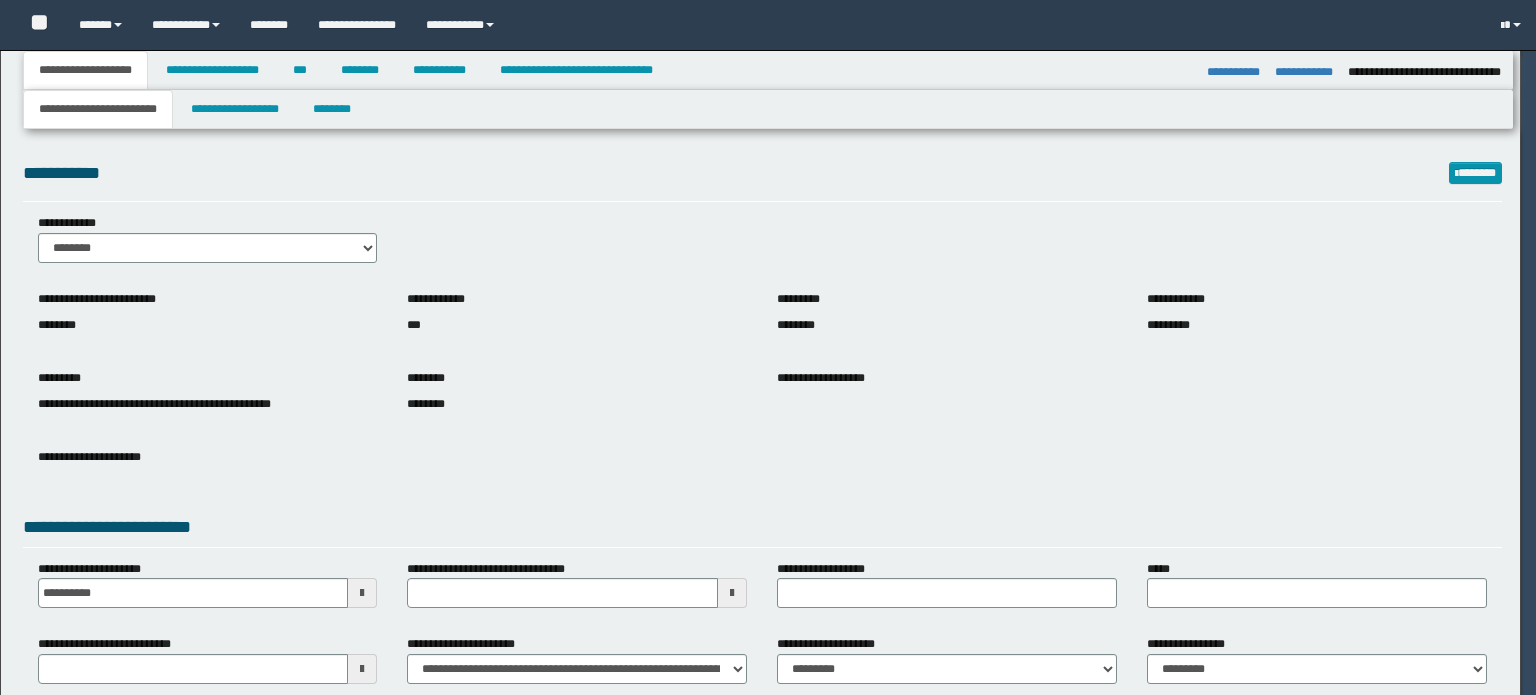 select on "*" 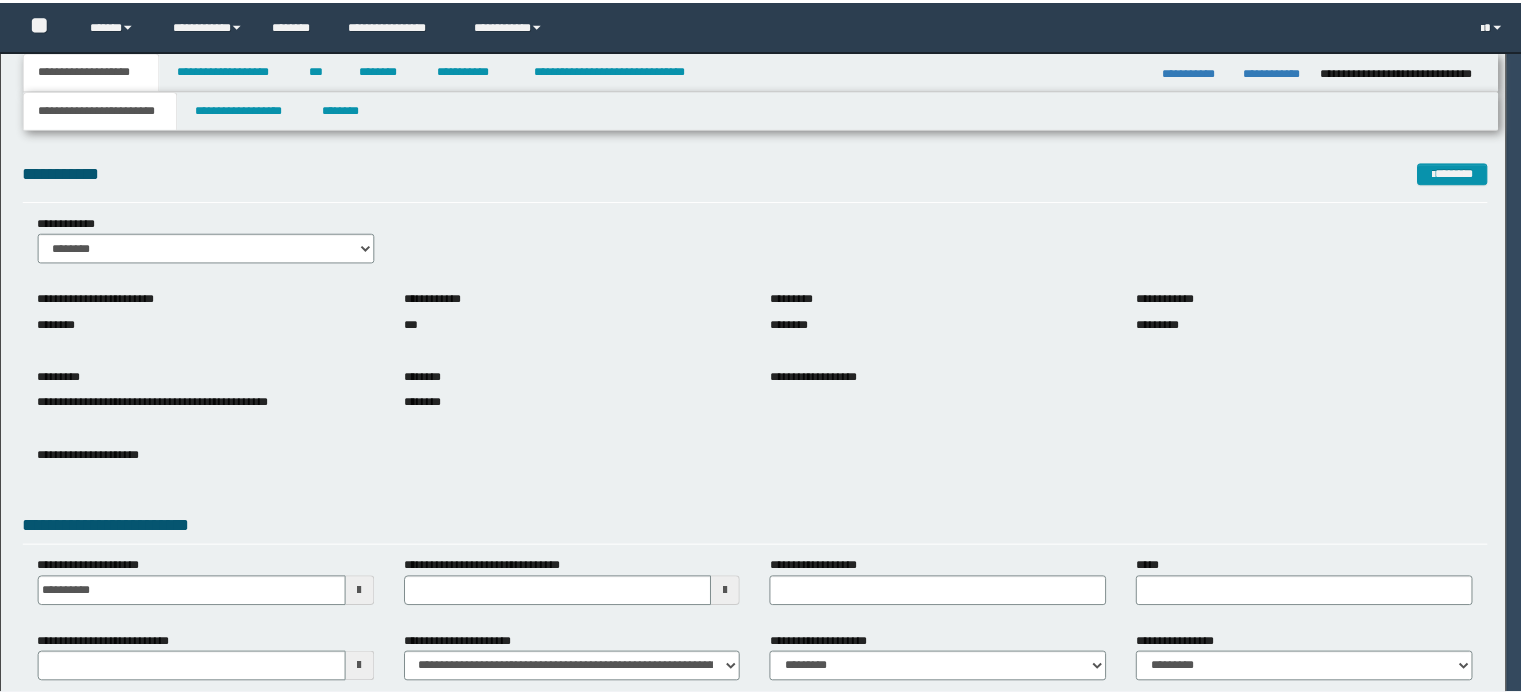 scroll, scrollTop: 0, scrollLeft: 0, axis: both 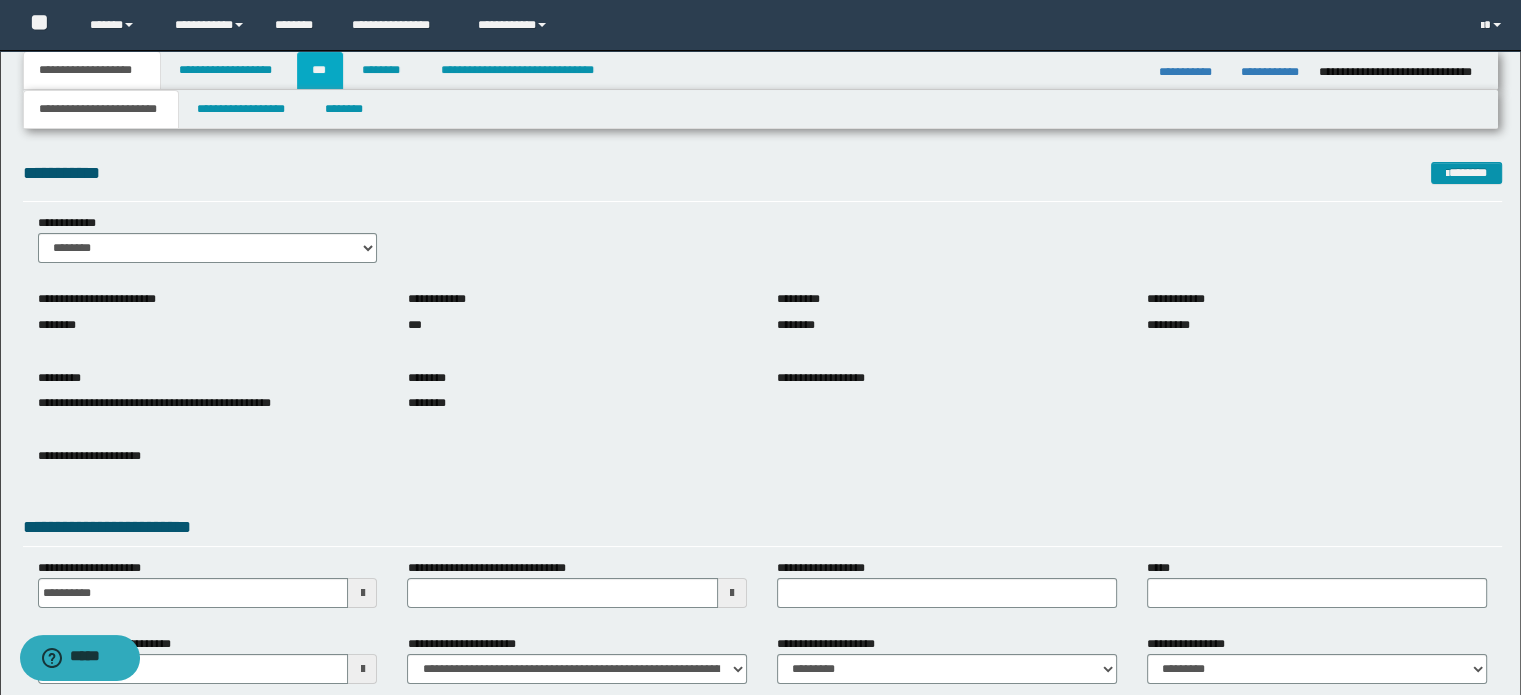 click on "***" at bounding box center (320, 70) 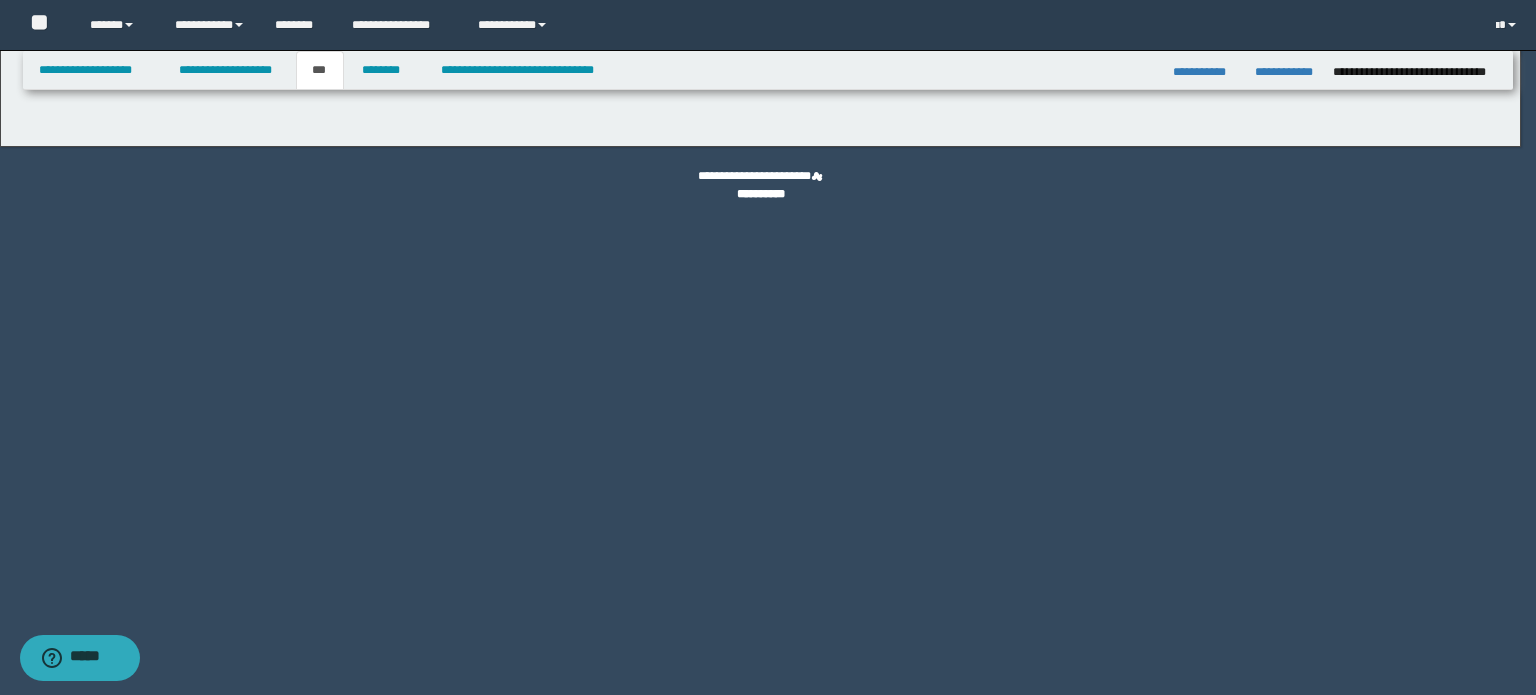 select on "*" 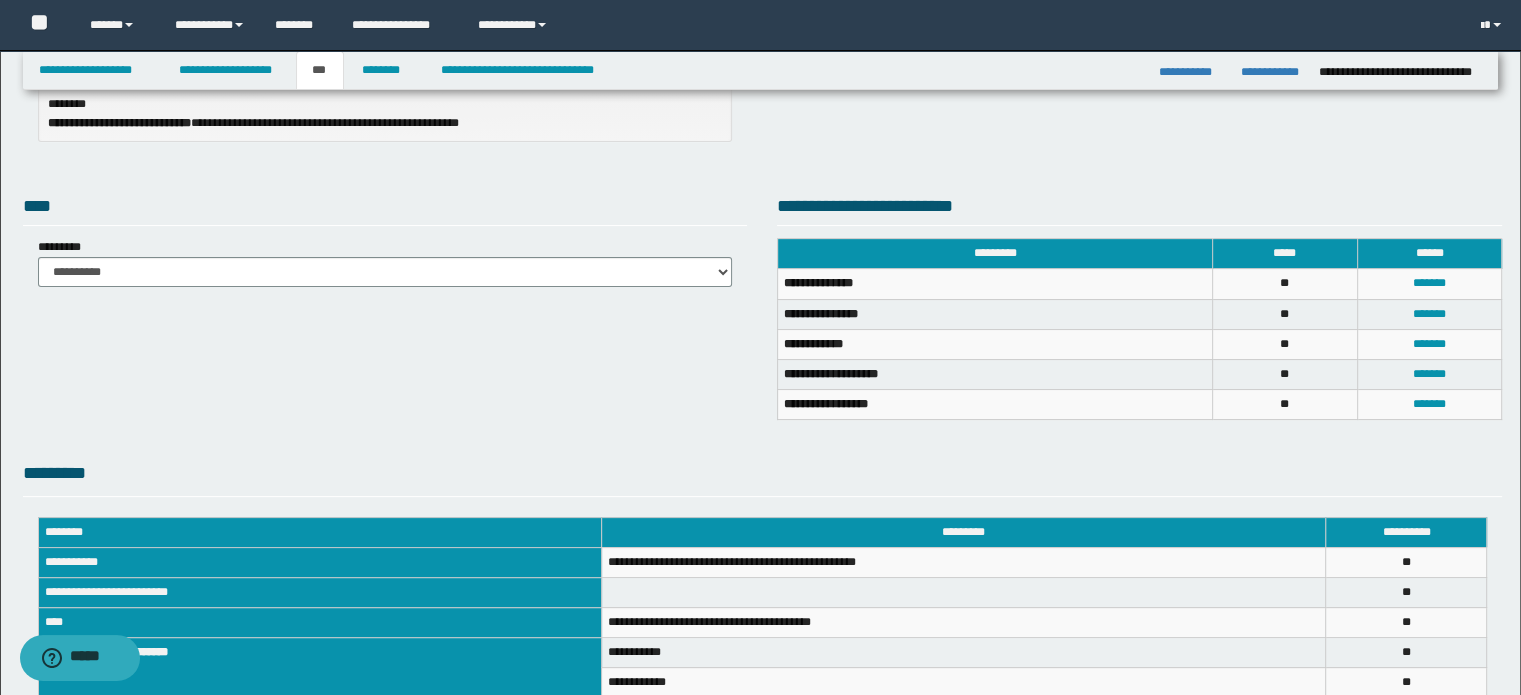 scroll, scrollTop: 0, scrollLeft: 0, axis: both 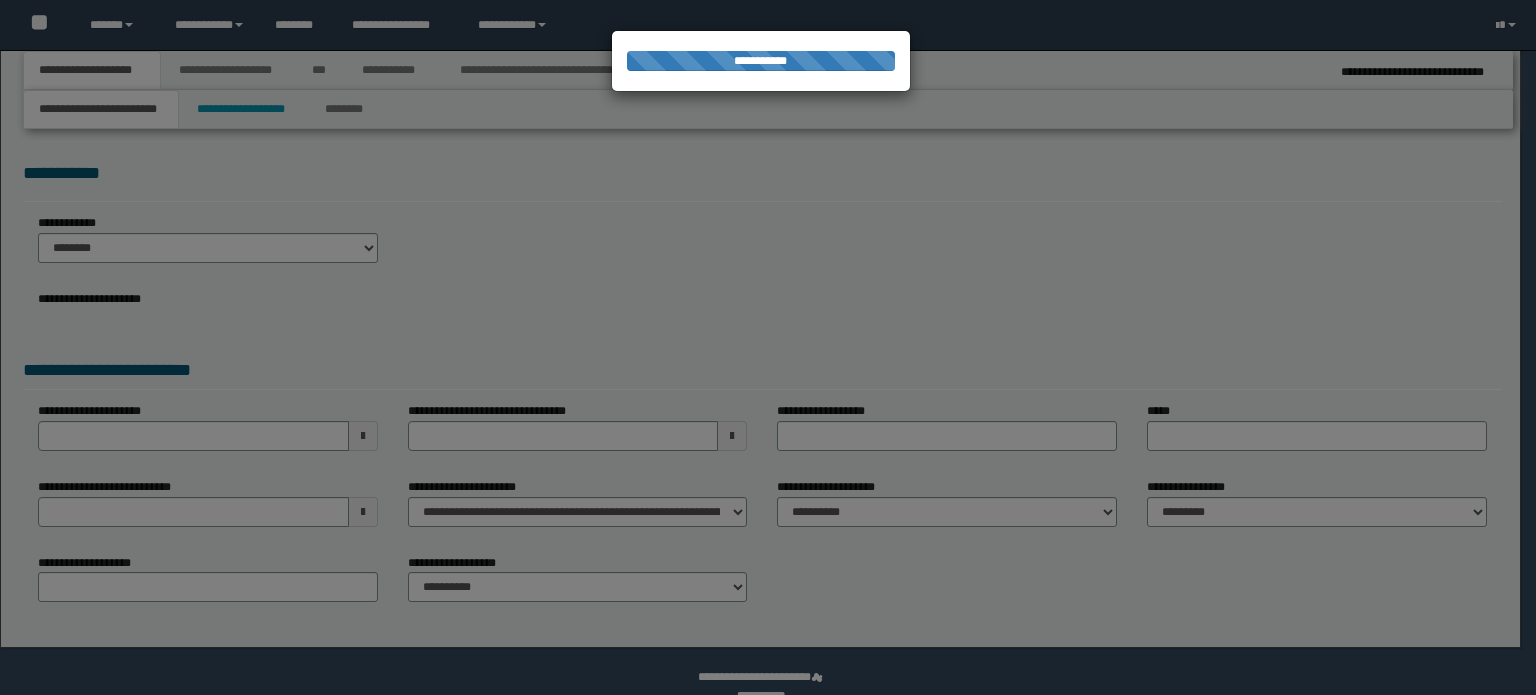 select on "*" 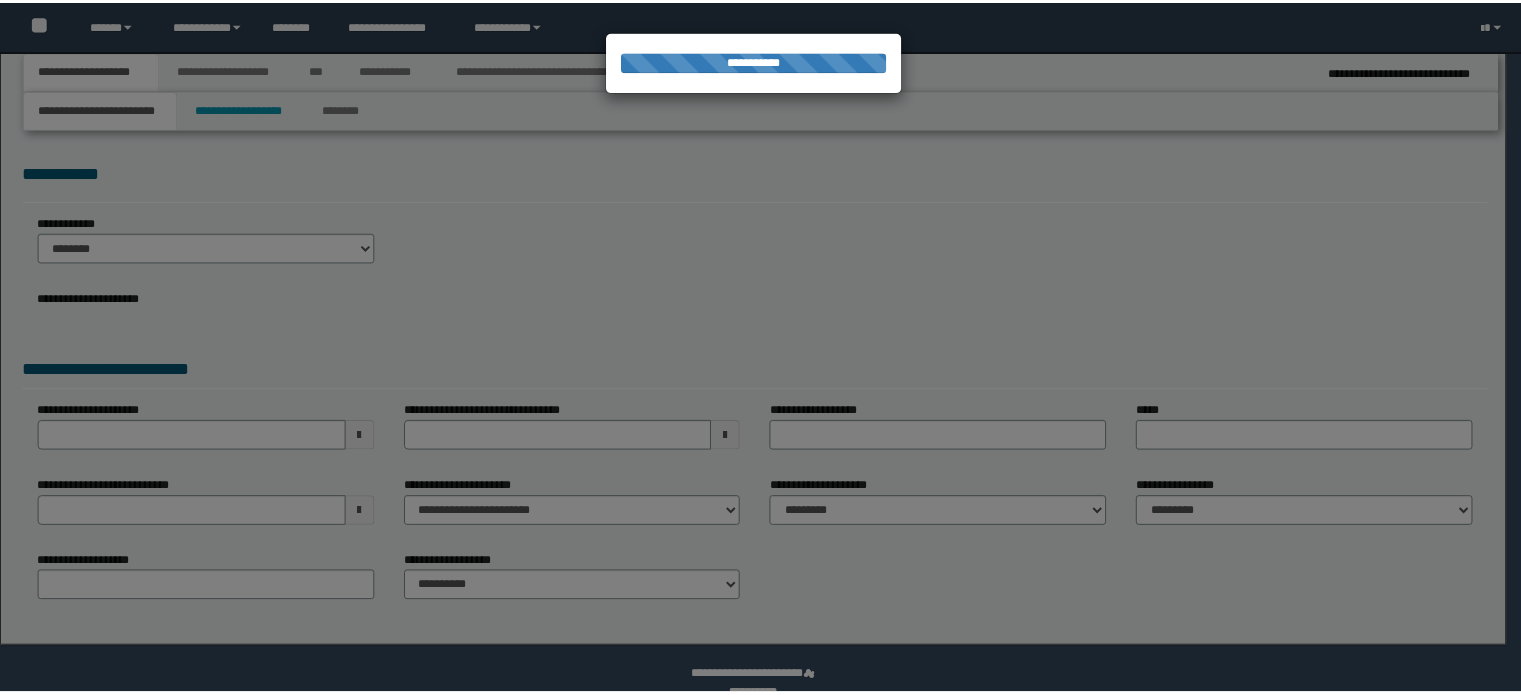 scroll, scrollTop: 0, scrollLeft: 0, axis: both 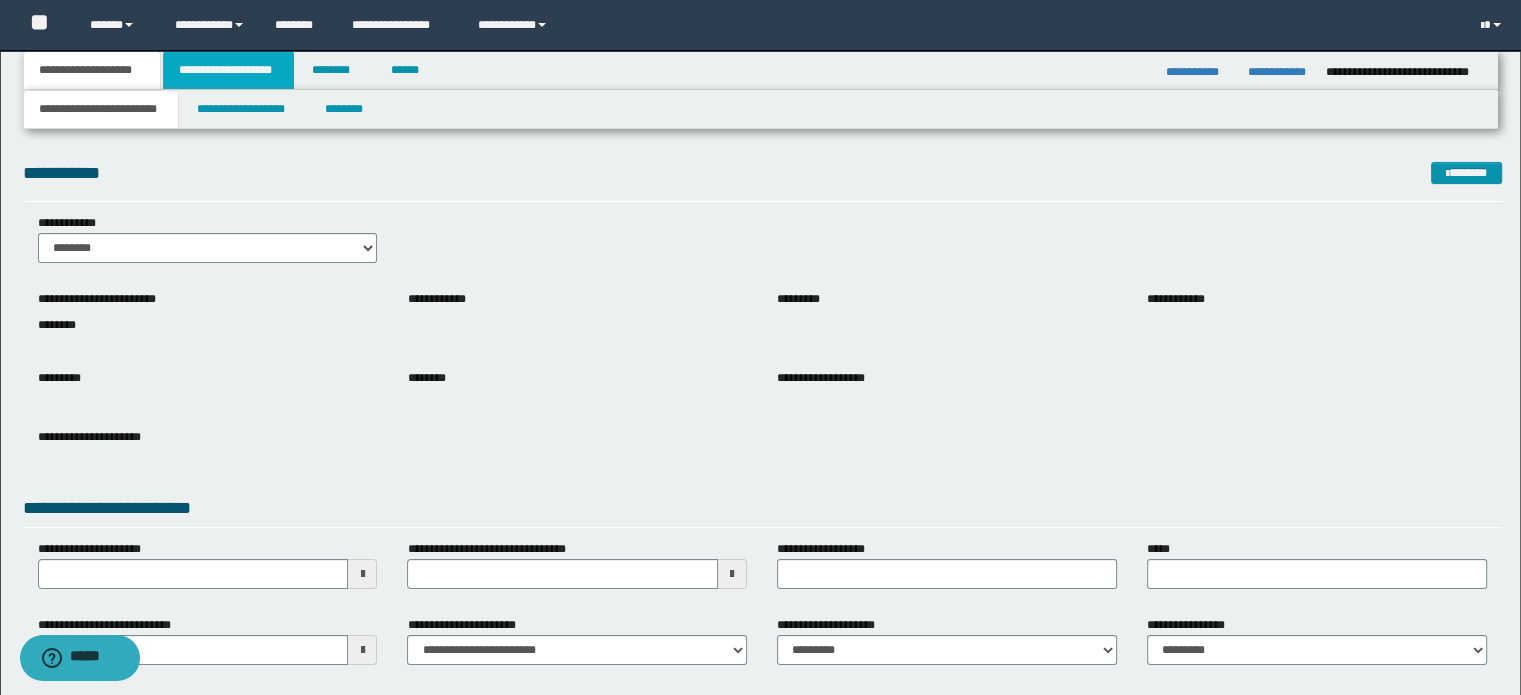 click on "**********" at bounding box center [228, 70] 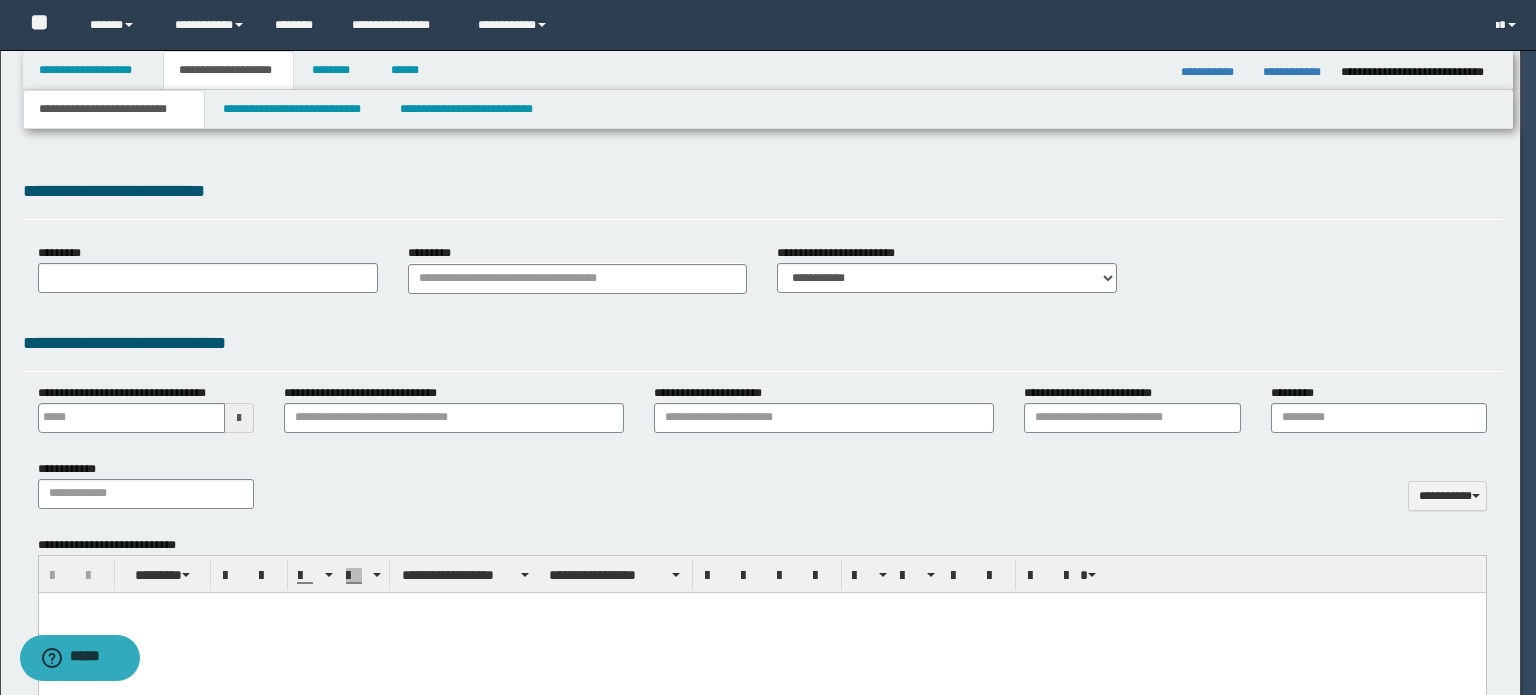 type 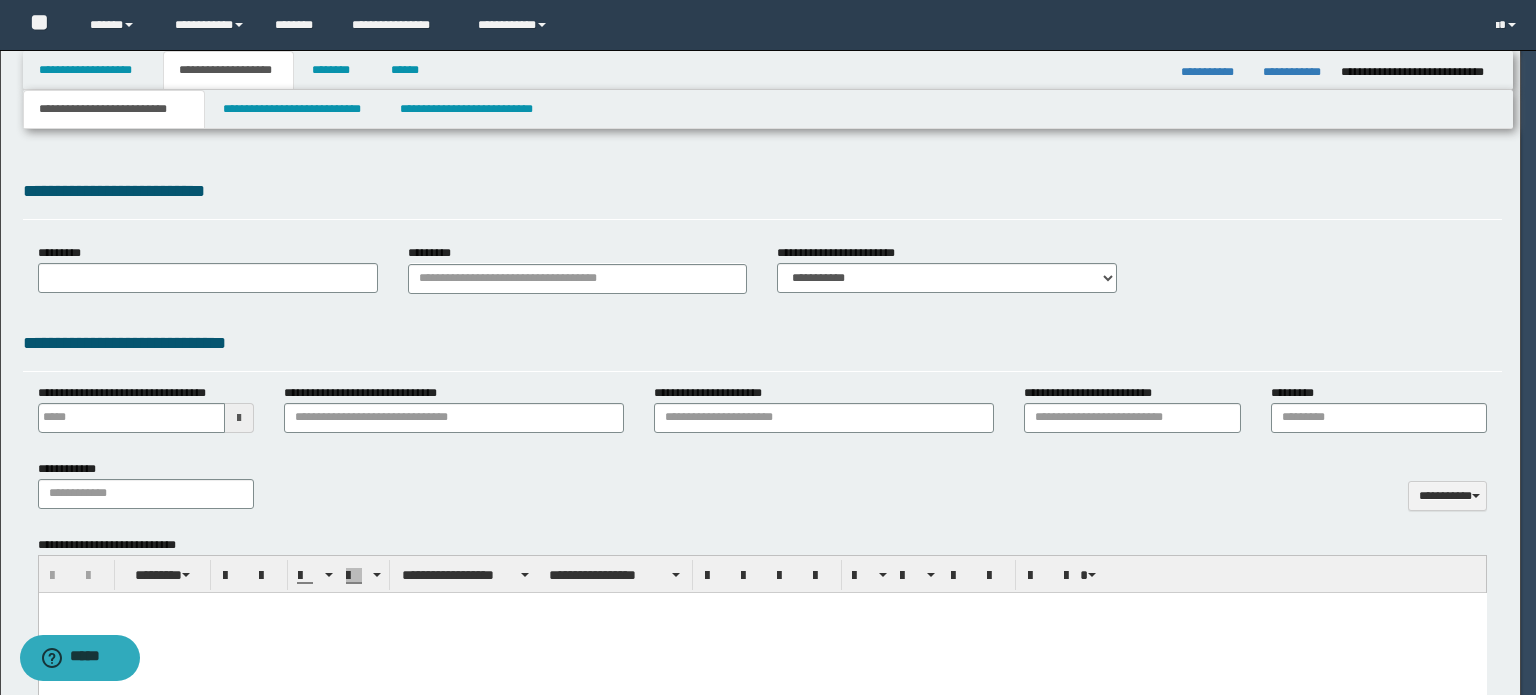 scroll, scrollTop: 0, scrollLeft: 0, axis: both 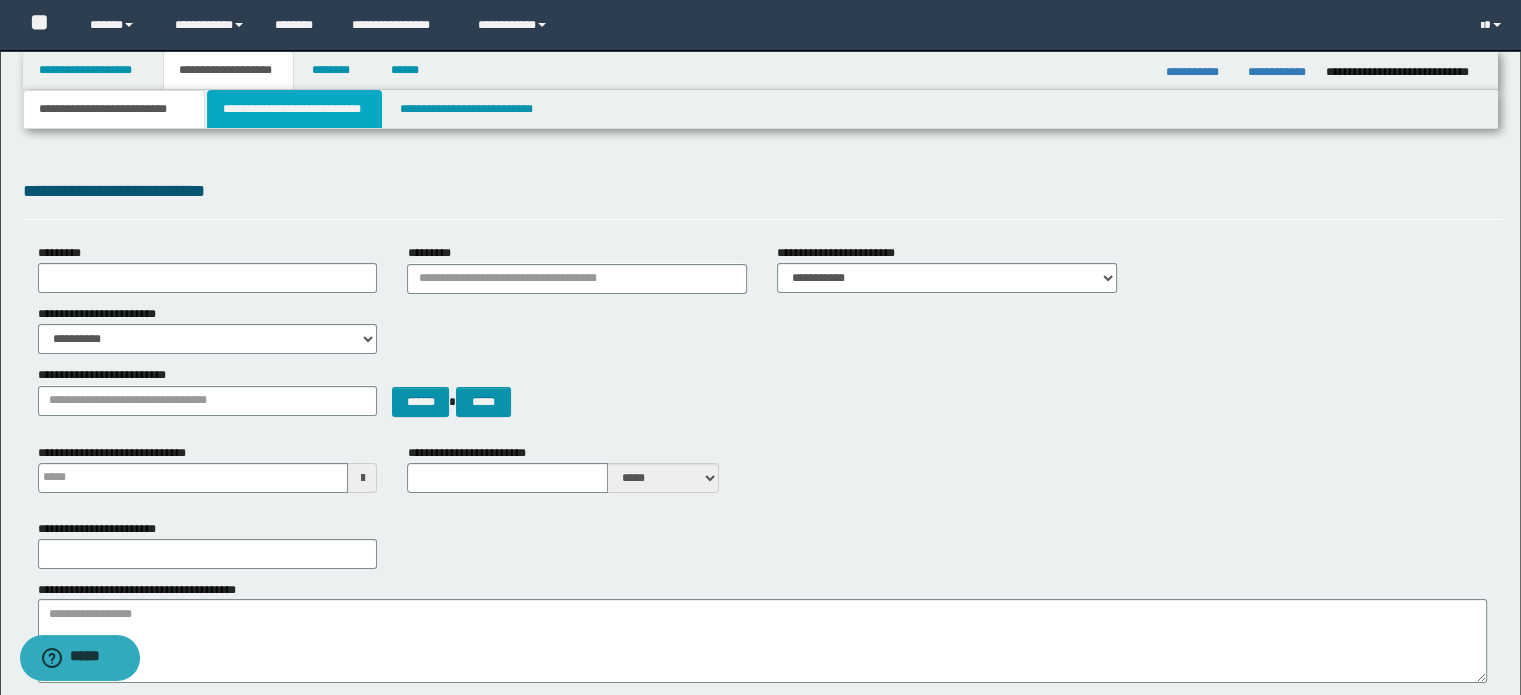 drag, startPoint x: 299, startPoint y: 102, endPoint x: 318, endPoint y: 139, distance: 41.59327 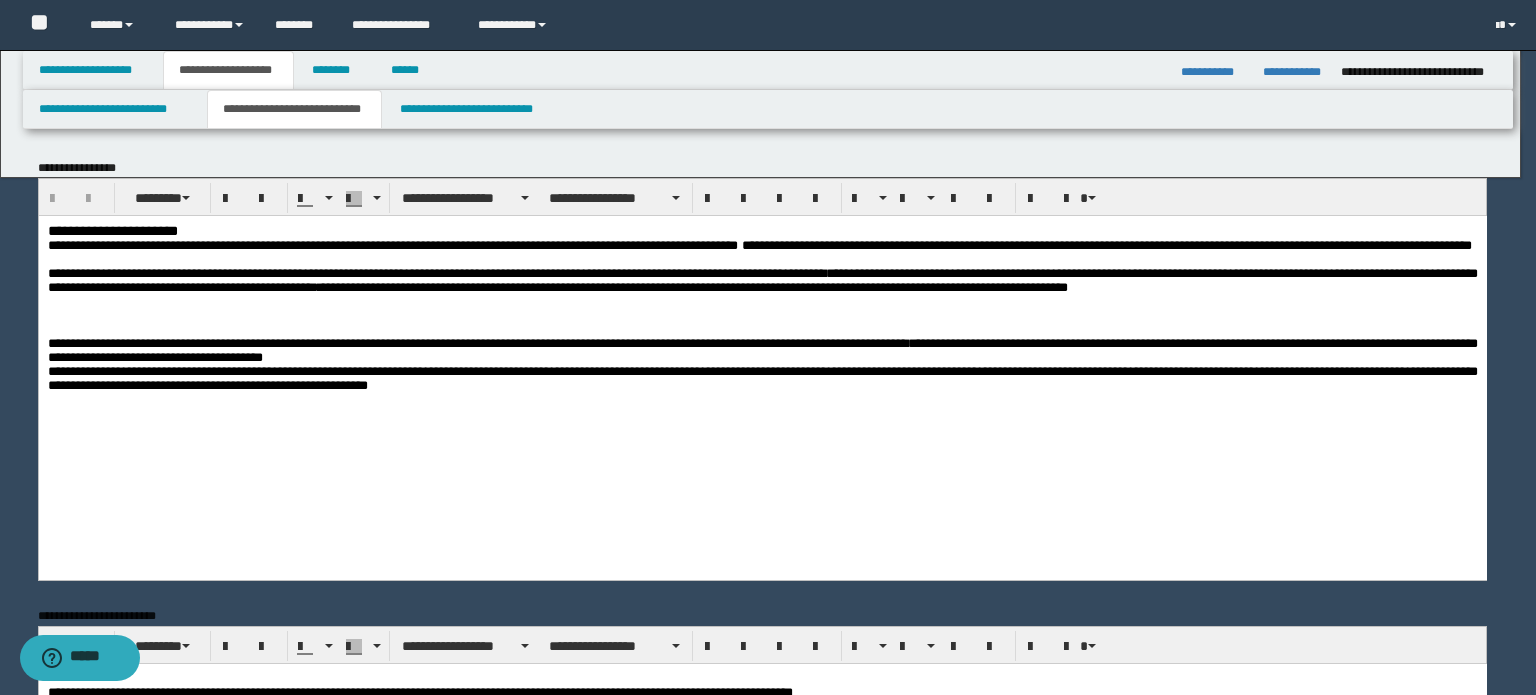 scroll, scrollTop: 0, scrollLeft: 0, axis: both 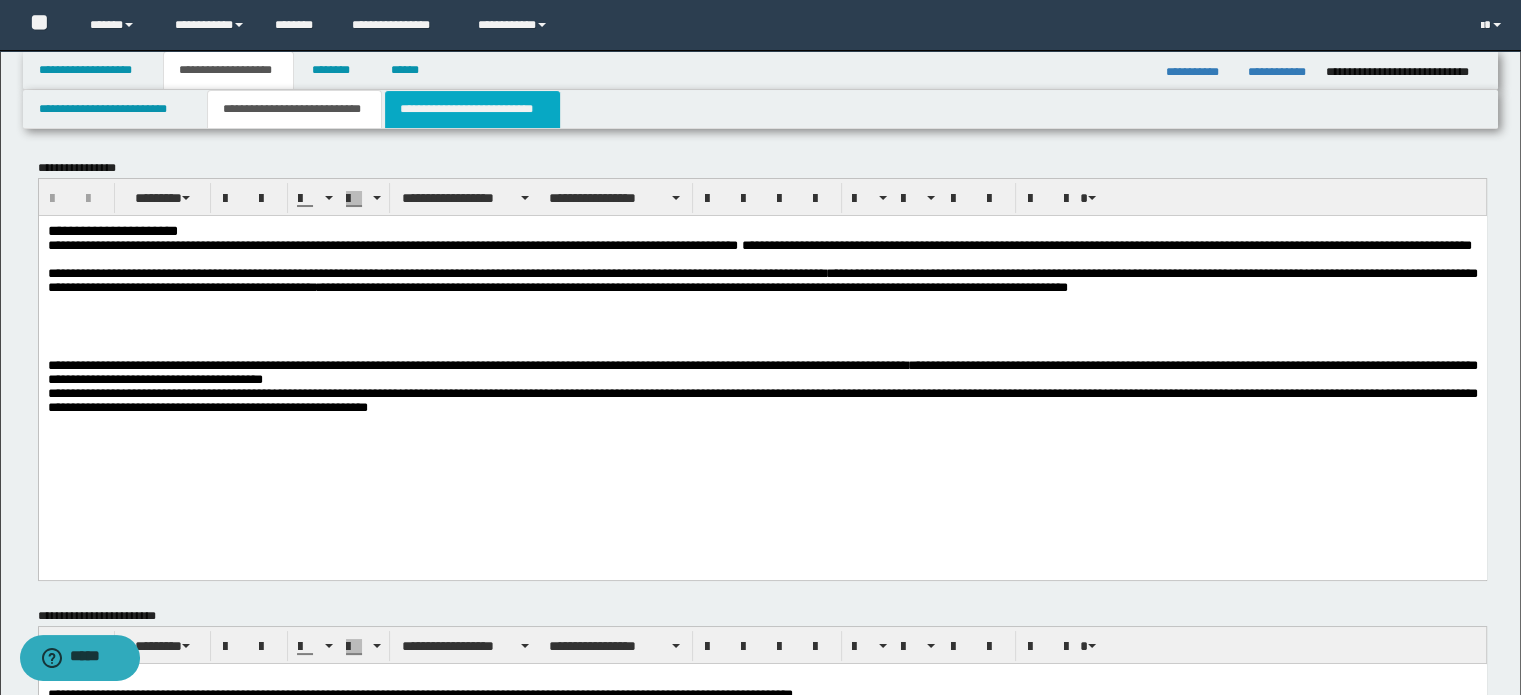 click on "**********" at bounding box center [472, 109] 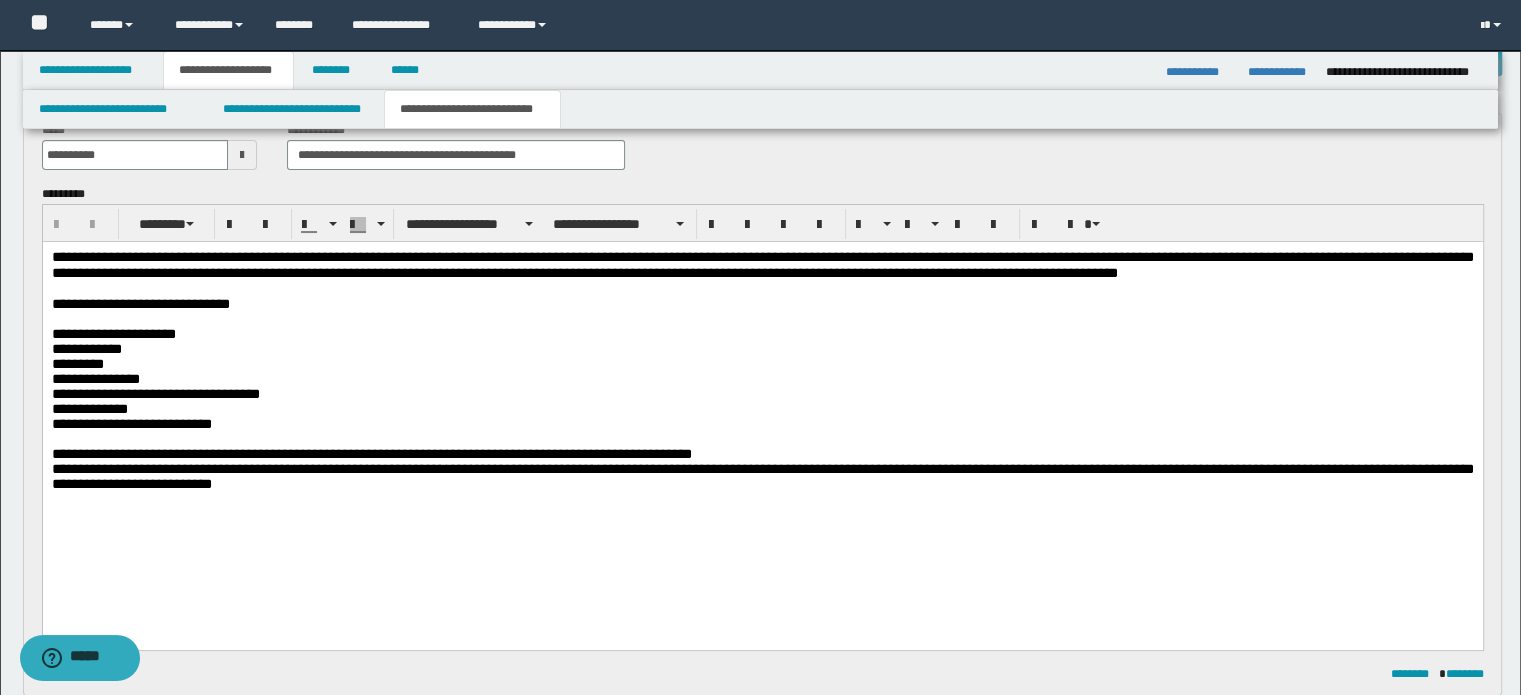 scroll, scrollTop: 0, scrollLeft: 0, axis: both 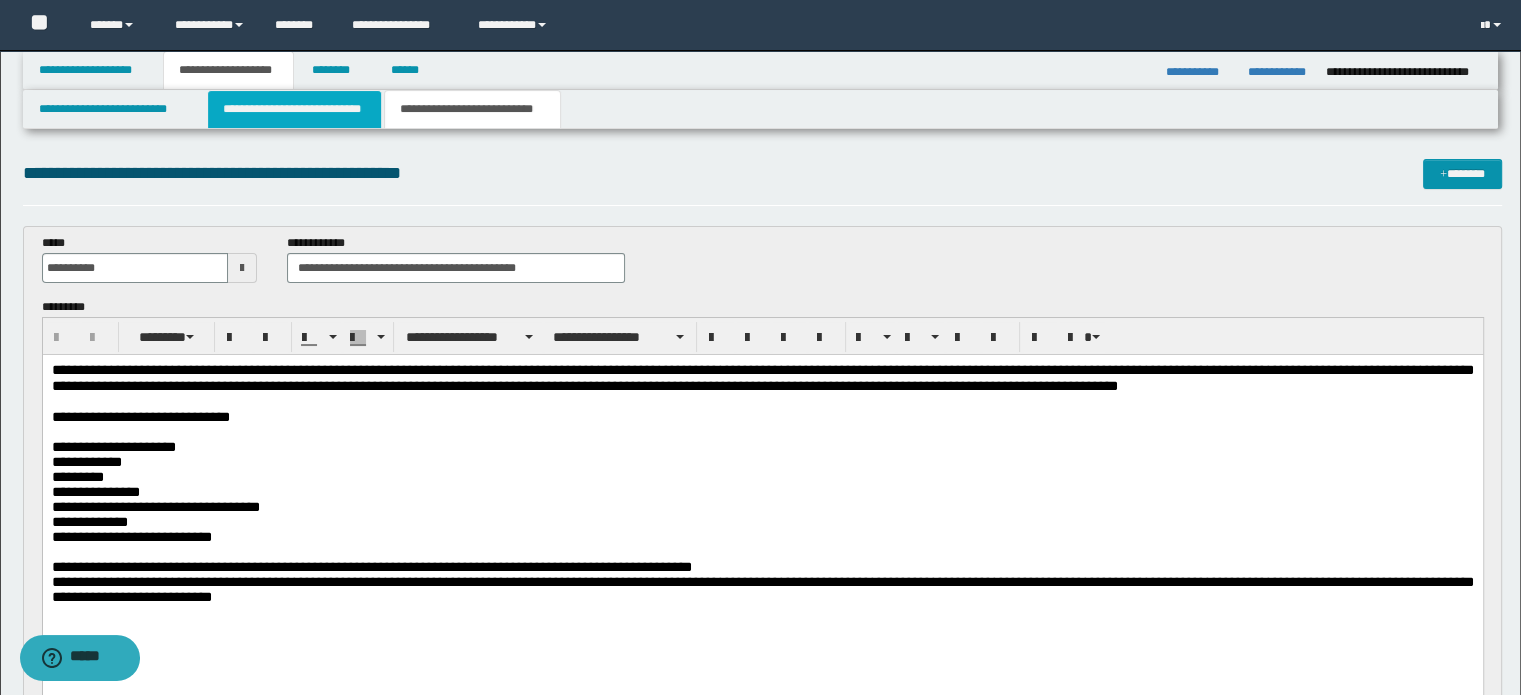 click on "**********" at bounding box center [294, 109] 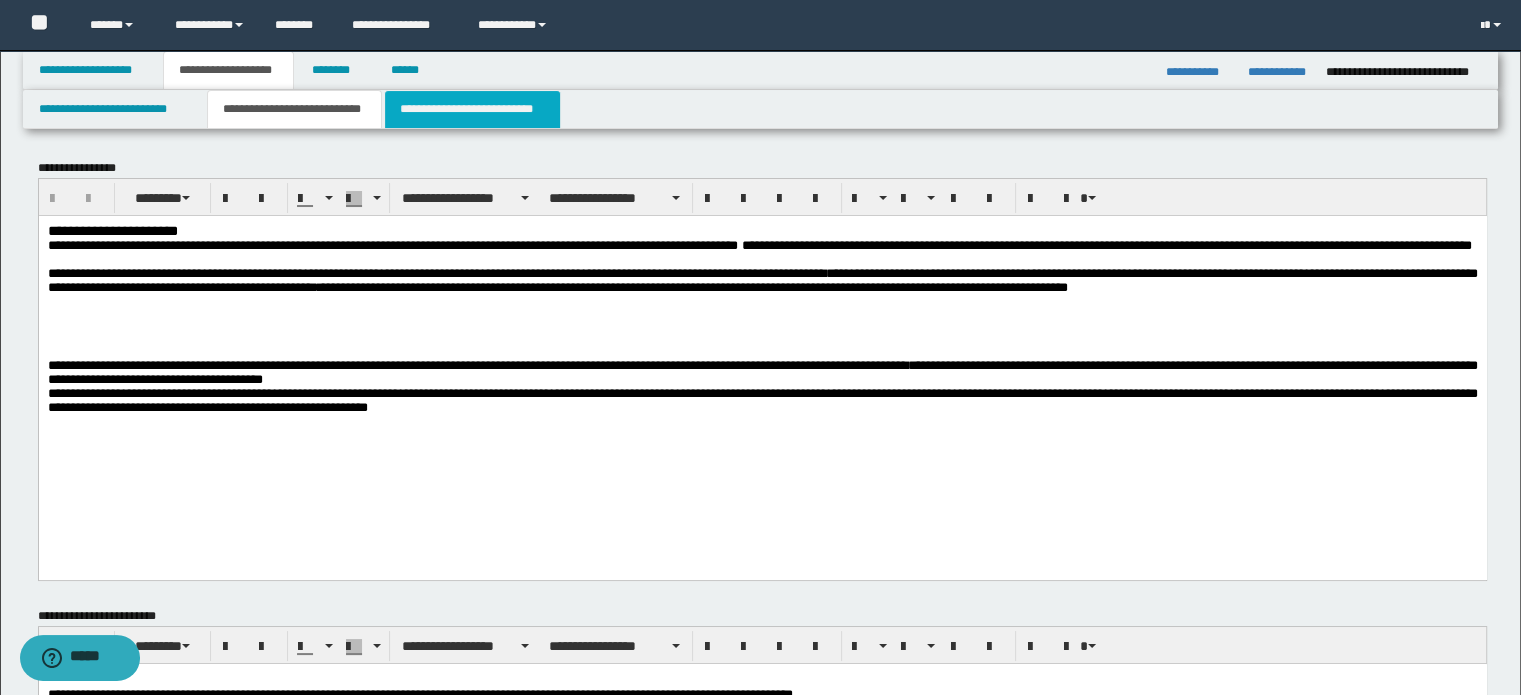 click on "**********" at bounding box center [472, 109] 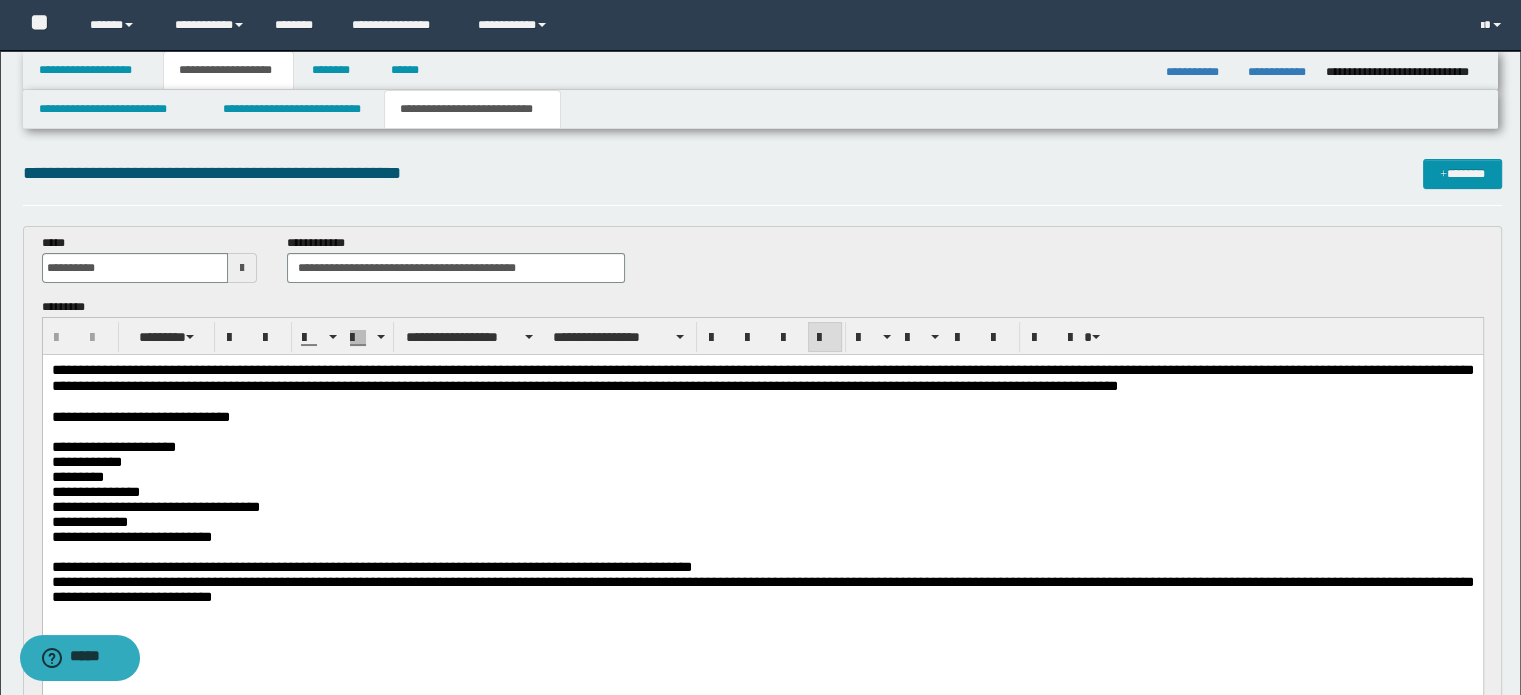 click on "**********" at bounding box center [762, 508] 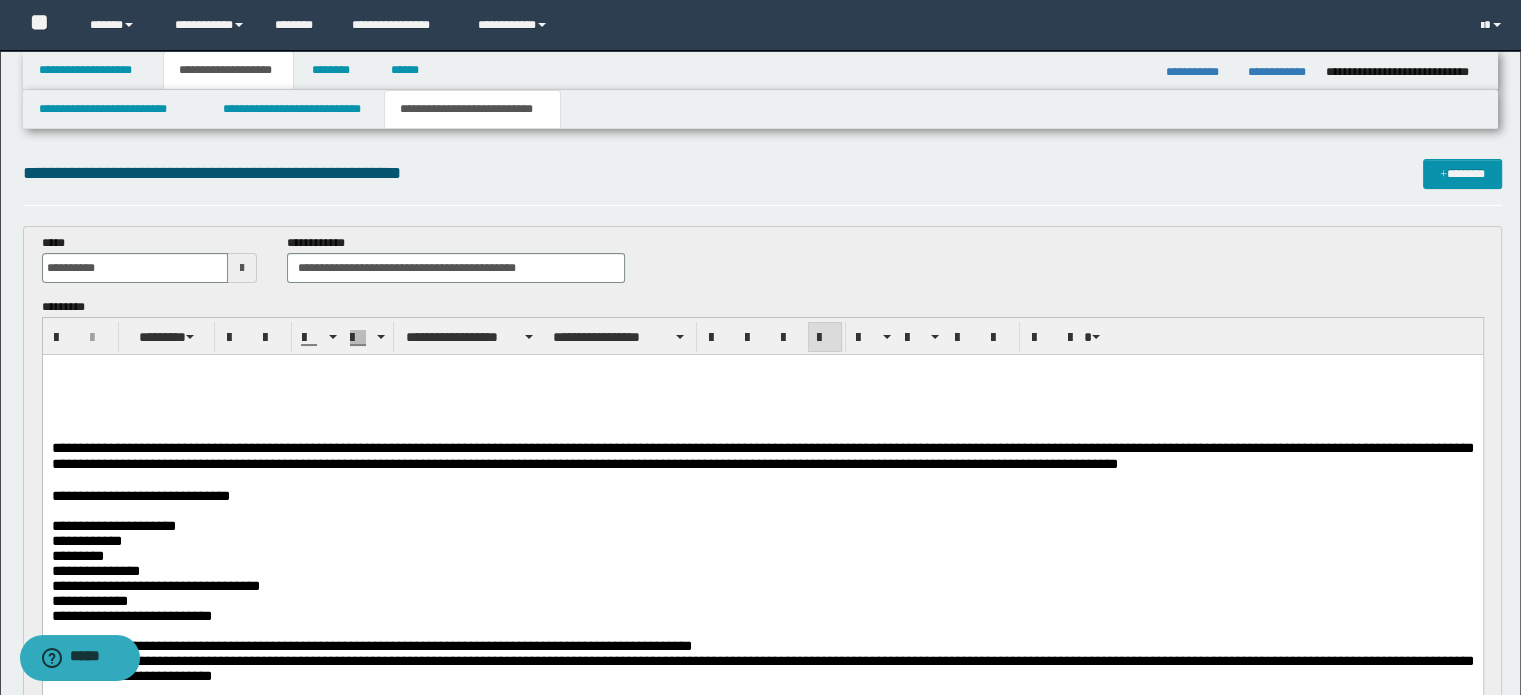 click at bounding box center [762, 370] 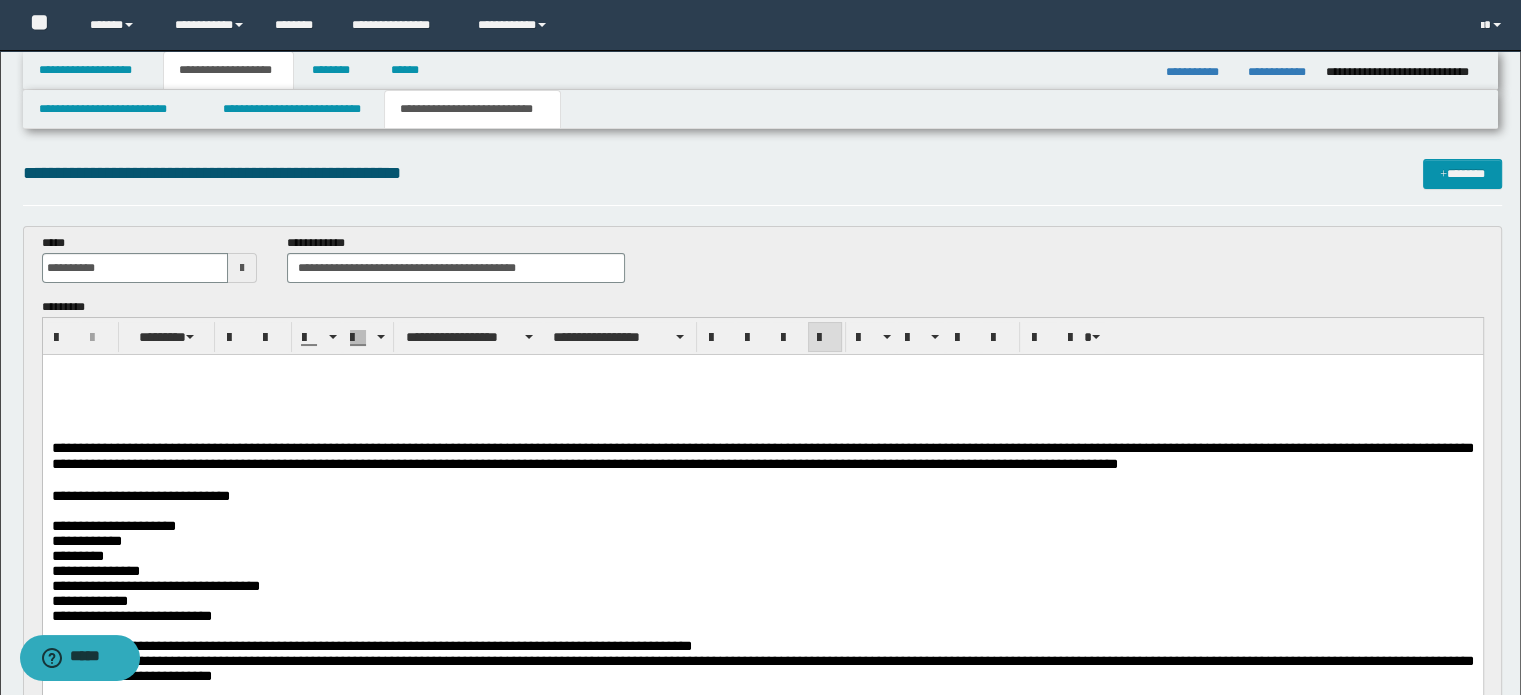 paste 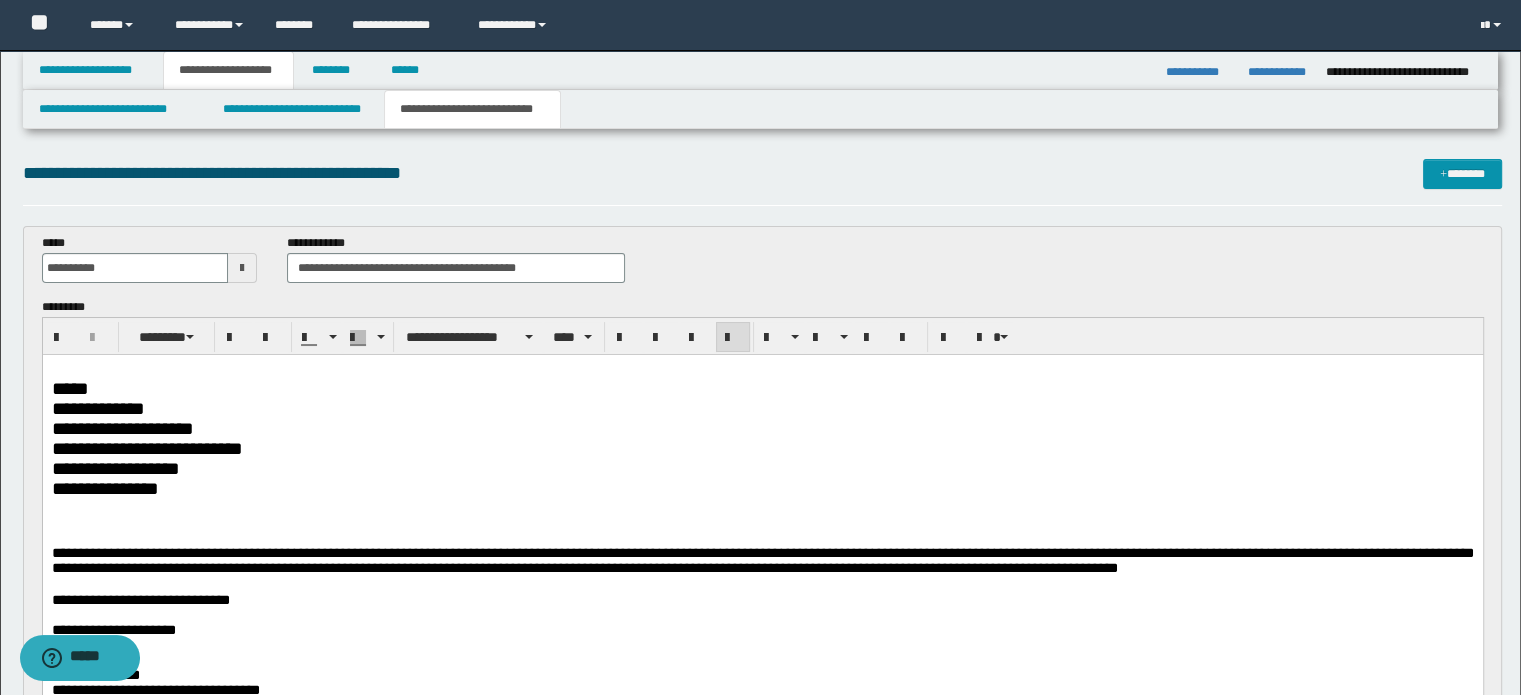 click on "*****" at bounding box center (762, 388) 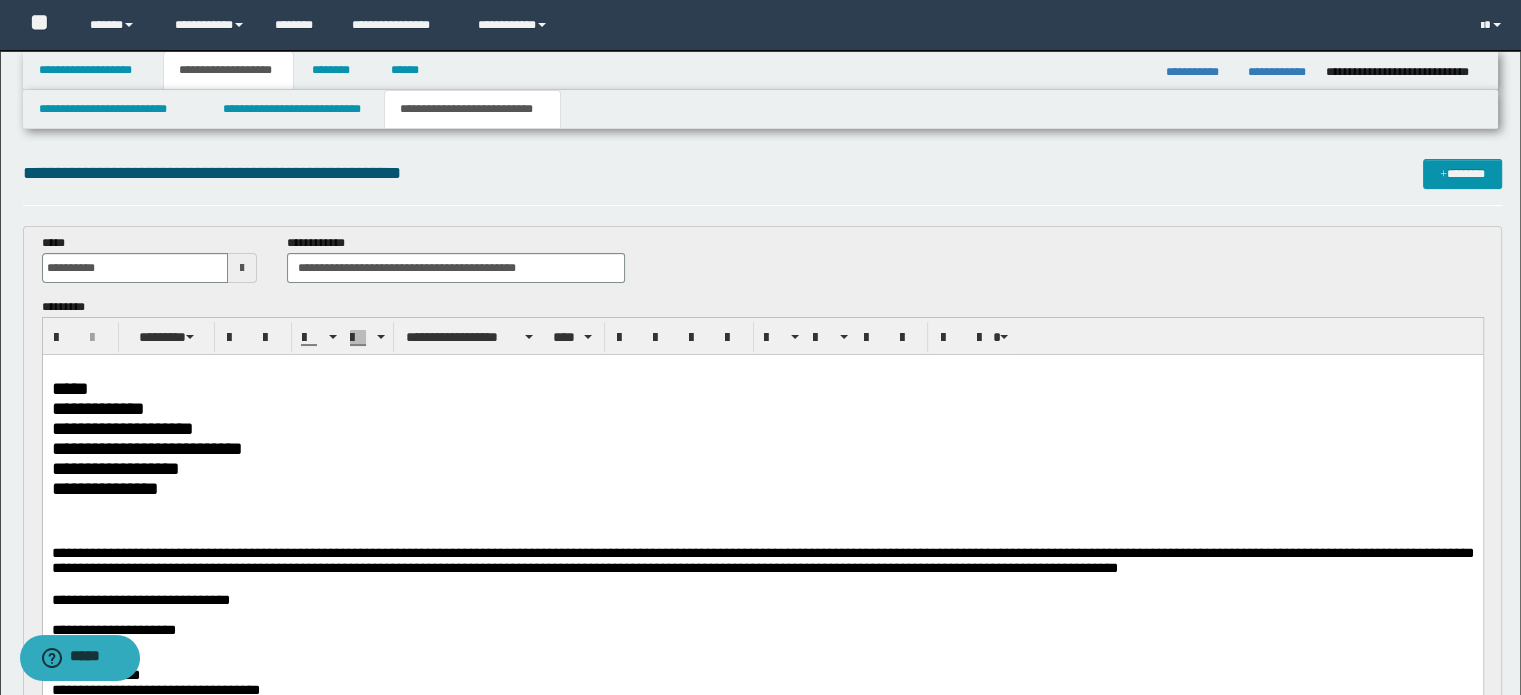 type 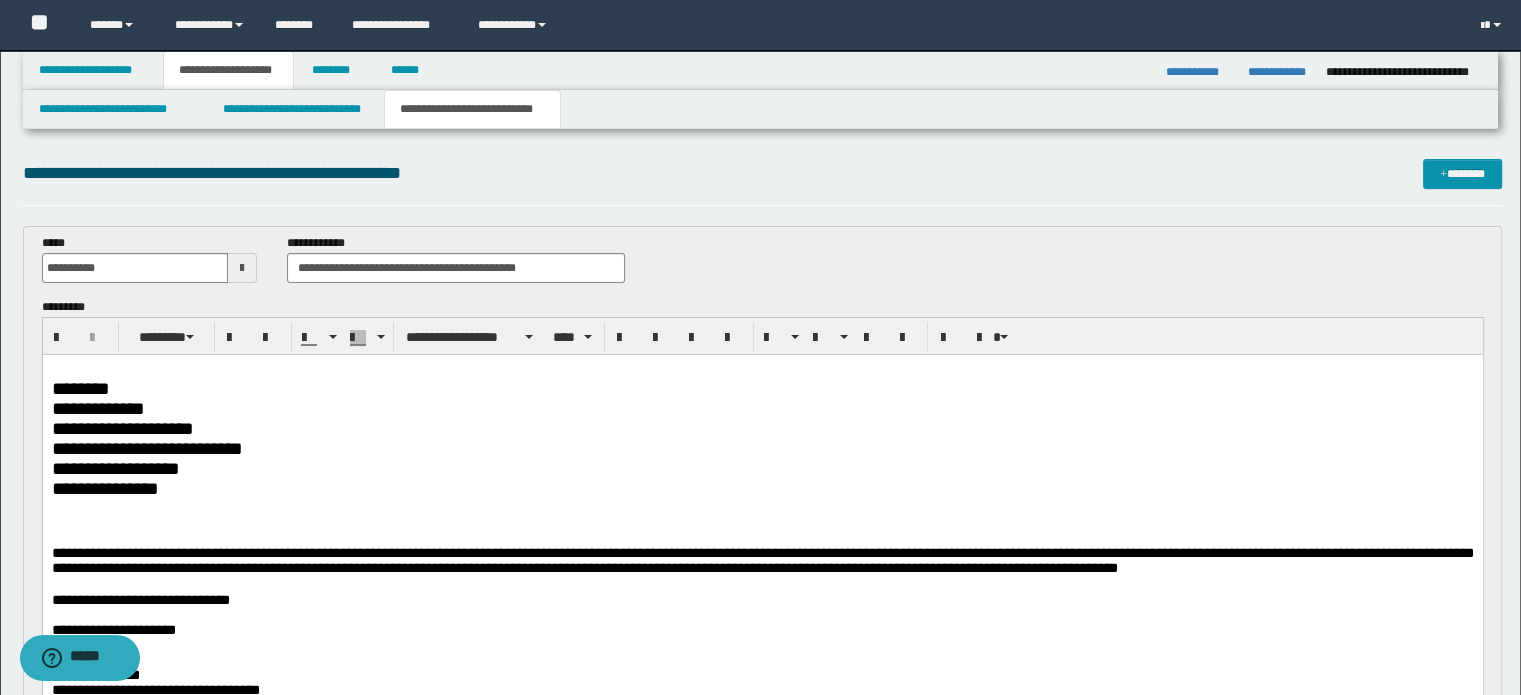 click on "**********" at bounding box center (762, 408) 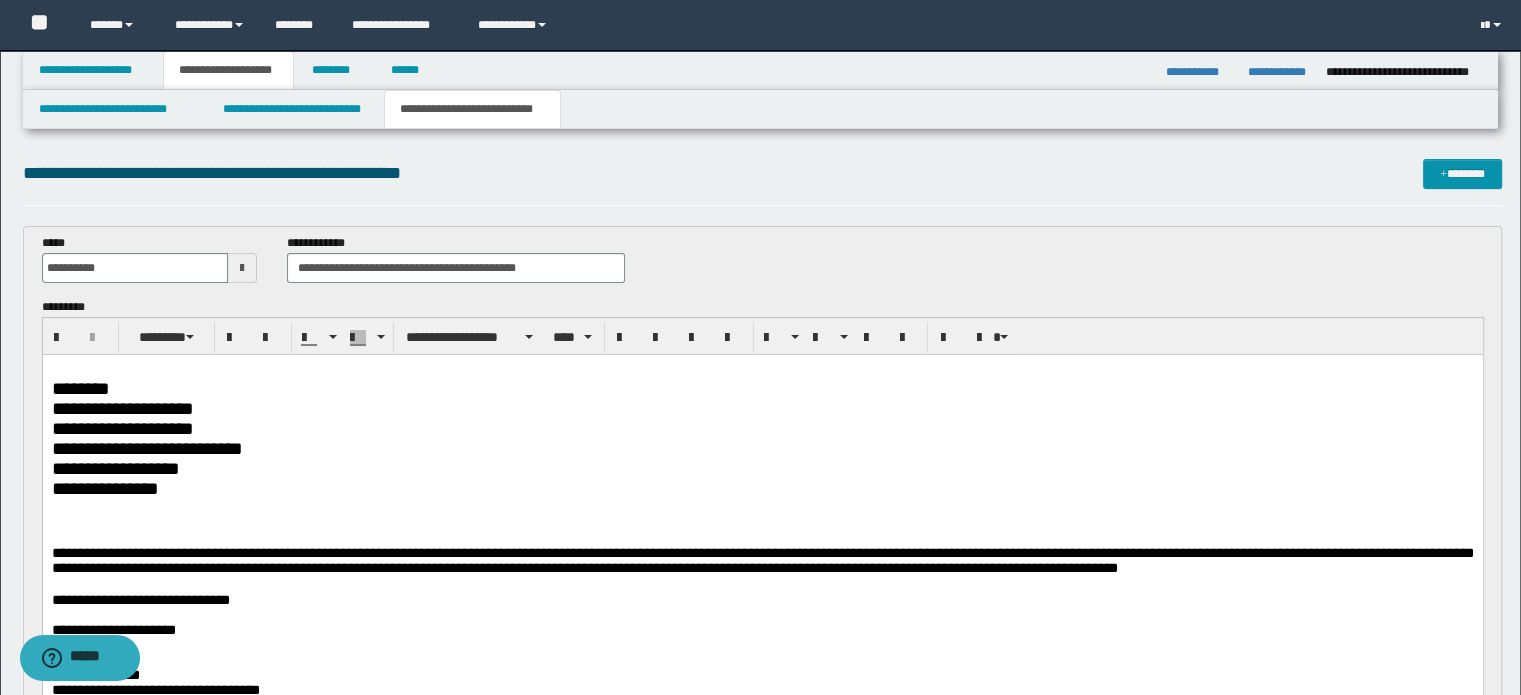 click on "**********" at bounding box center (762, 408) 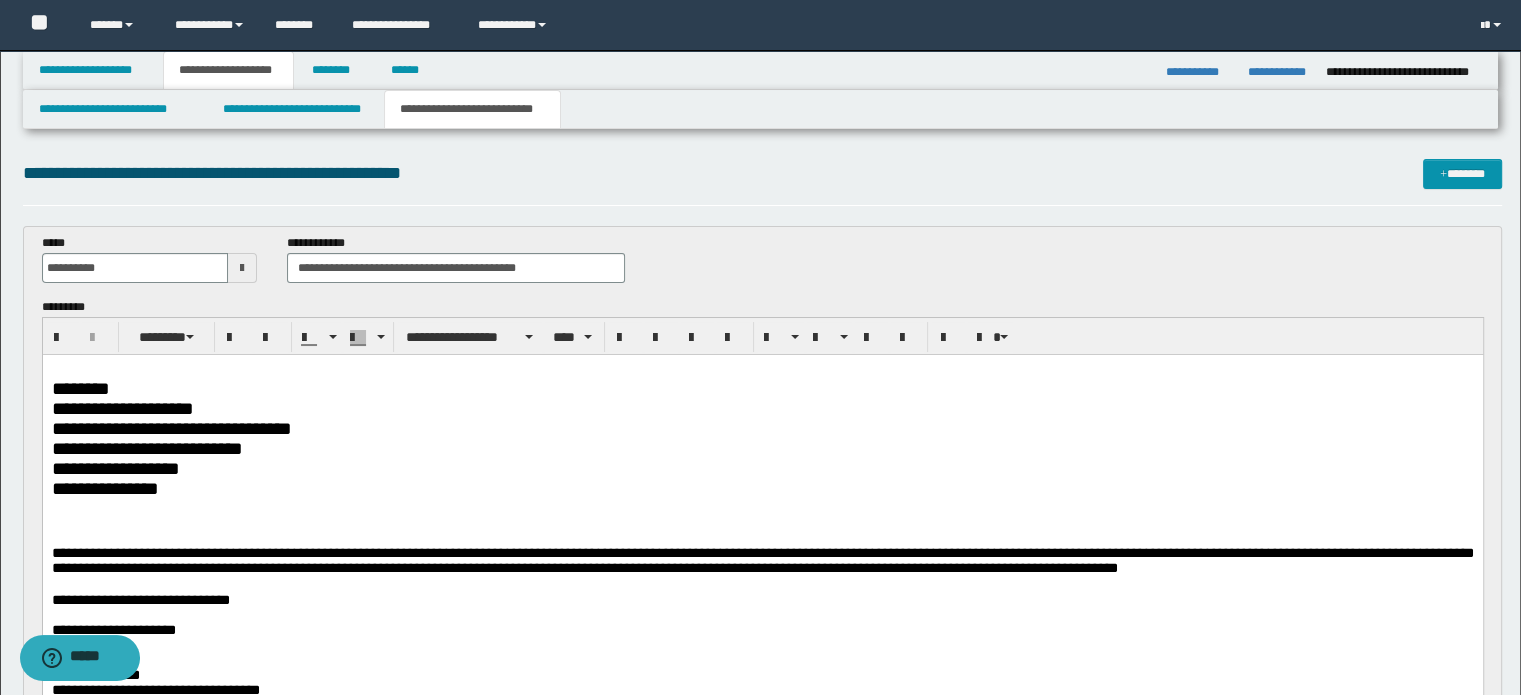 click on "**********" at bounding box center (762, 448) 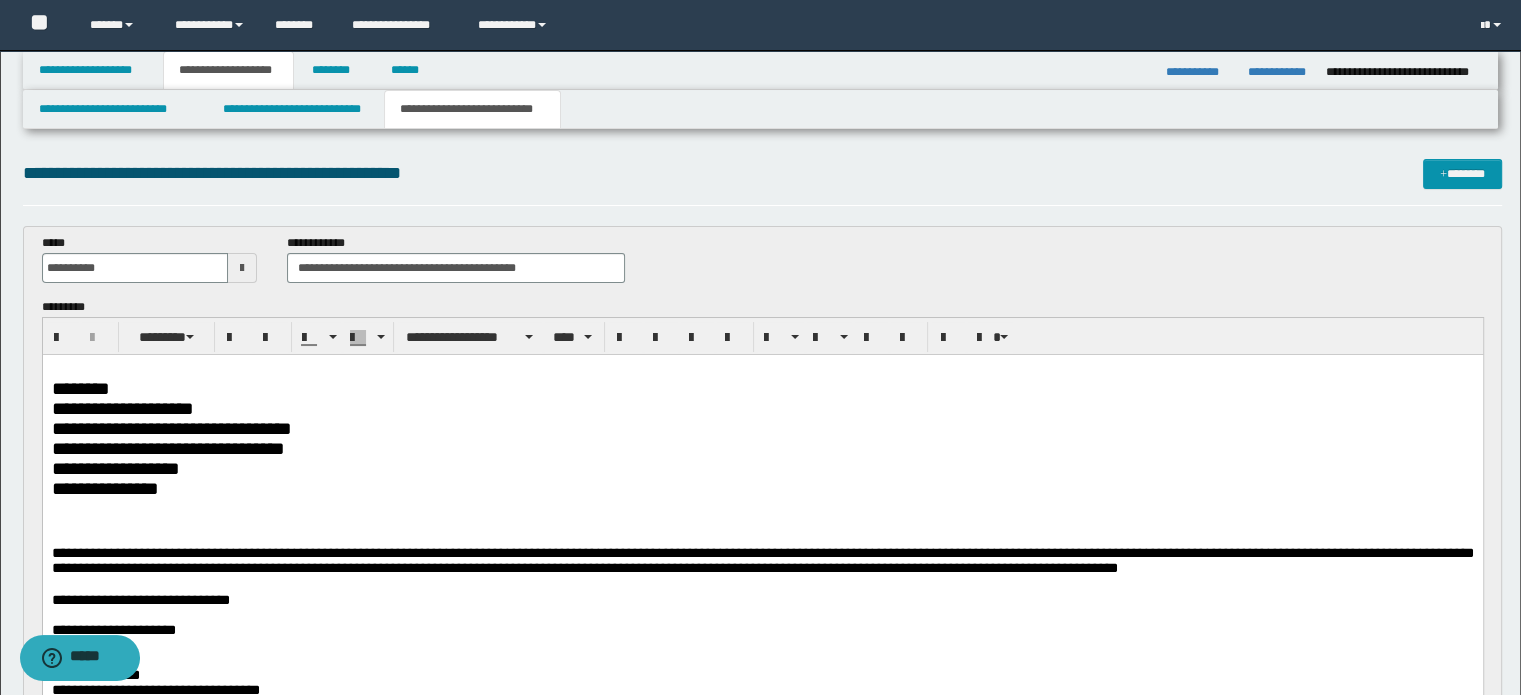 click on "**********" at bounding box center (762, 468) 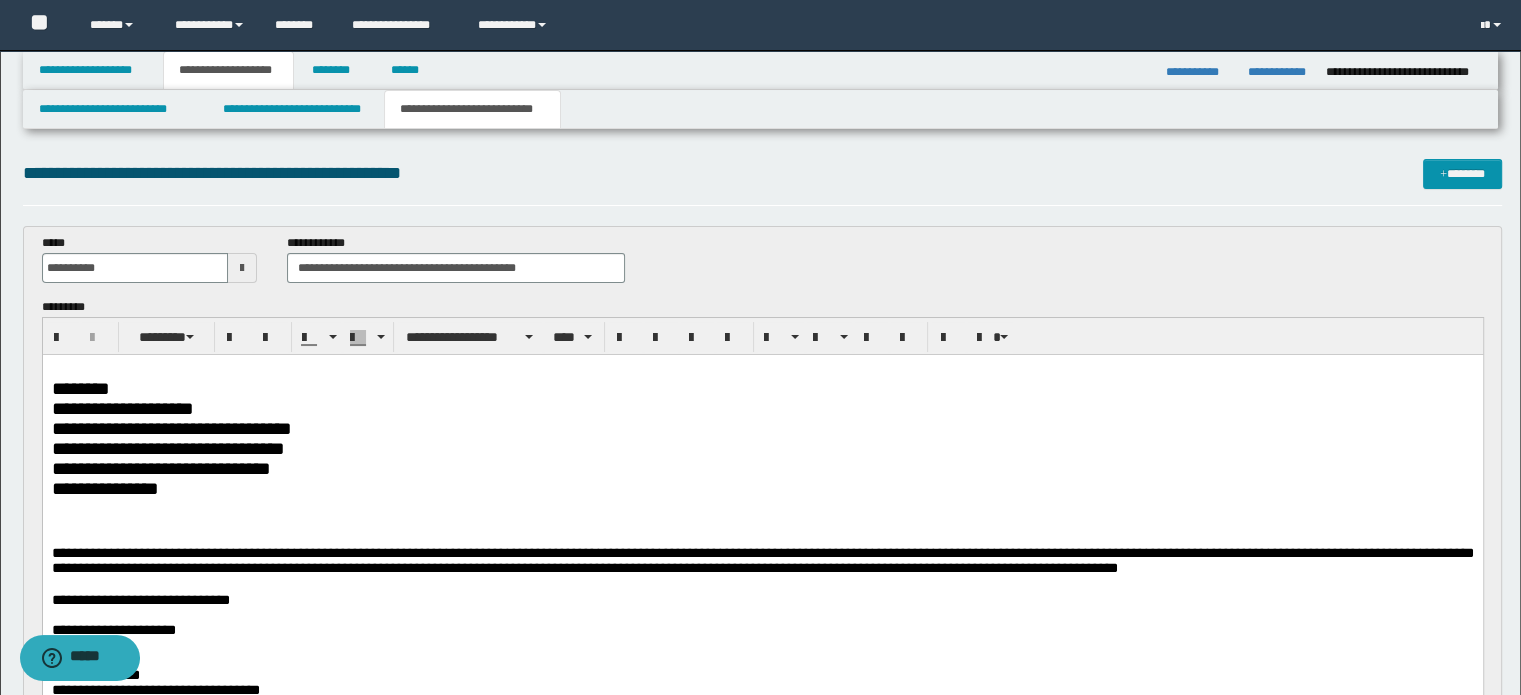click on "**********" at bounding box center [762, 488] 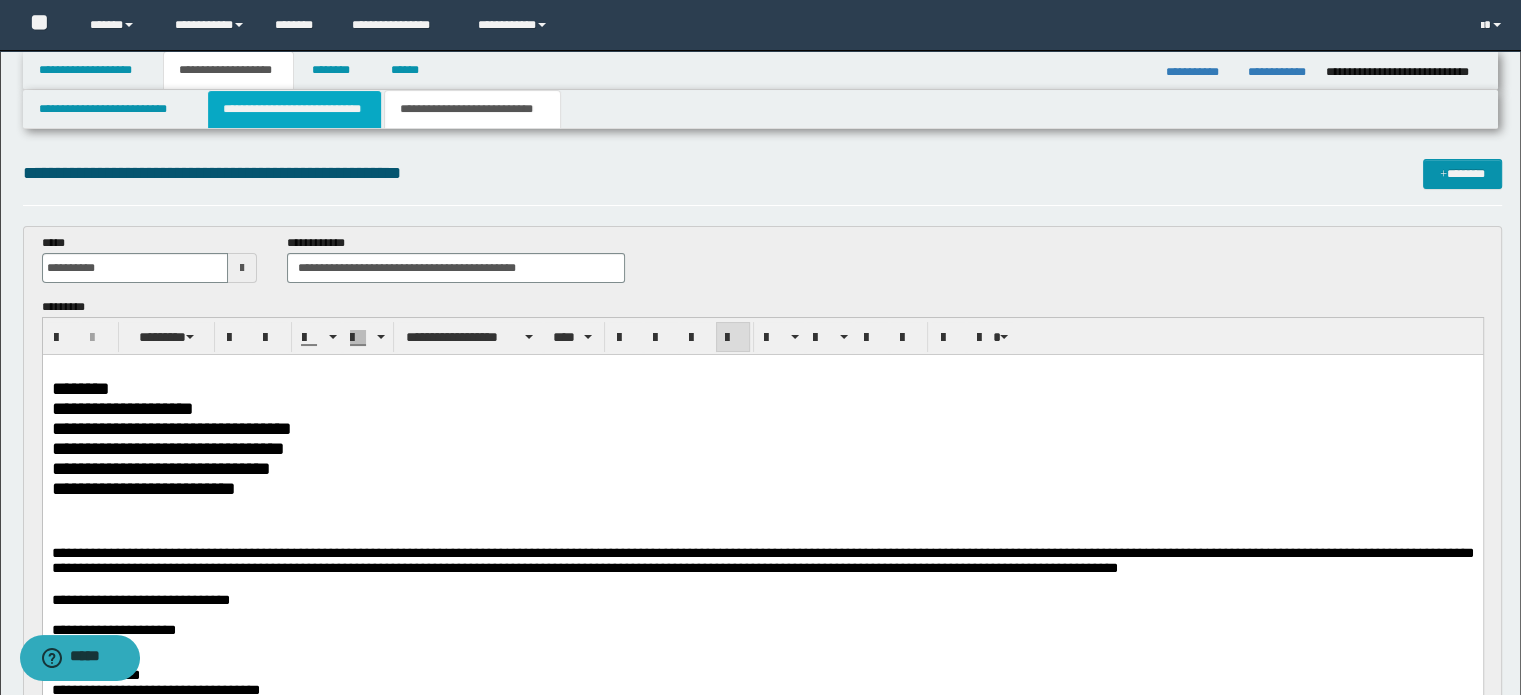 click on "**********" at bounding box center (294, 109) 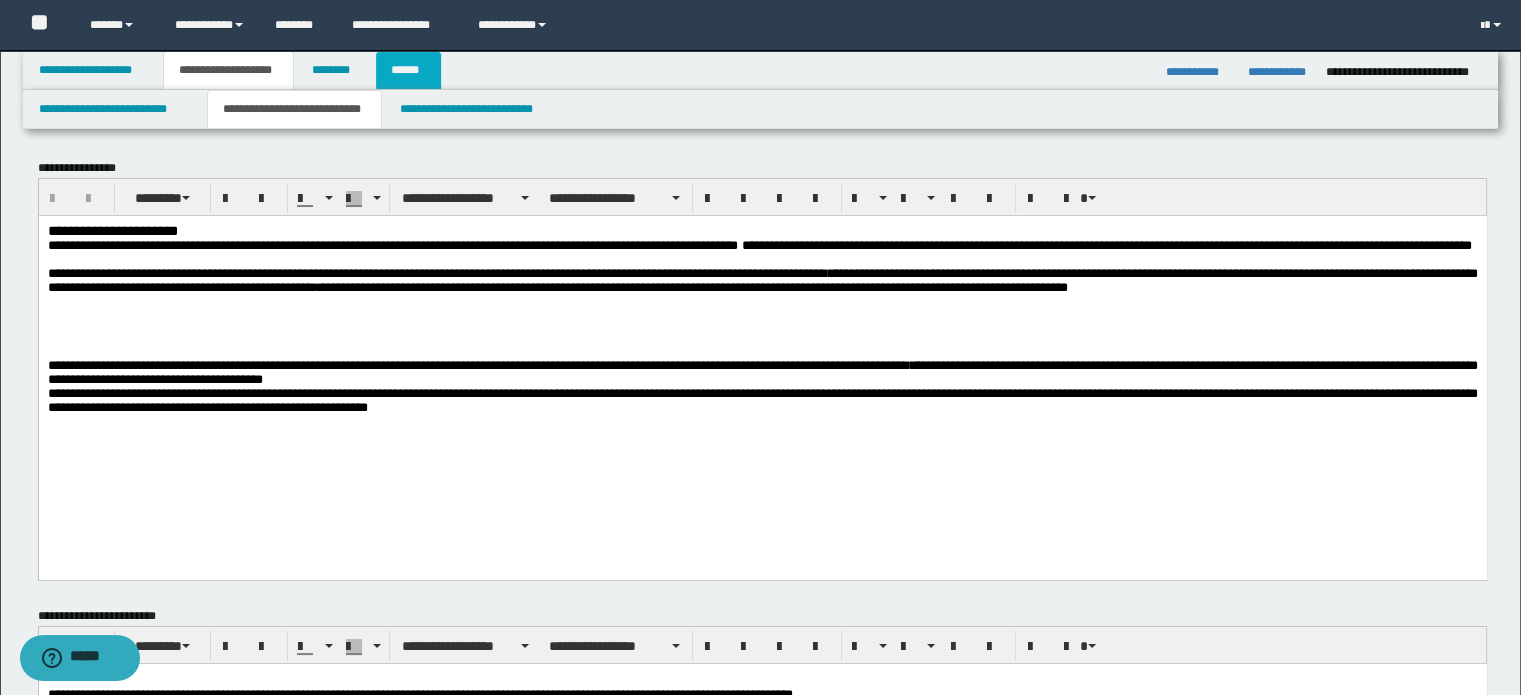 click on "******" at bounding box center (409, 70) 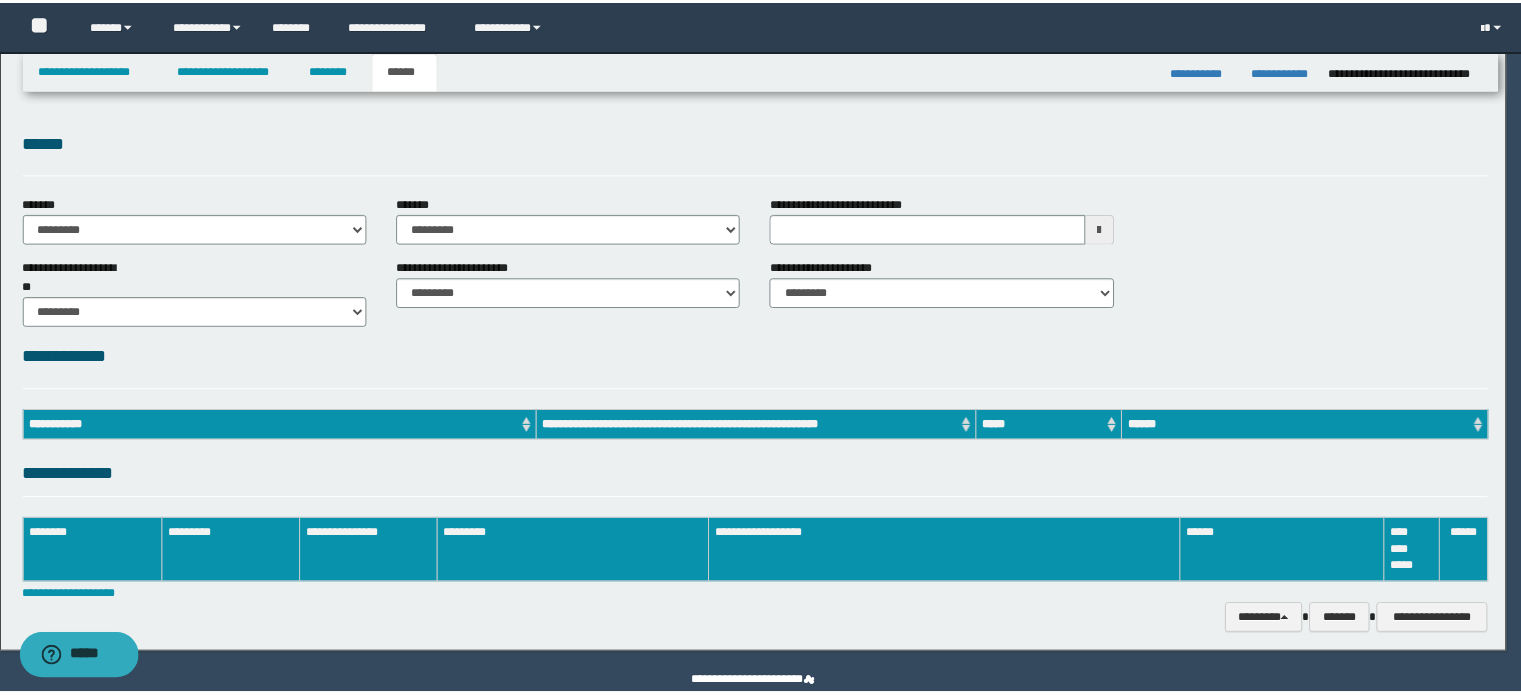 scroll, scrollTop: 0, scrollLeft: 0, axis: both 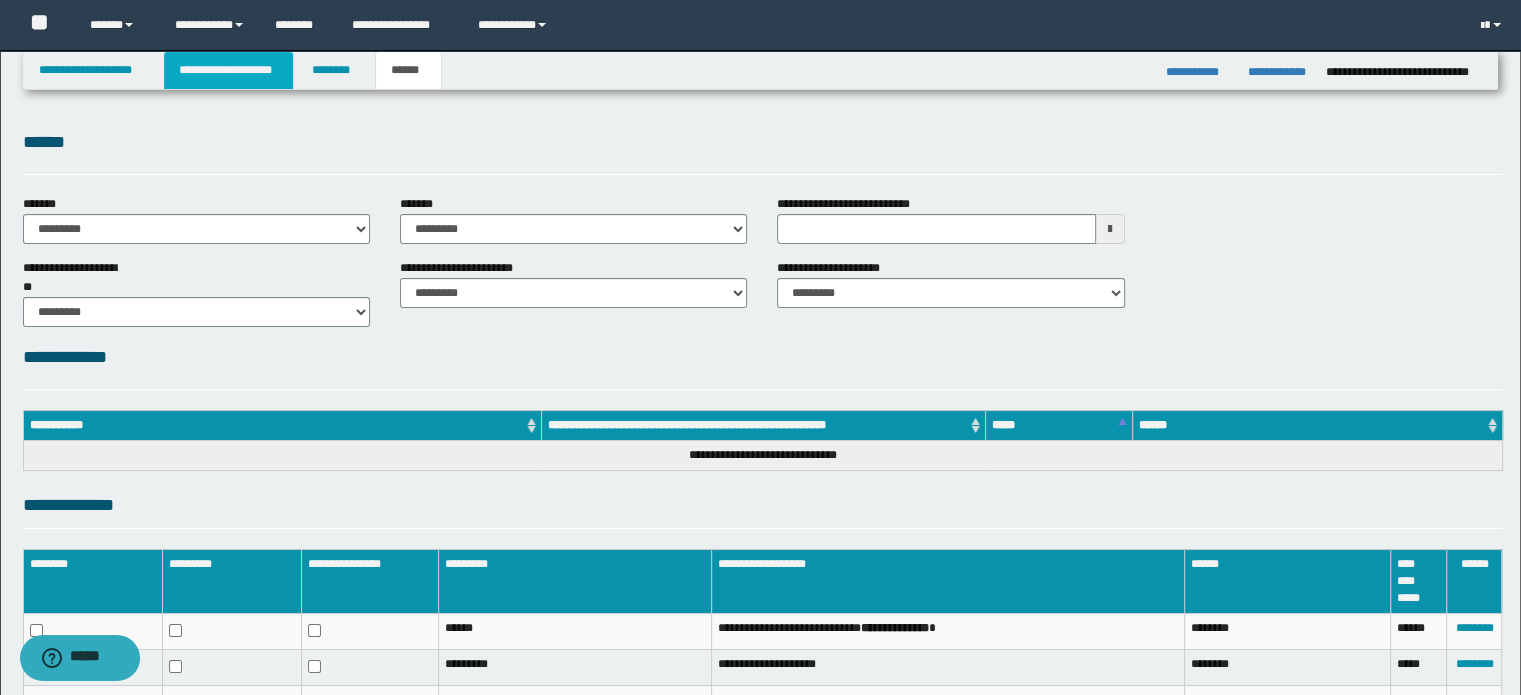 click on "**********" at bounding box center (228, 70) 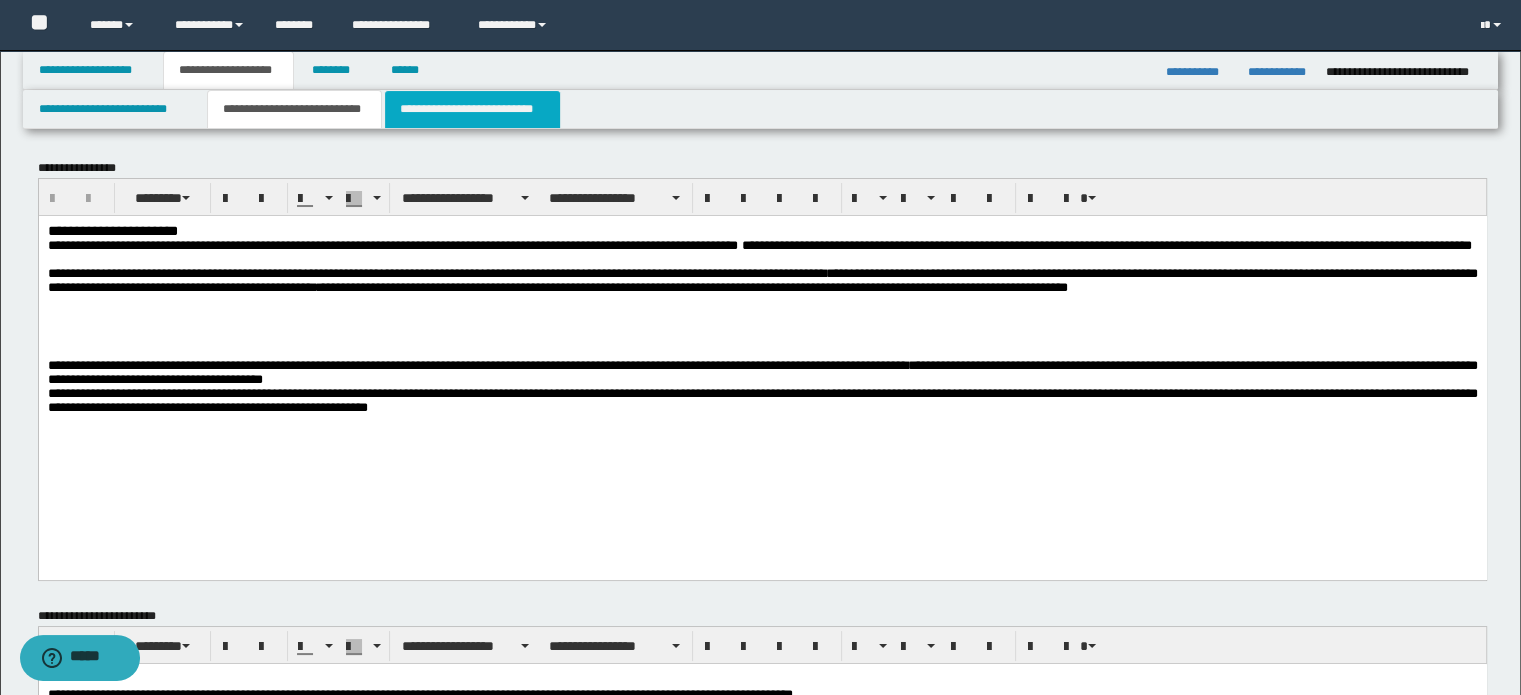 click on "**********" at bounding box center (472, 109) 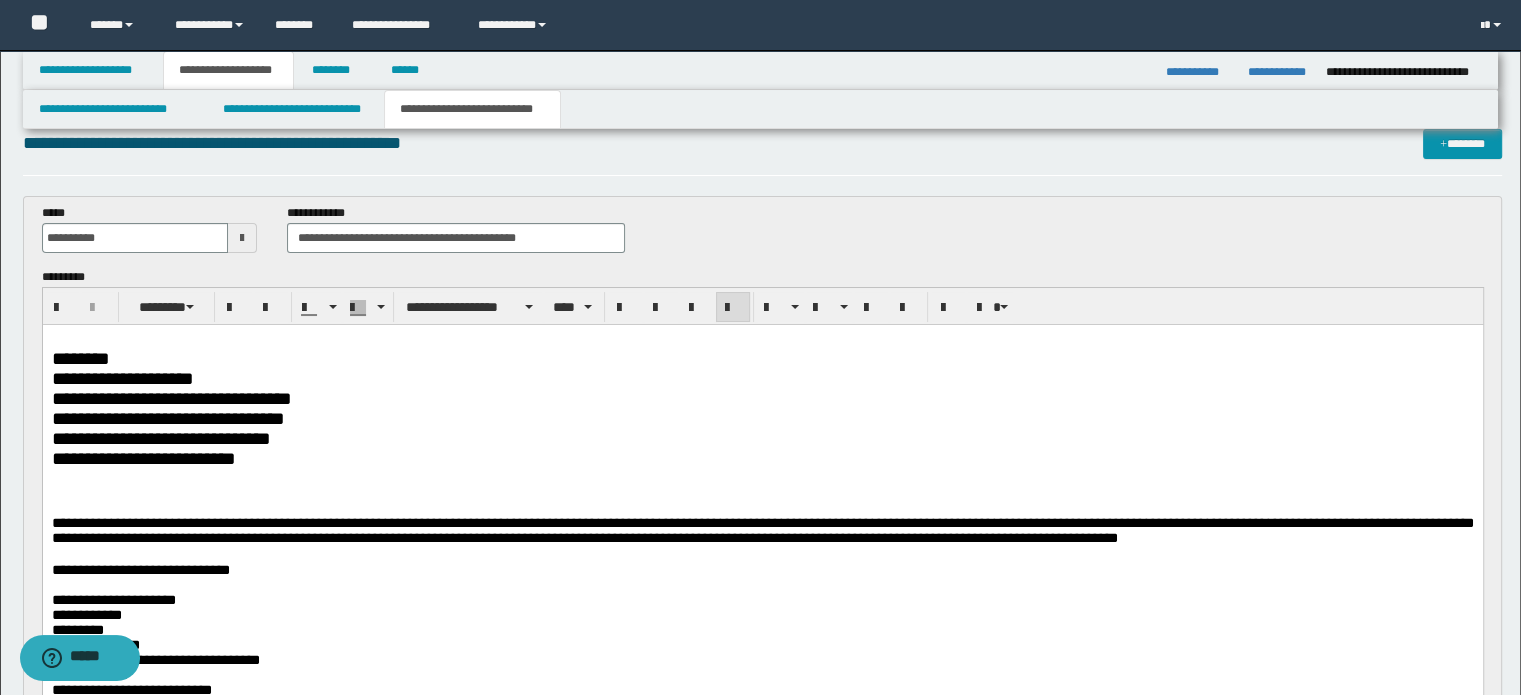 scroll, scrollTop: 0, scrollLeft: 0, axis: both 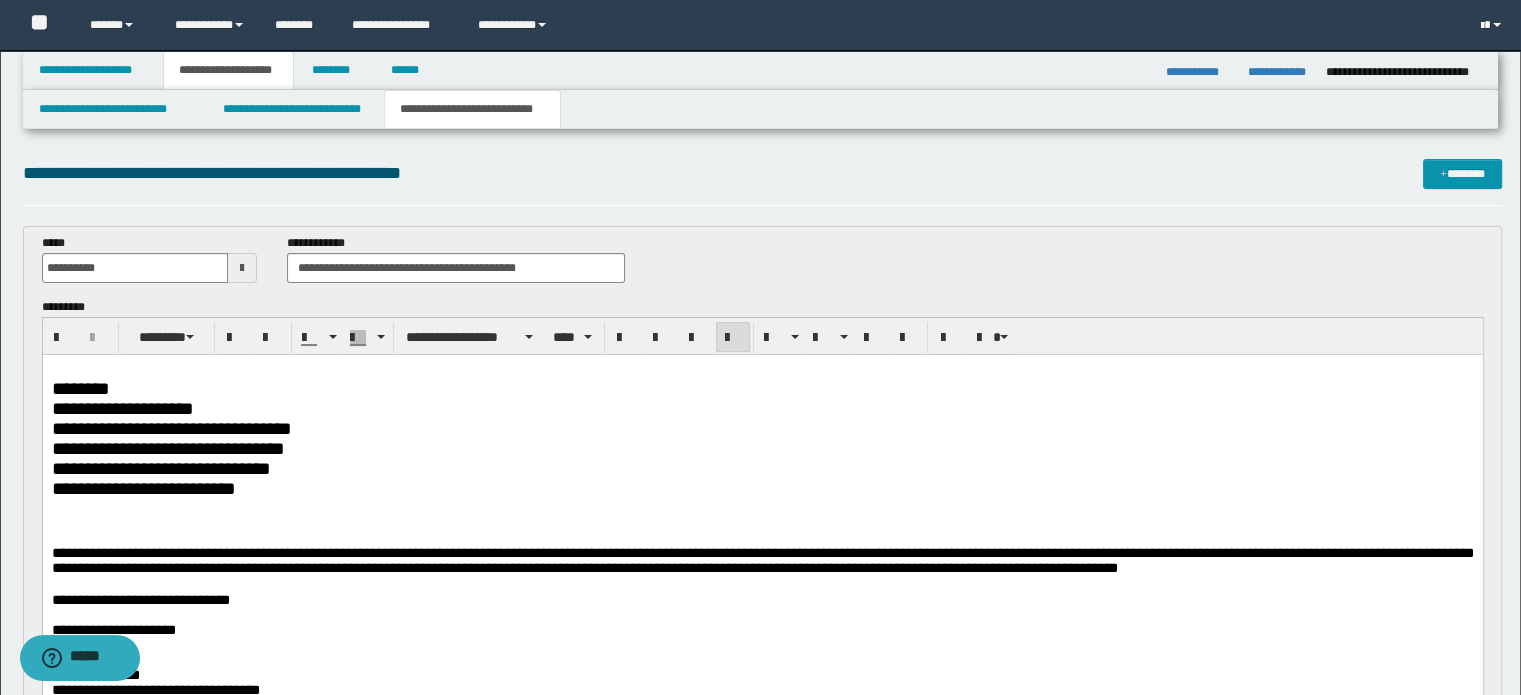 click at bounding box center (1493, 25) 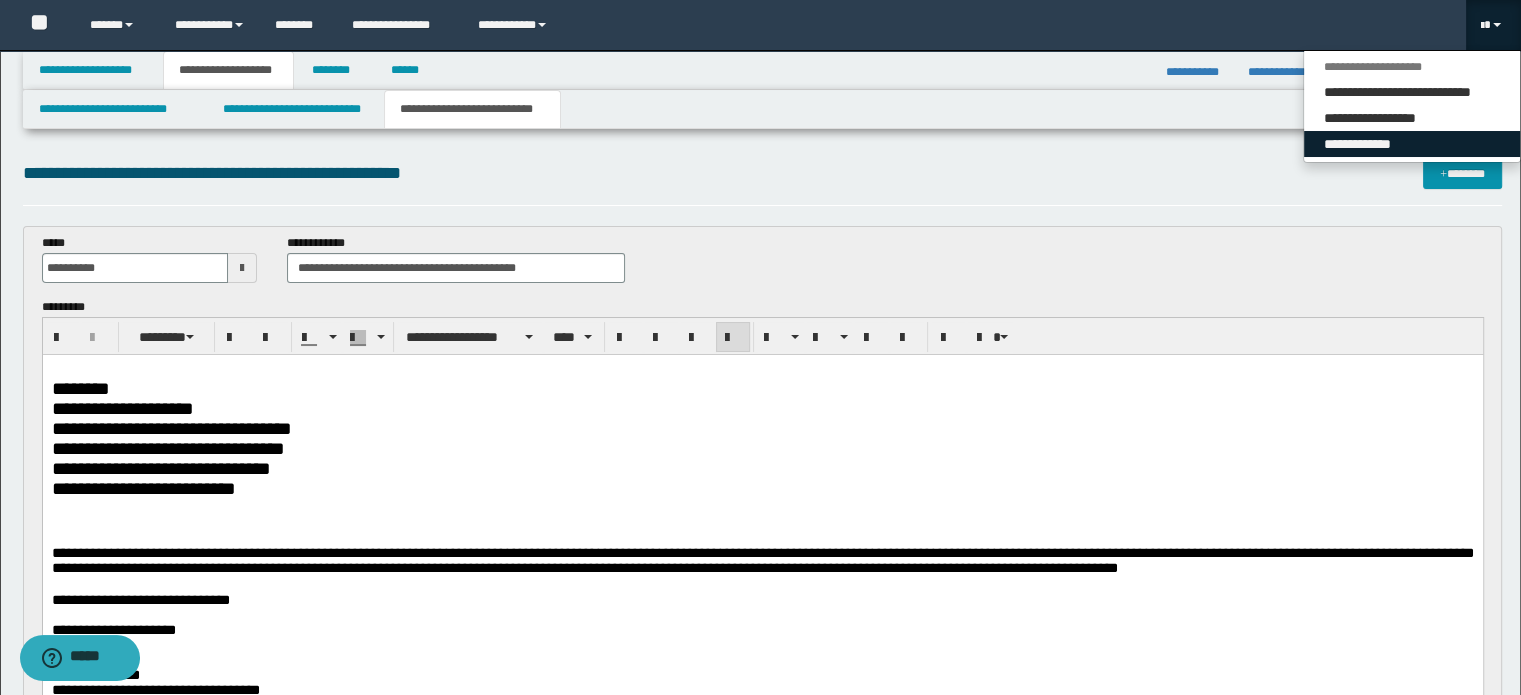 click on "**********" at bounding box center (1412, 144) 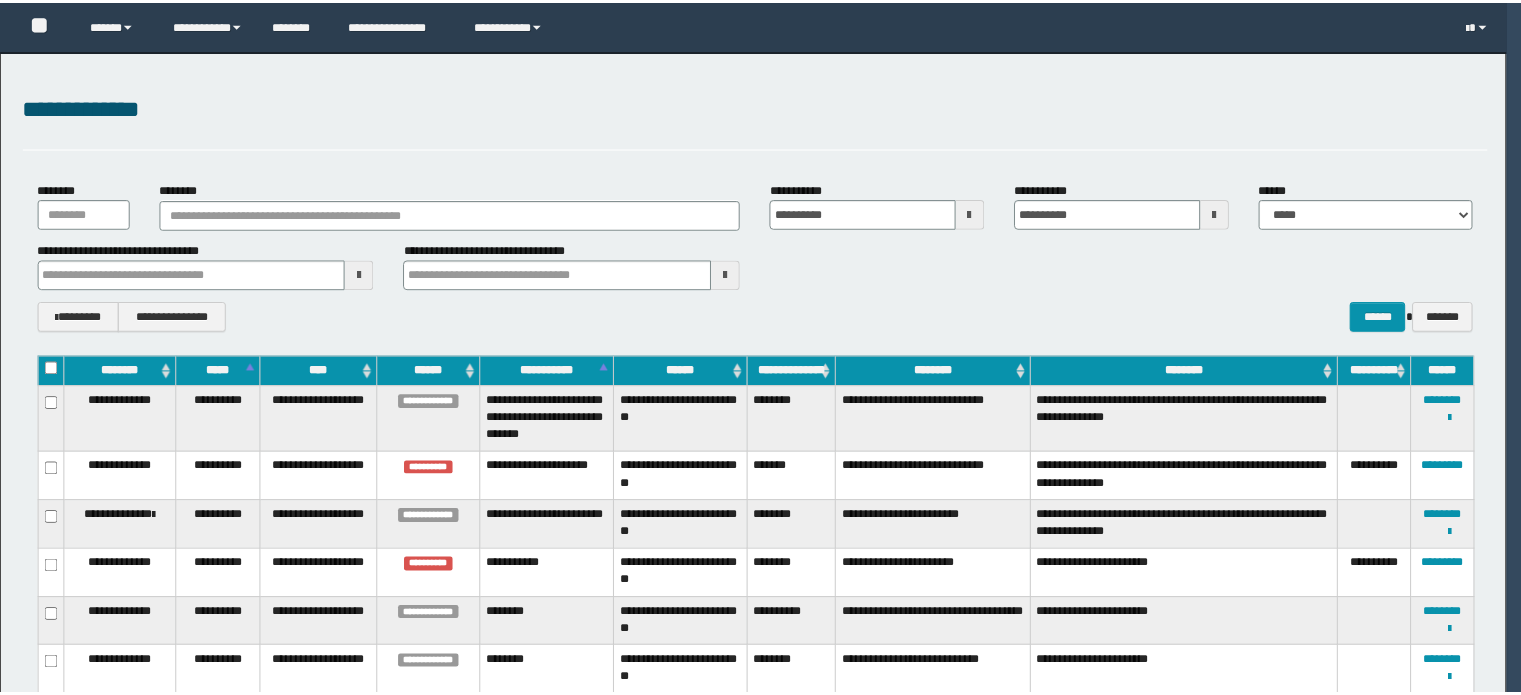 scroll, scrollTop: 0, scrollLeft: 0, axis: both 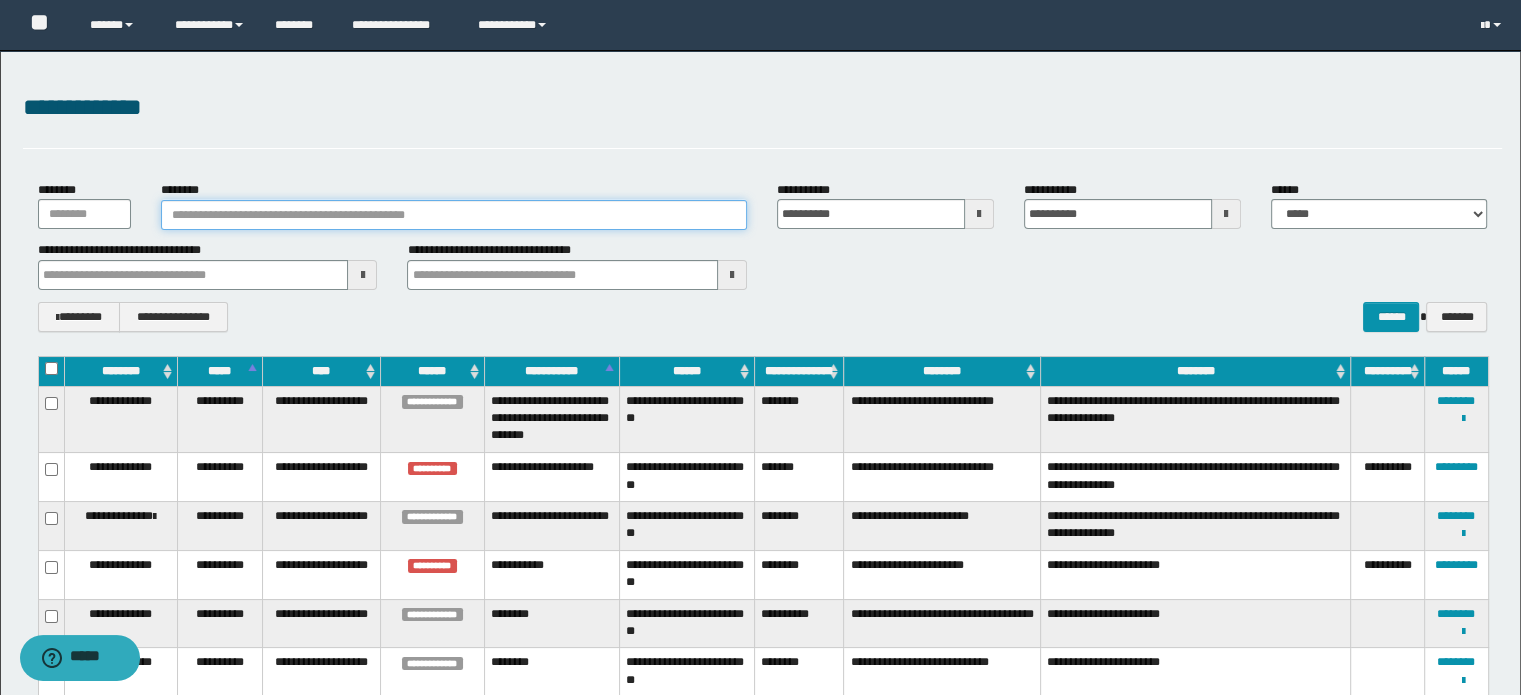 click on "********" at bounding box center (454, 215) 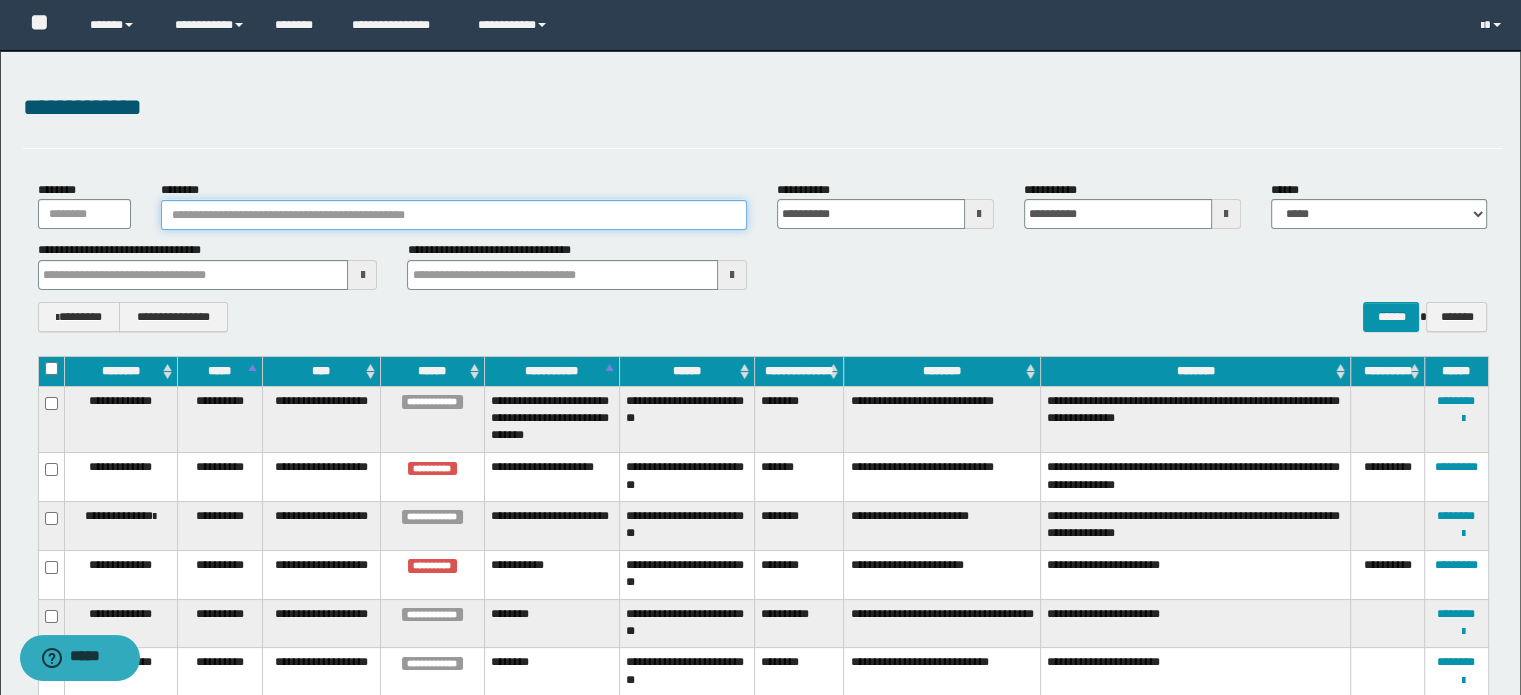 paste on "**********" 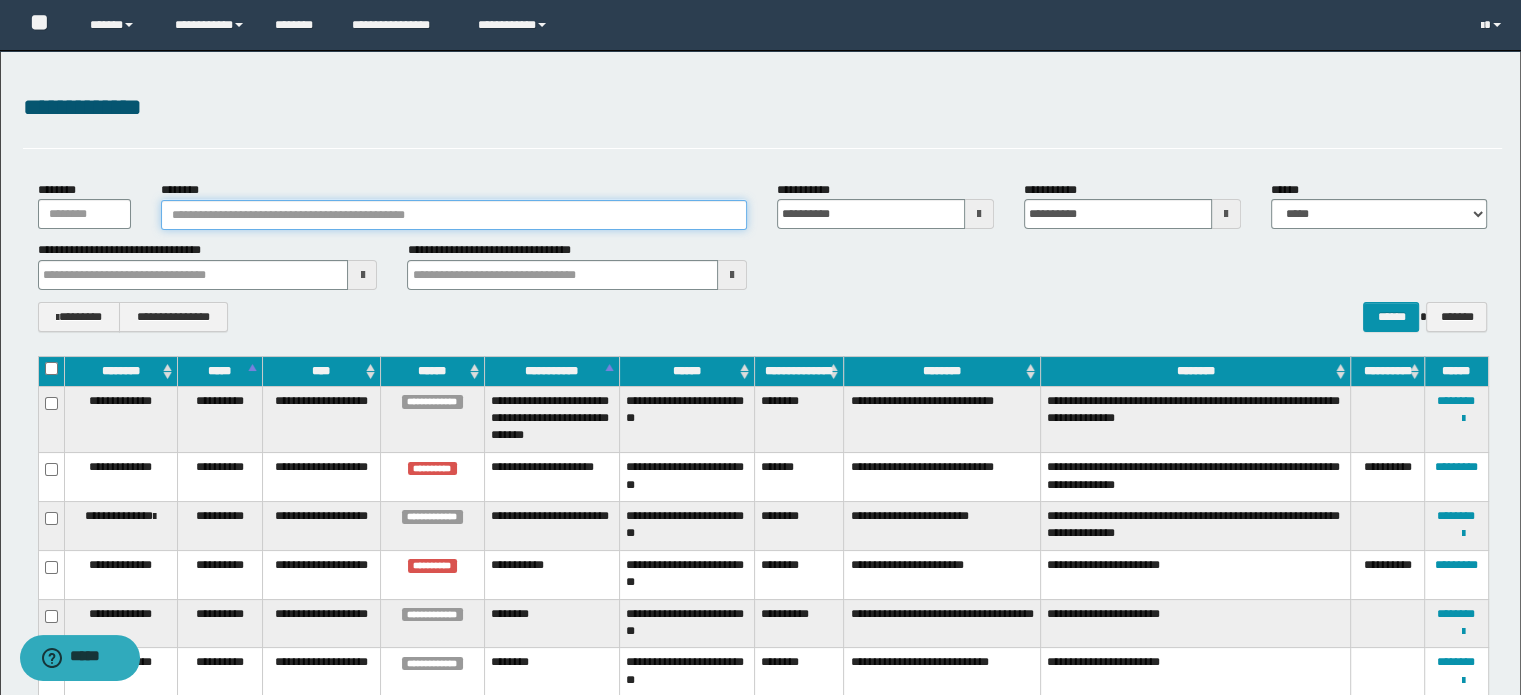 type on "**********" 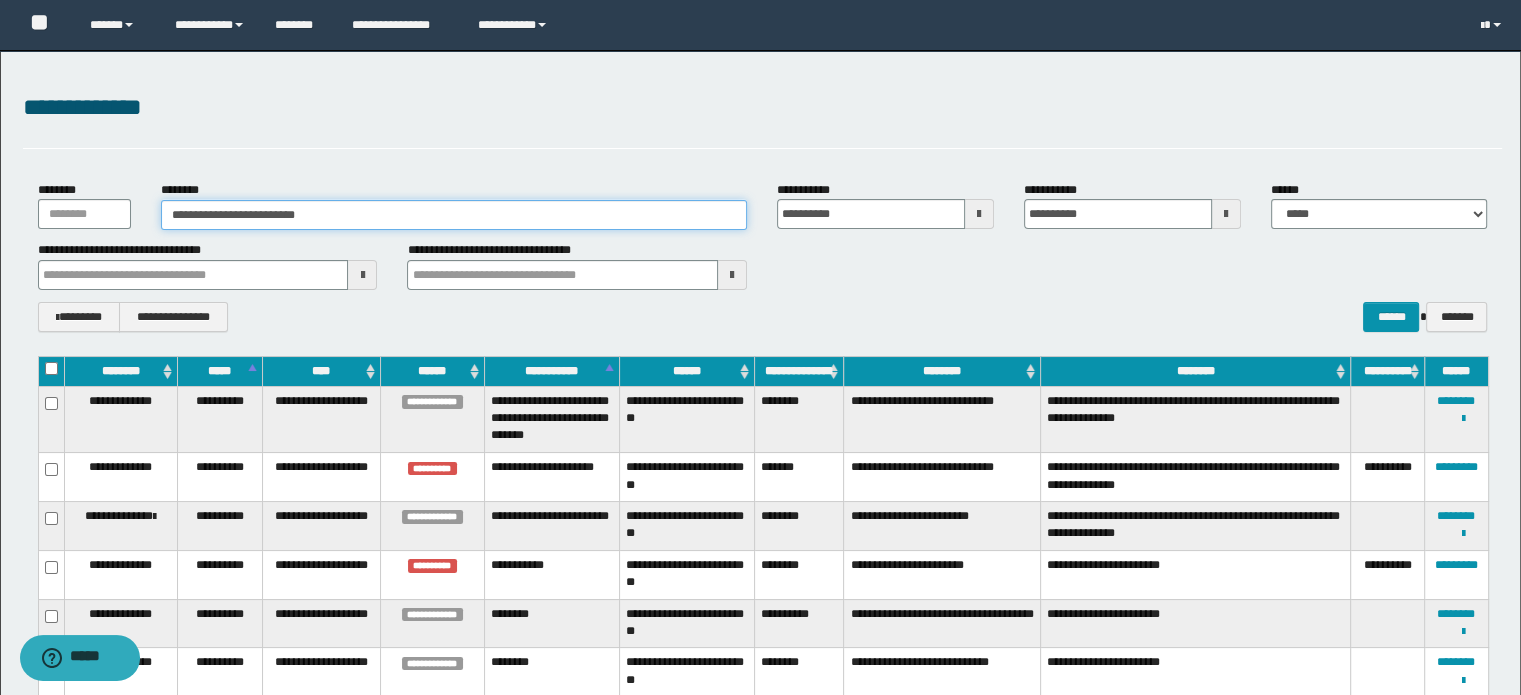 type on "**********" 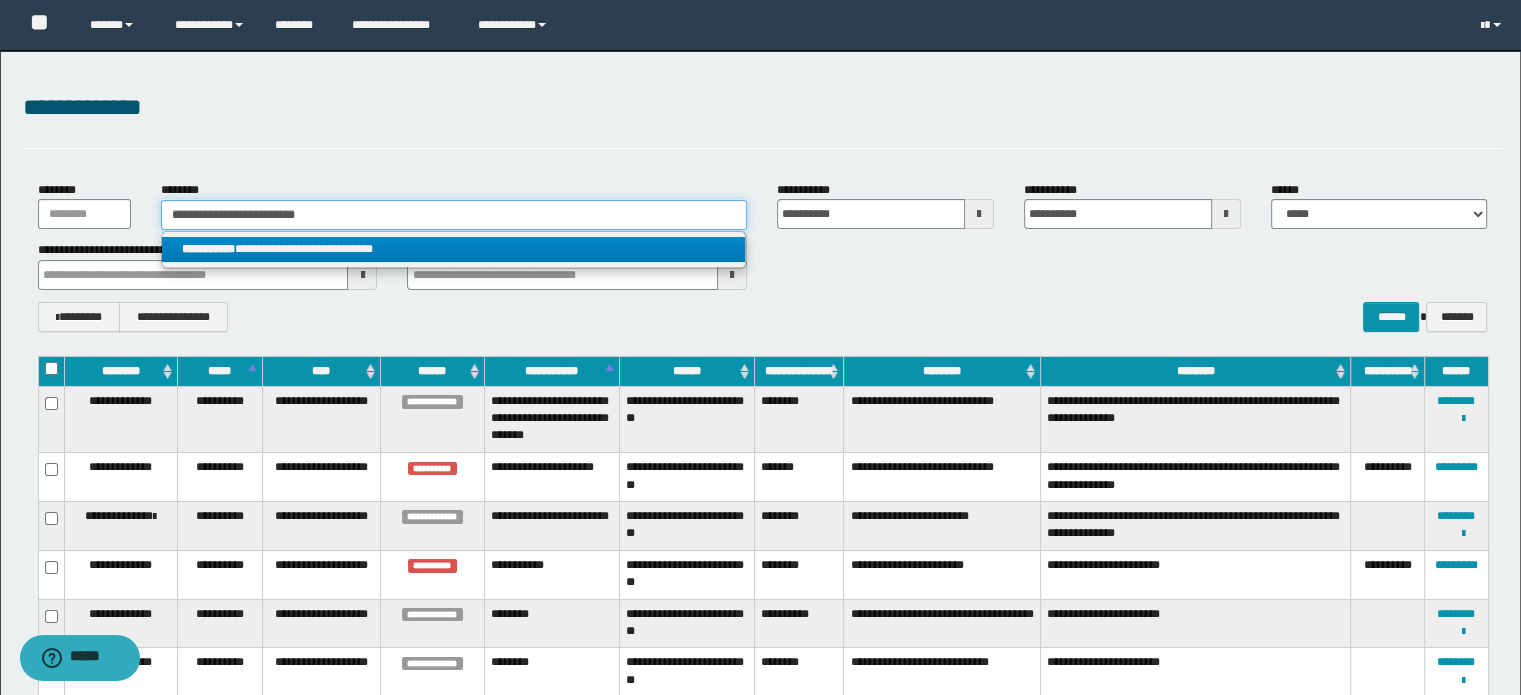 type on "**********" 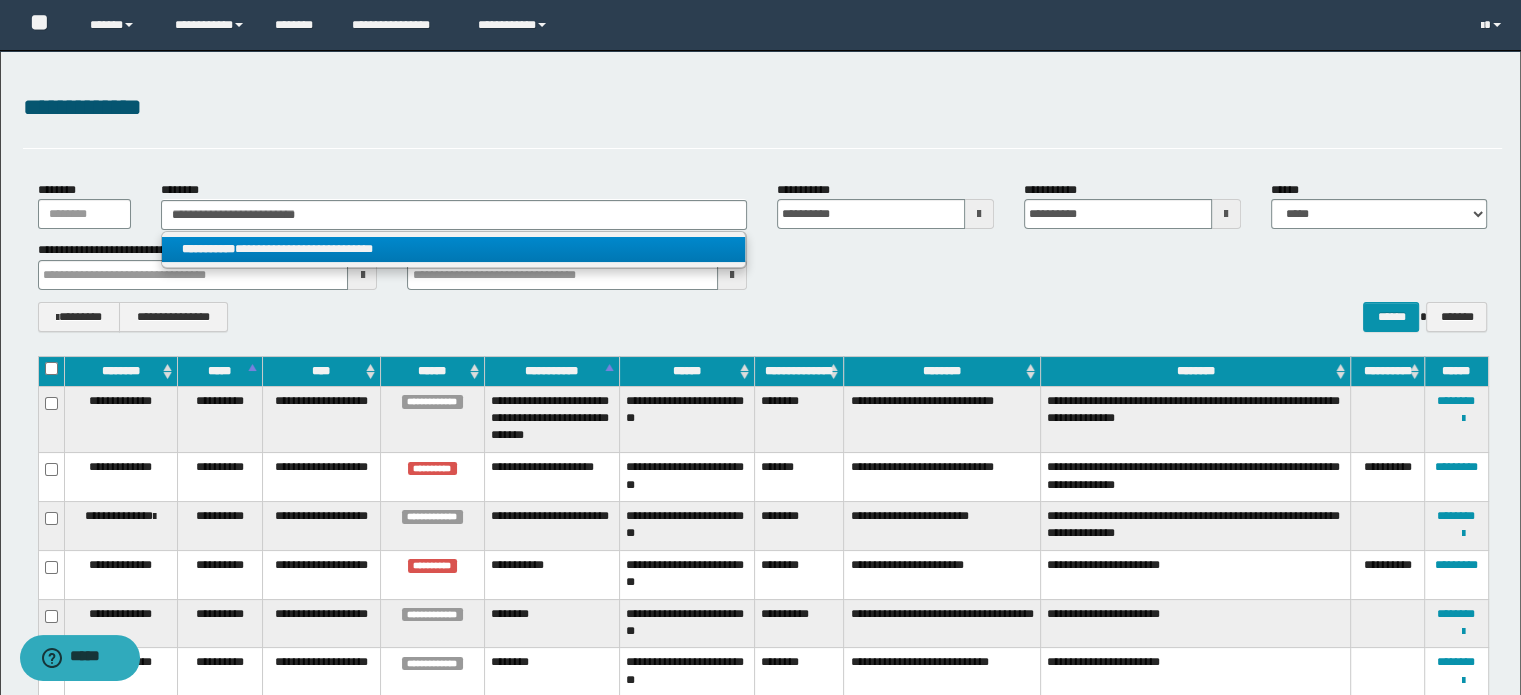 click on "**********" at bounding box center (454, 249) 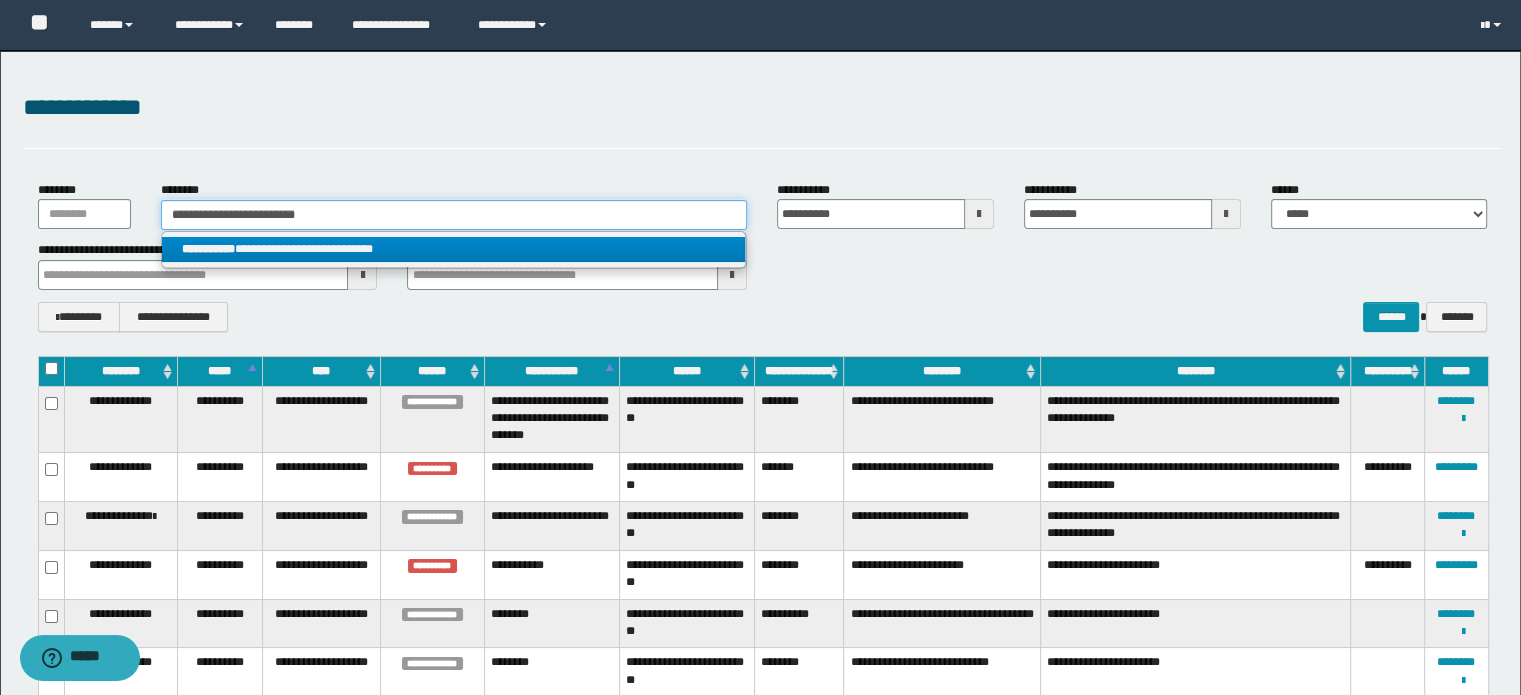 type 